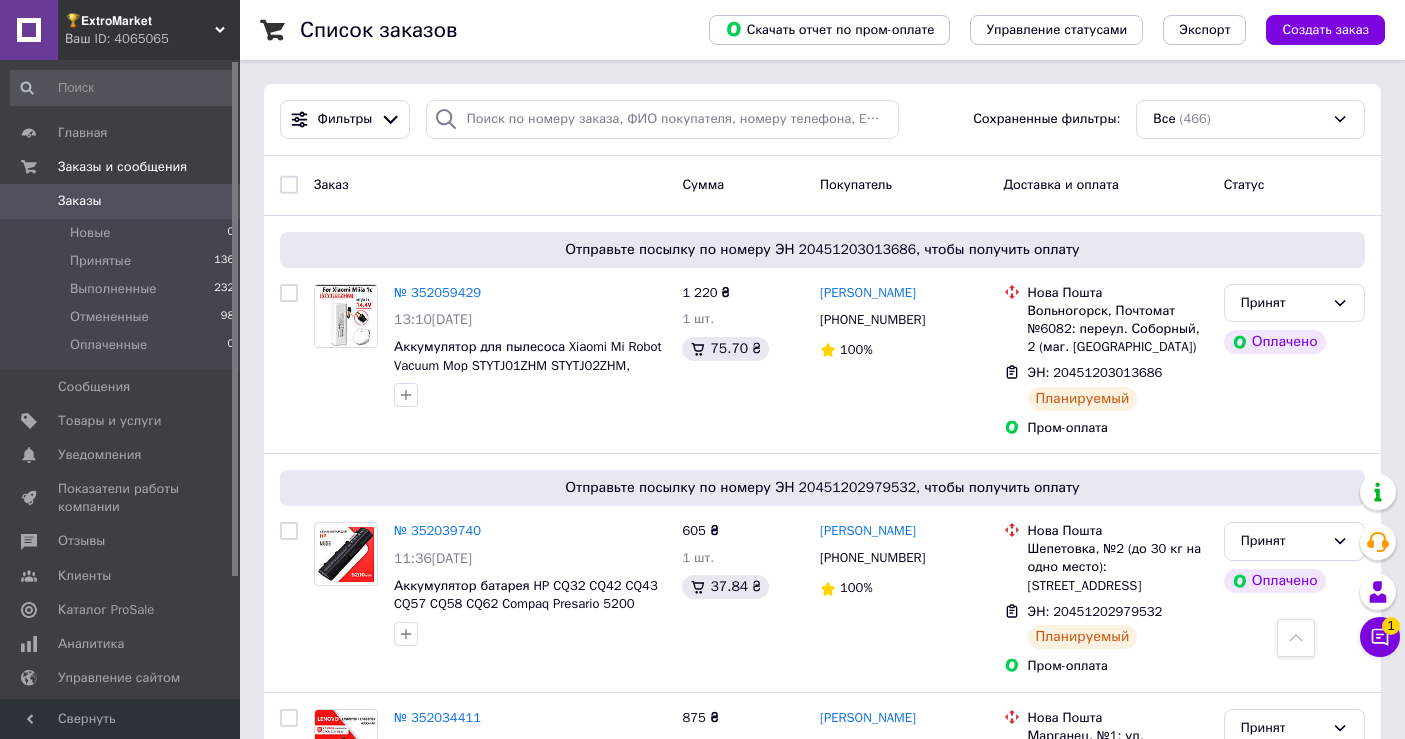 scroll, scrollTop: 555, scrollLeft: 0, axis: vertical 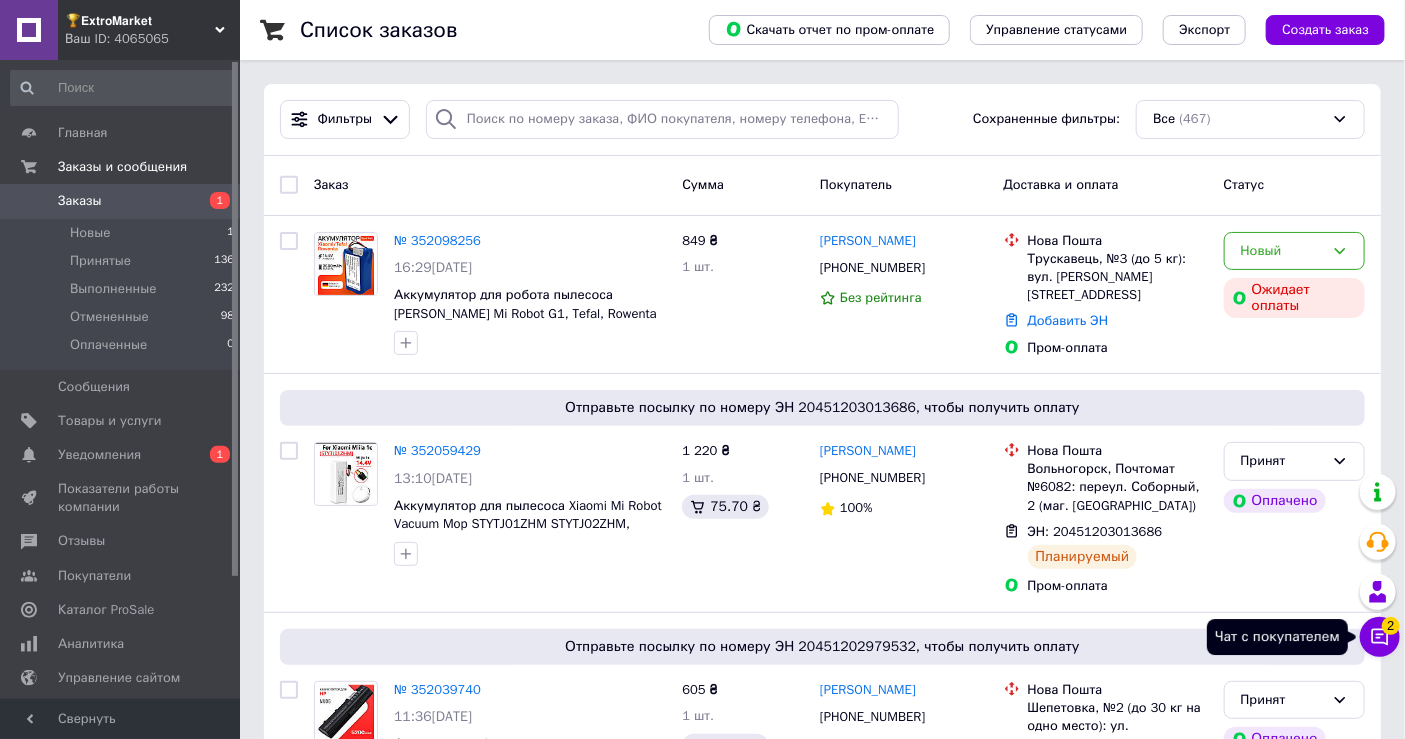 click on "Чат с покупателем 2" at bounding box center [1380, 637] 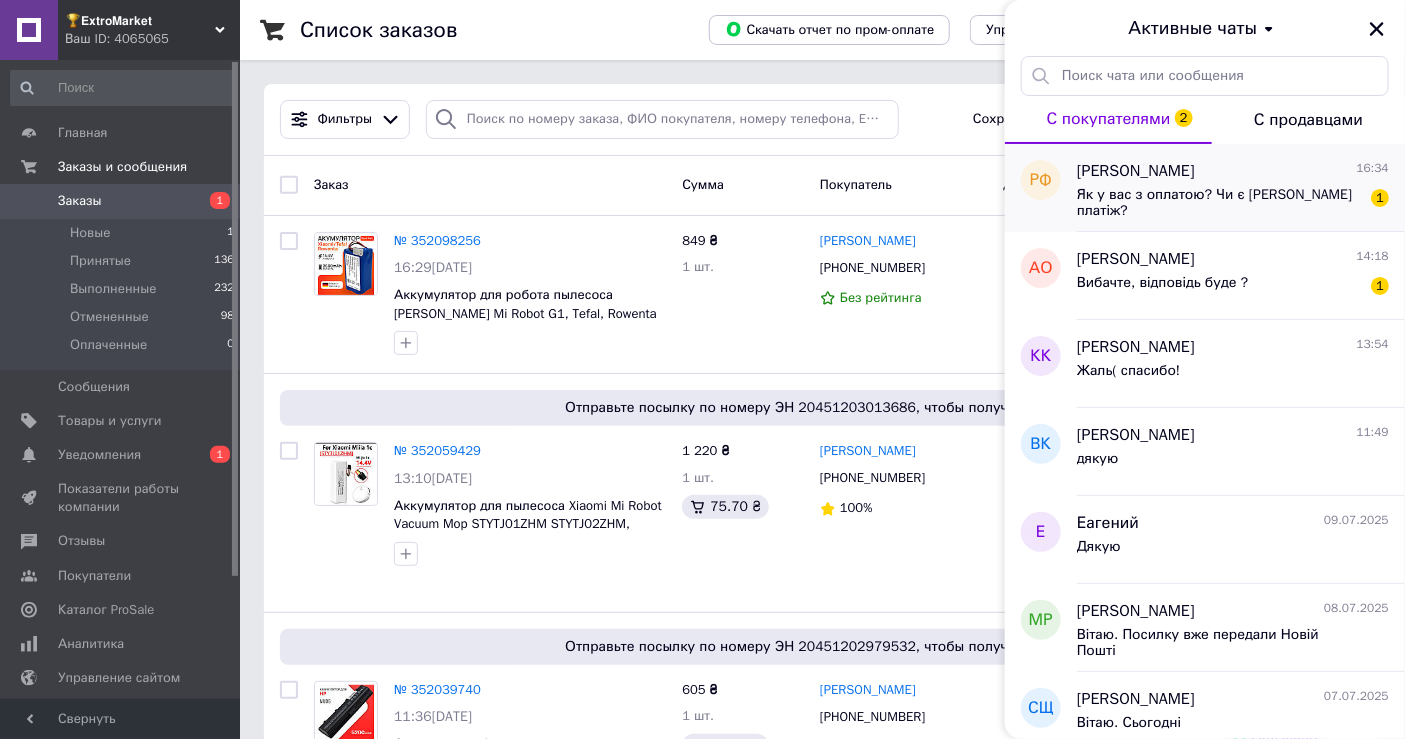 click on "Як у вас з оплатою?
Чи є наложний платіж?" at bounding box center (1219, 203) 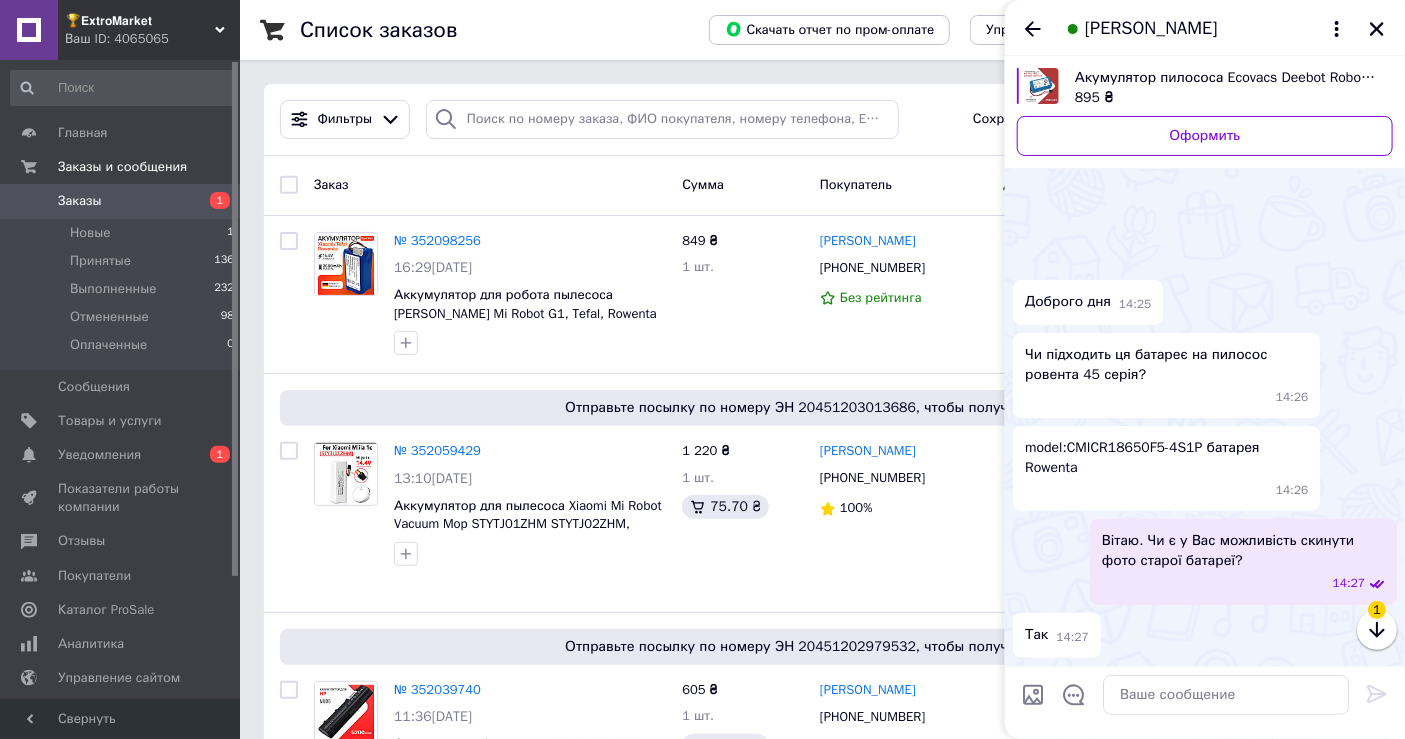 scroll, scrollTop: 2233, scrollLeft: 0, axis: vertical 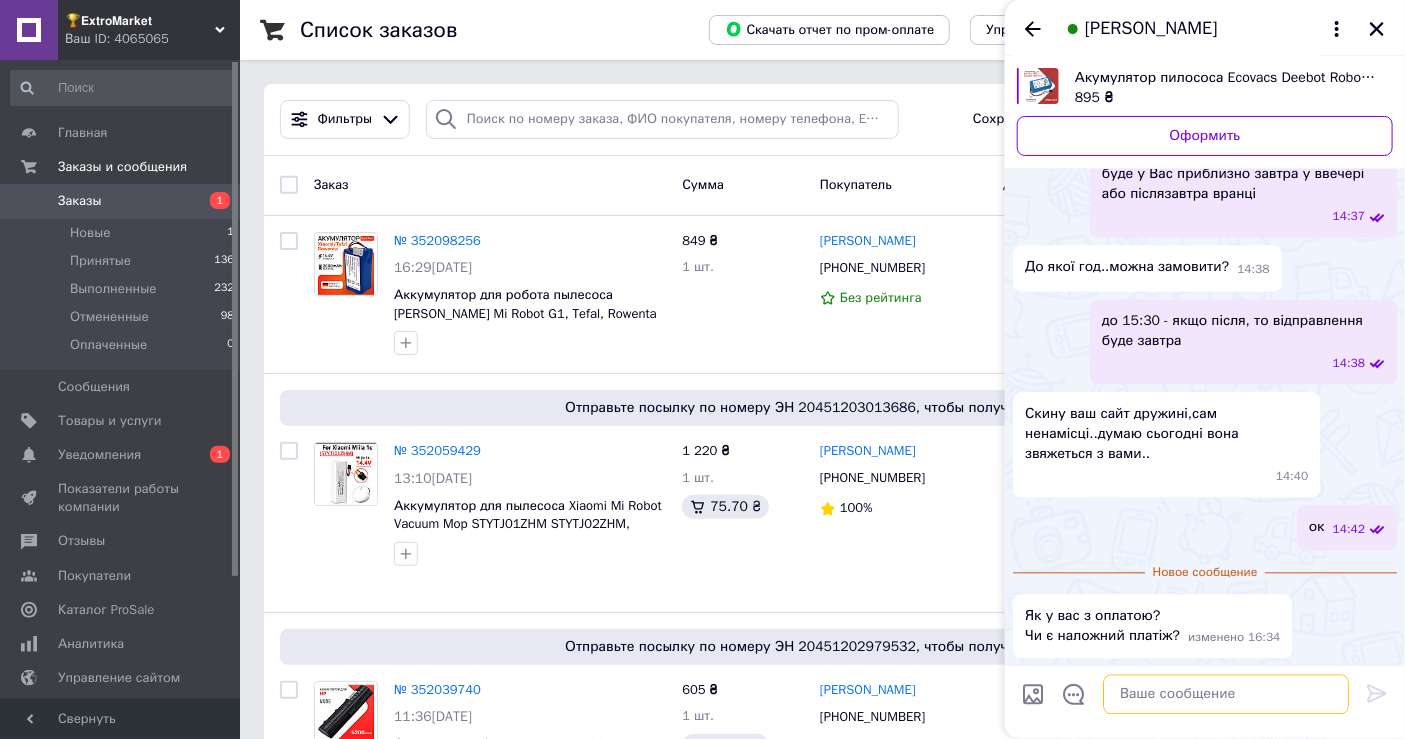 click at bounding box center (1226, 695) 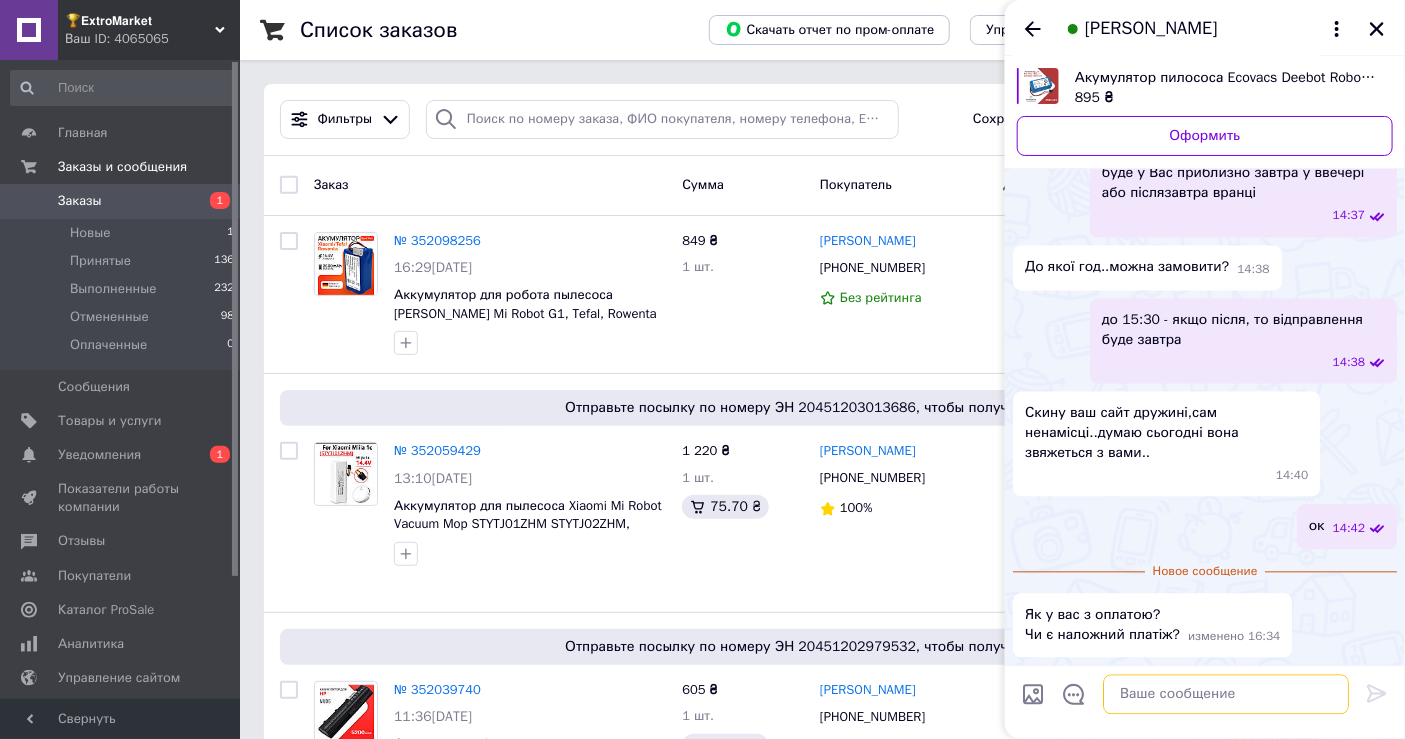 scroll, scrollTop: 2178, scrollLeft: 0, axis: vertical 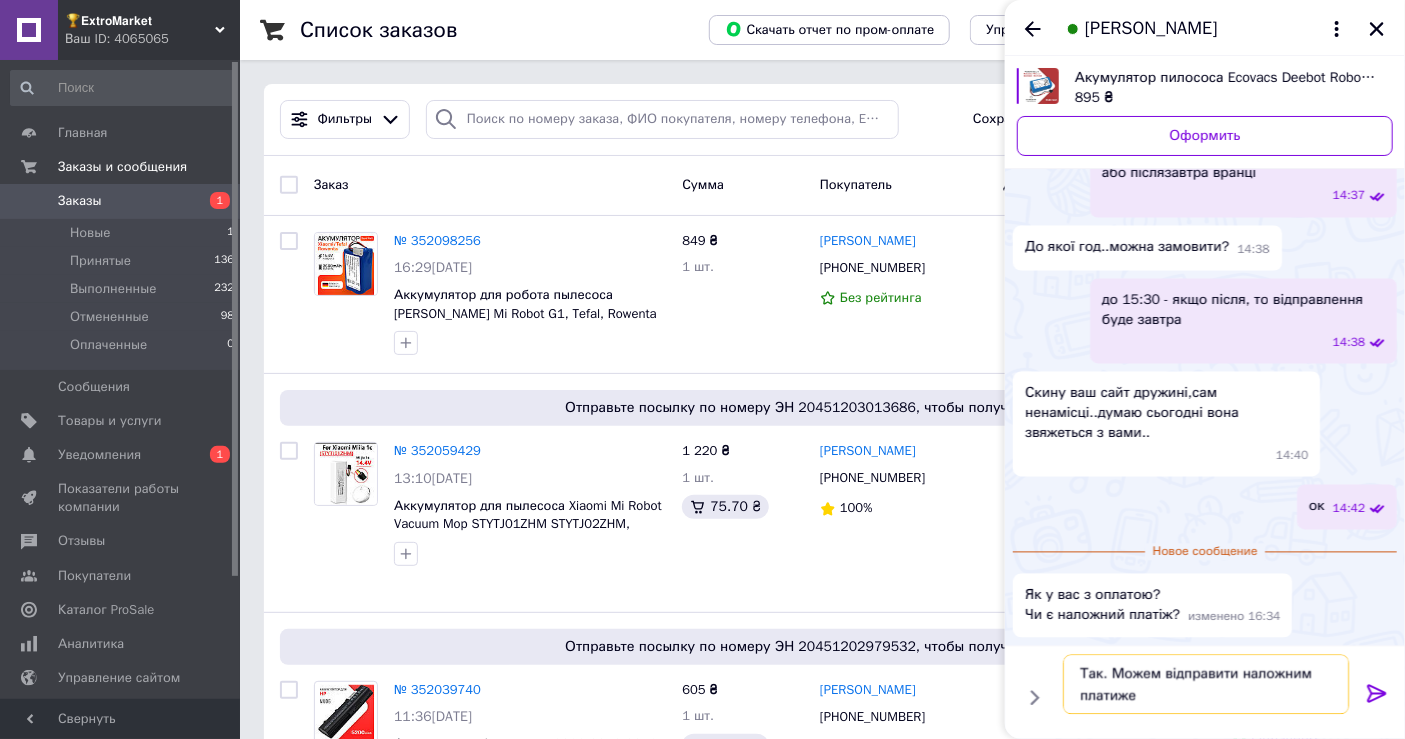 type on "Так. Можем відправити наложним платижем" 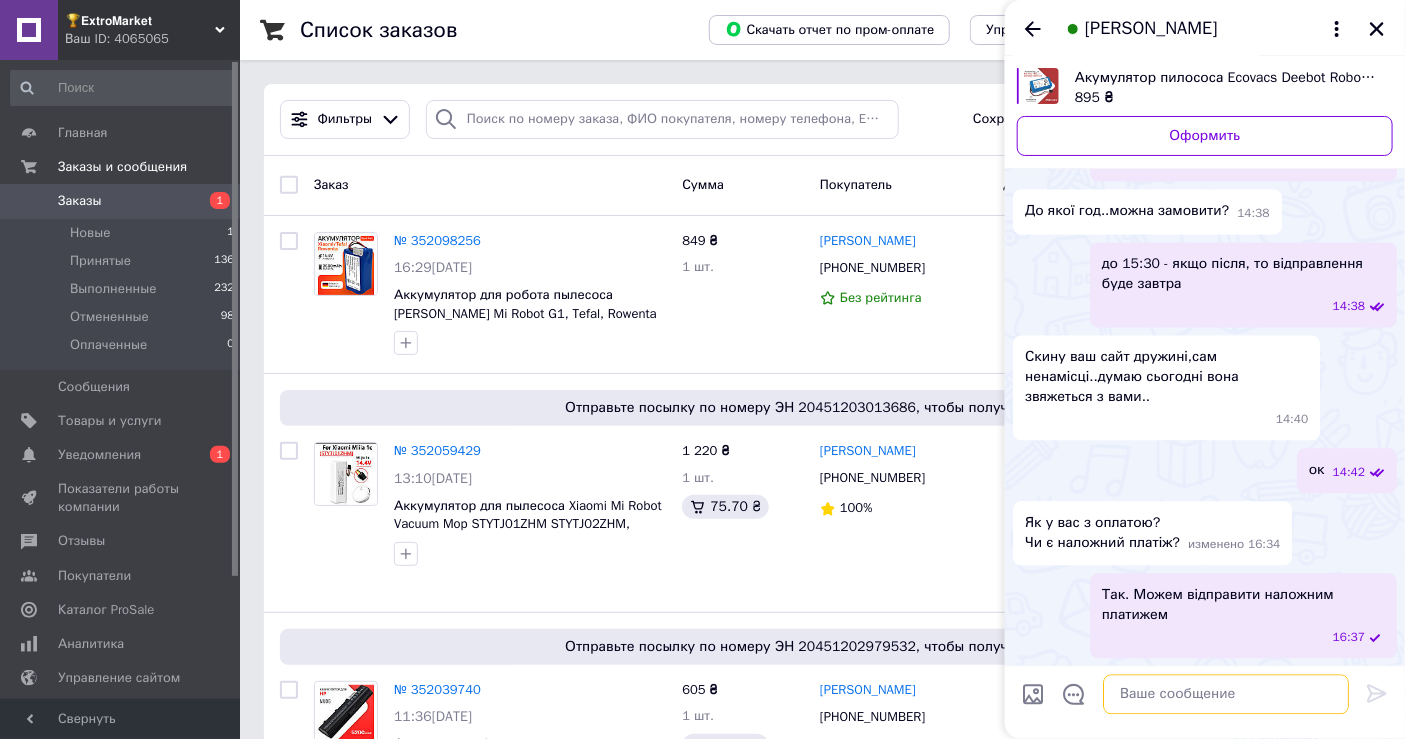 scroll, scrollTop: 2236, scrollLeft: 0, axis: vertical 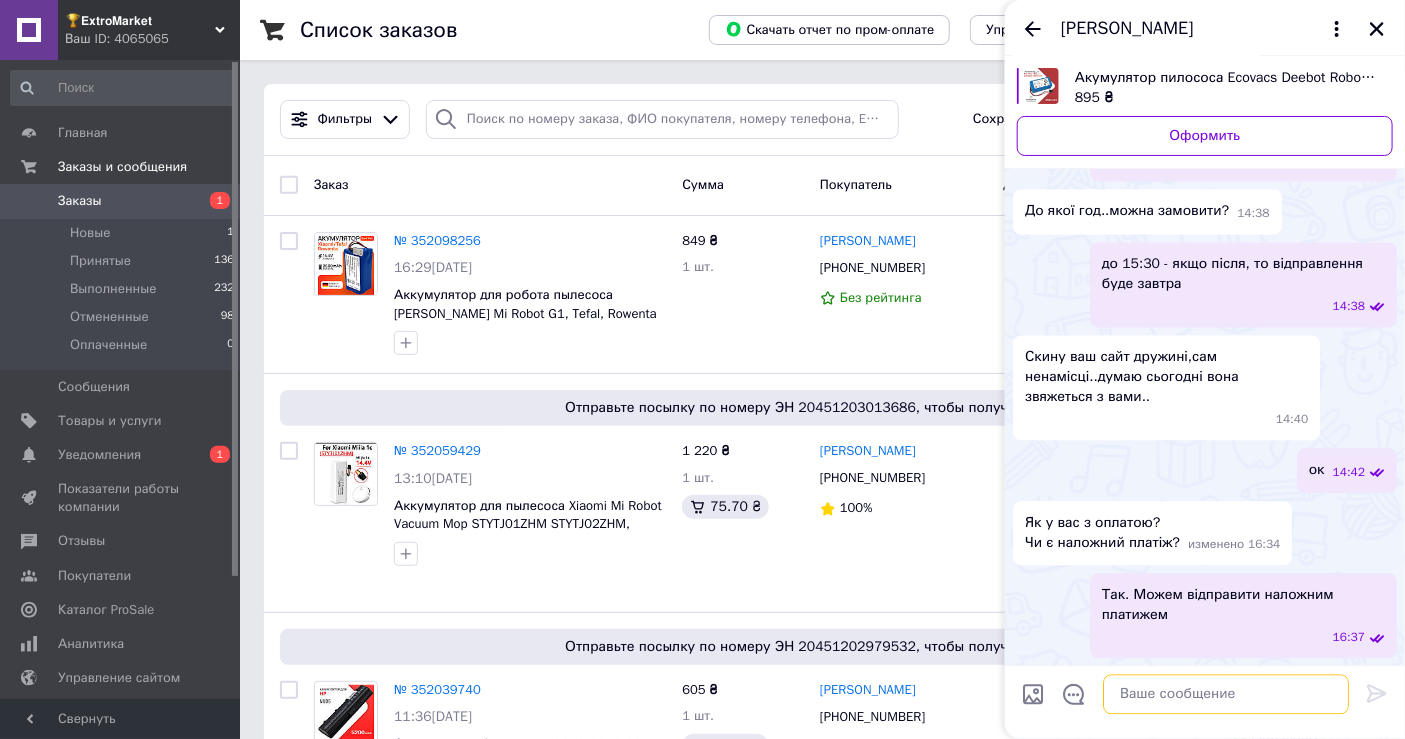 type 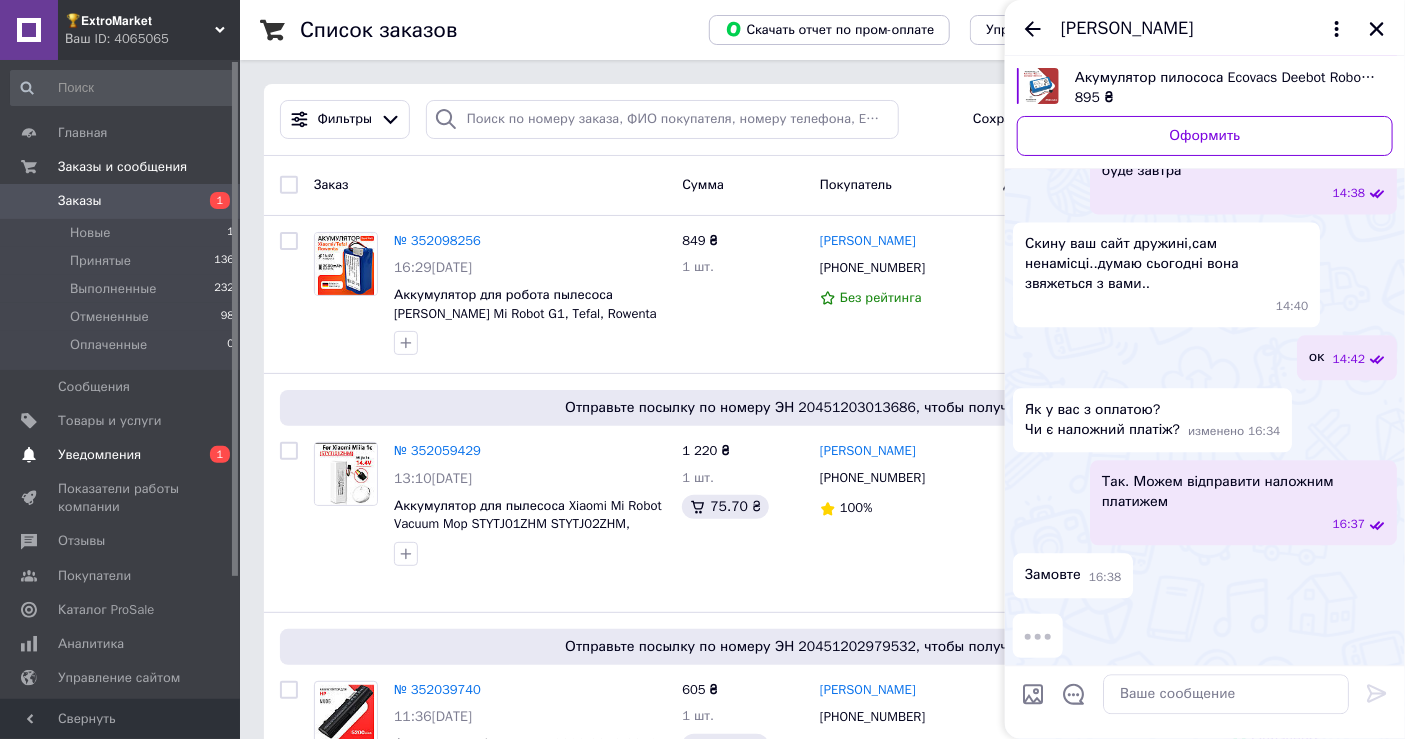 click on "1" at bounding box center (220, 454) 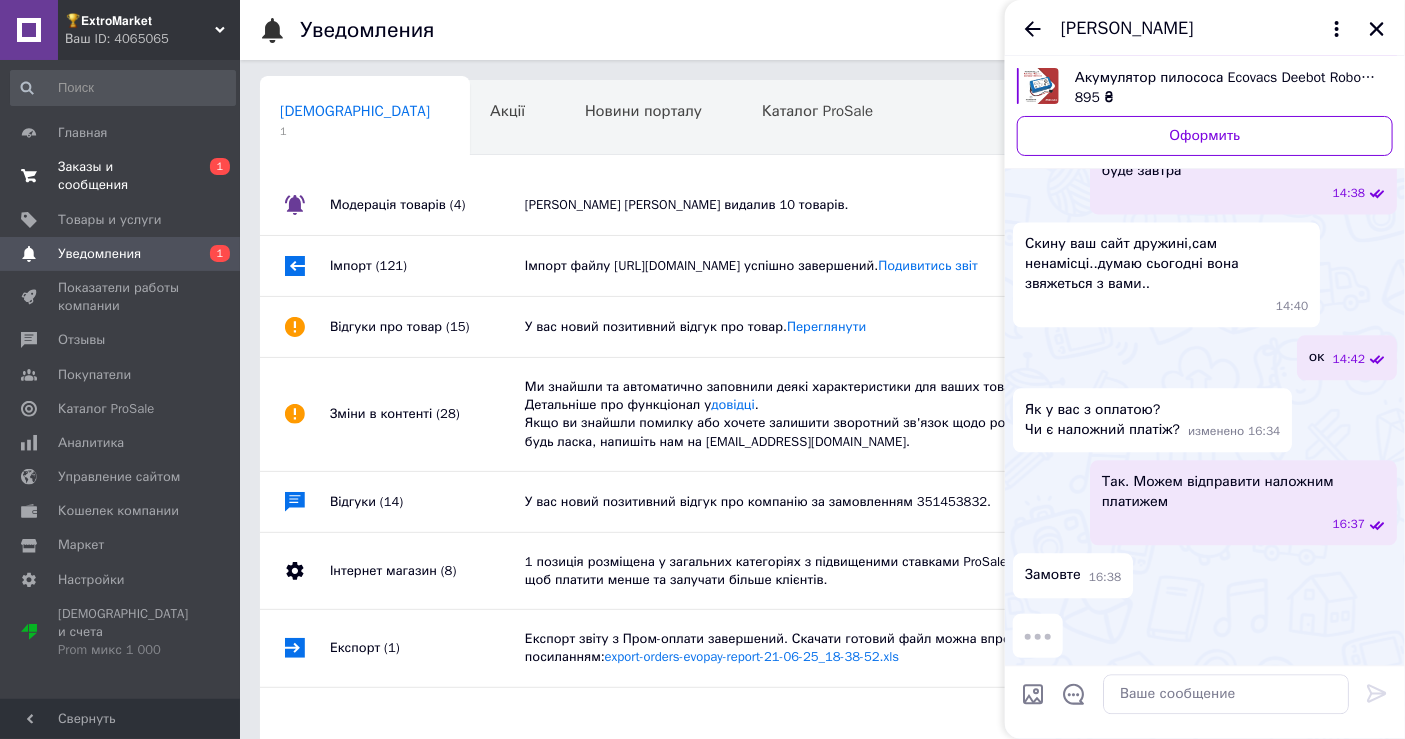 click on "Заказы и сообщения 0 1" at bounding box center (123, 176) 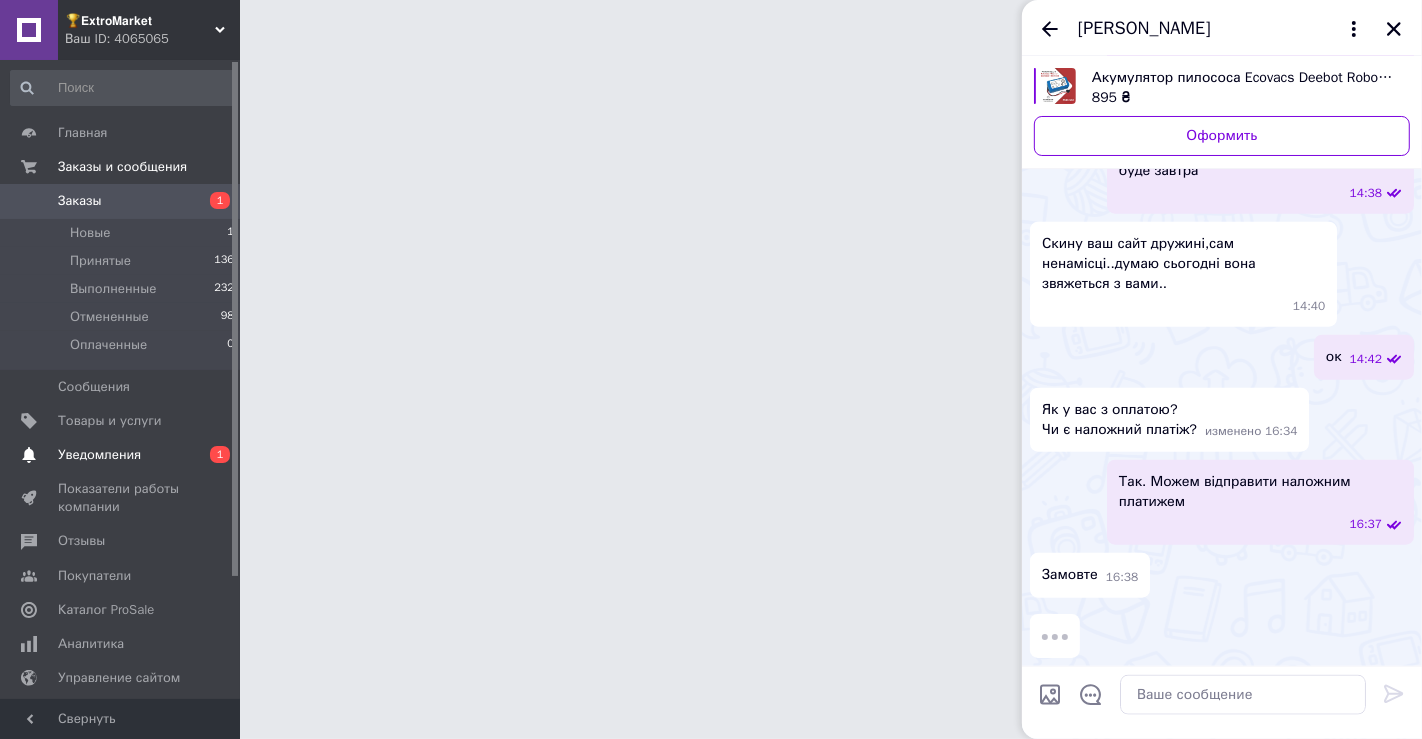 click on "1" at bounding box center (220, 454) 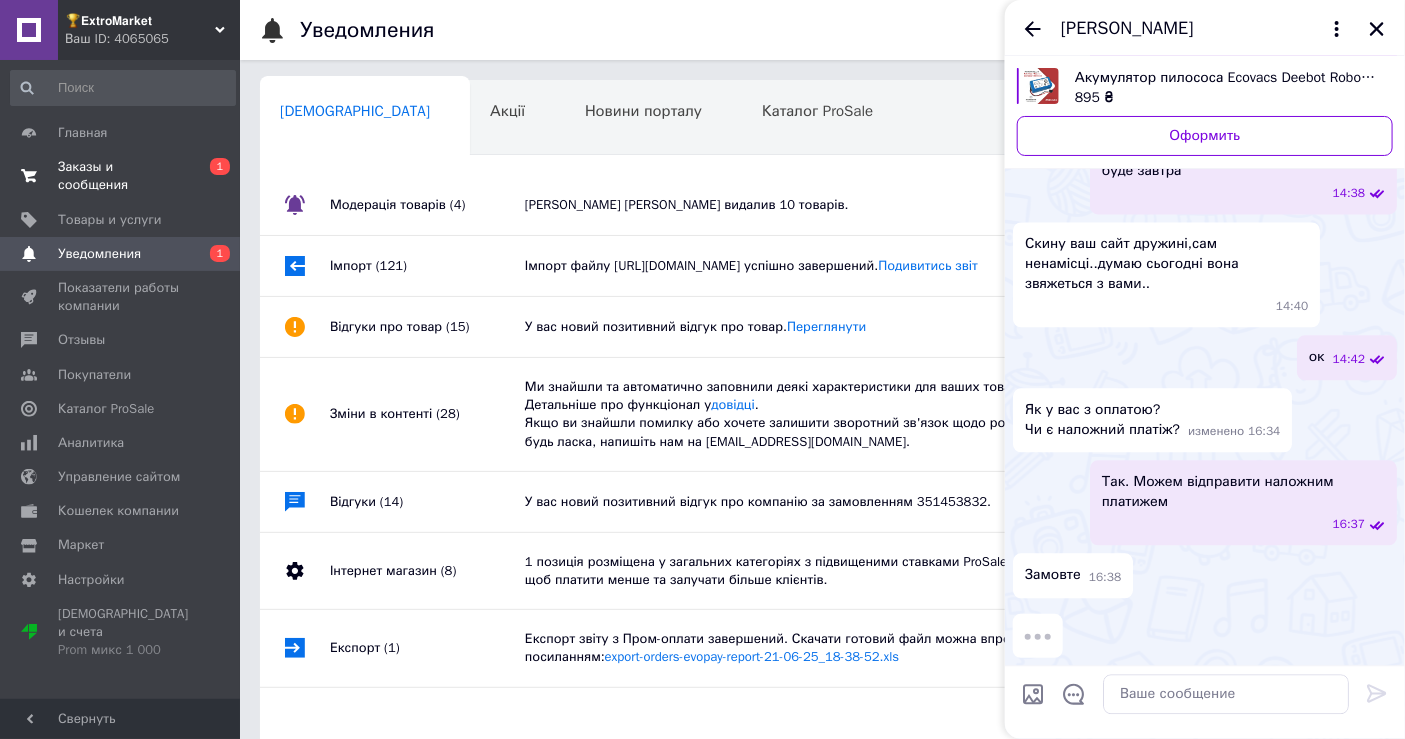 click on "Заказы и сообщения" at bounding box center (121, 176) 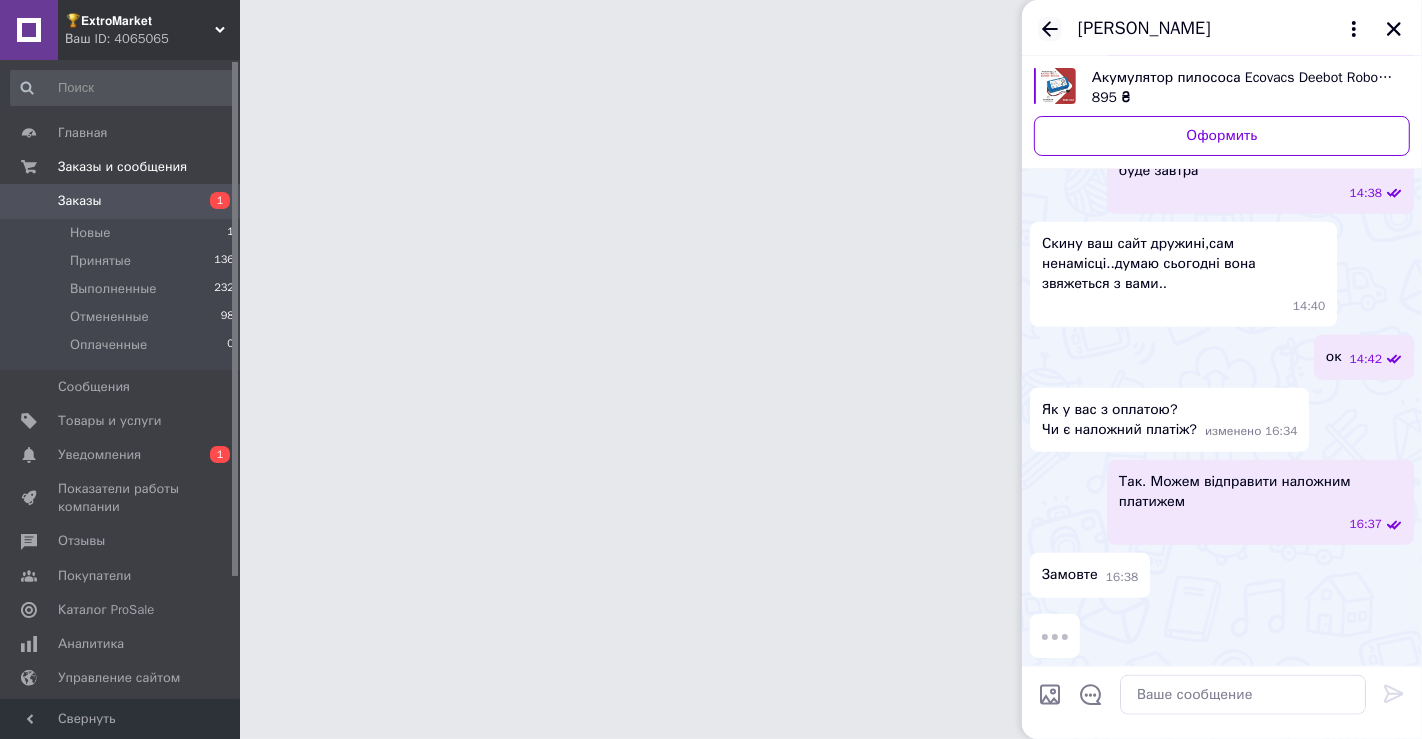 click on "Роман Федишин" at bounding box center (1222, 28) 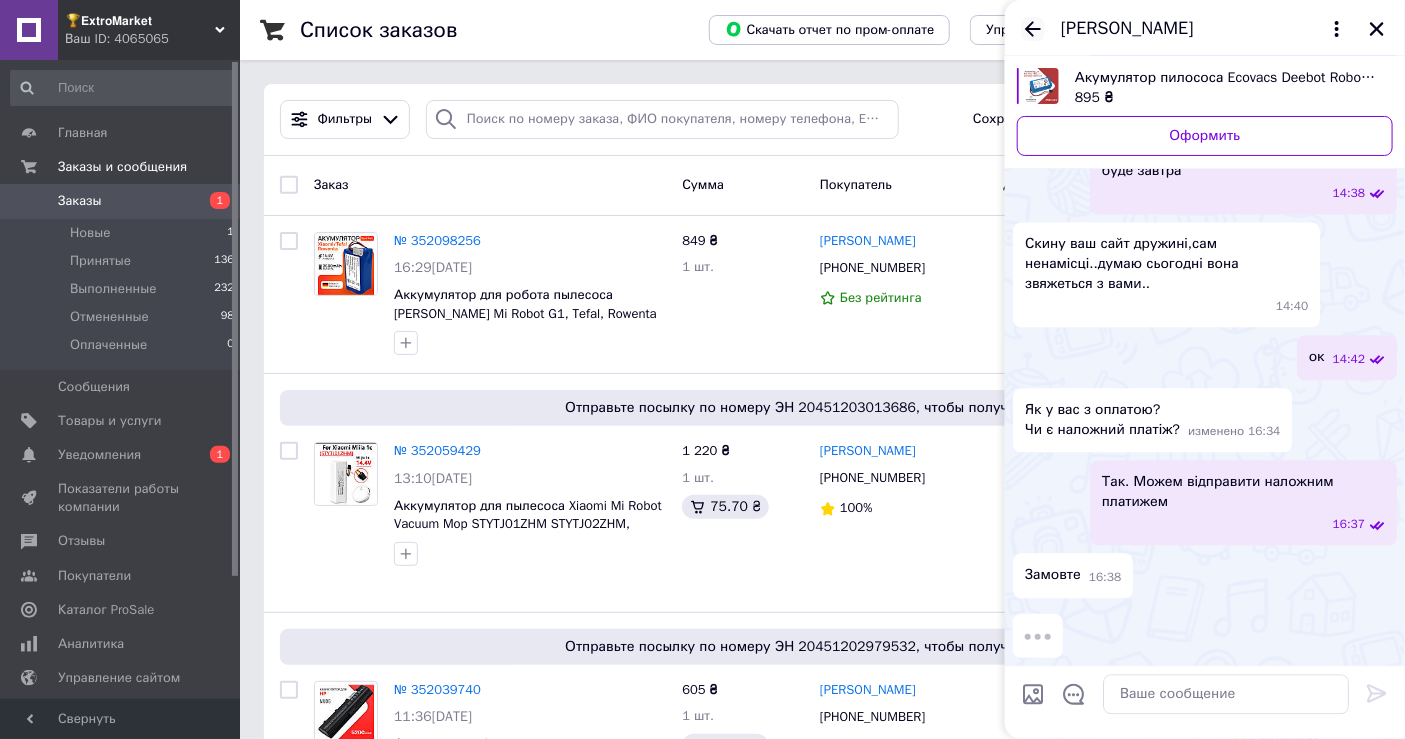 click 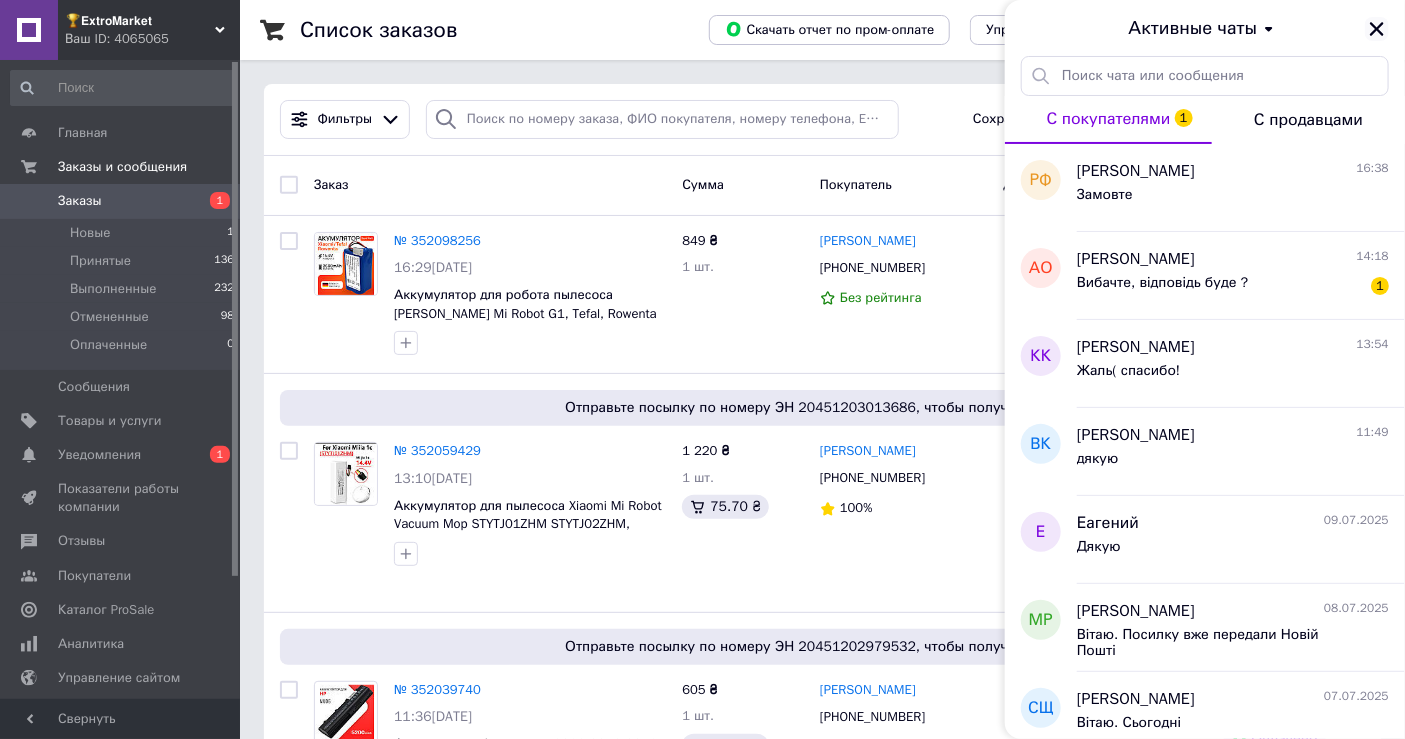 click 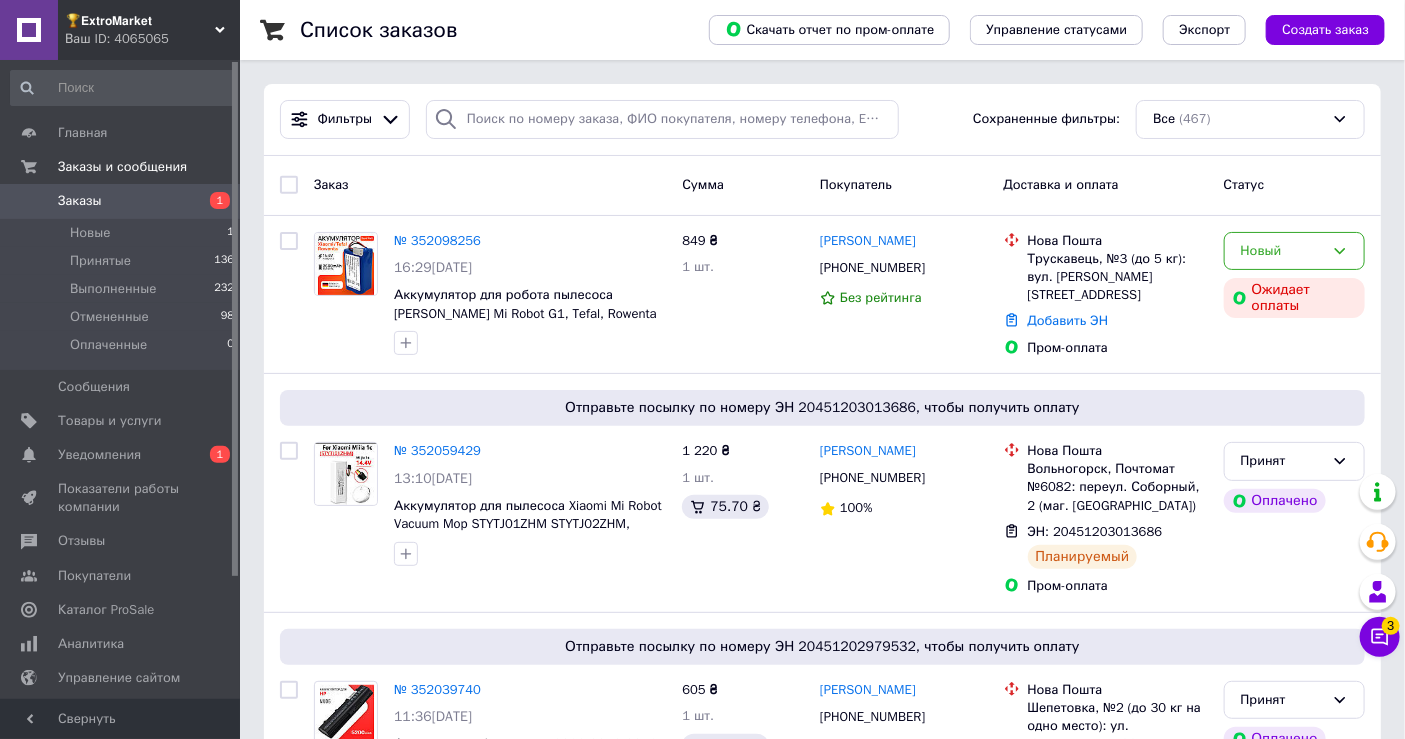 click on "Чат с покупателем 3" at bounding box center [1380, 637] 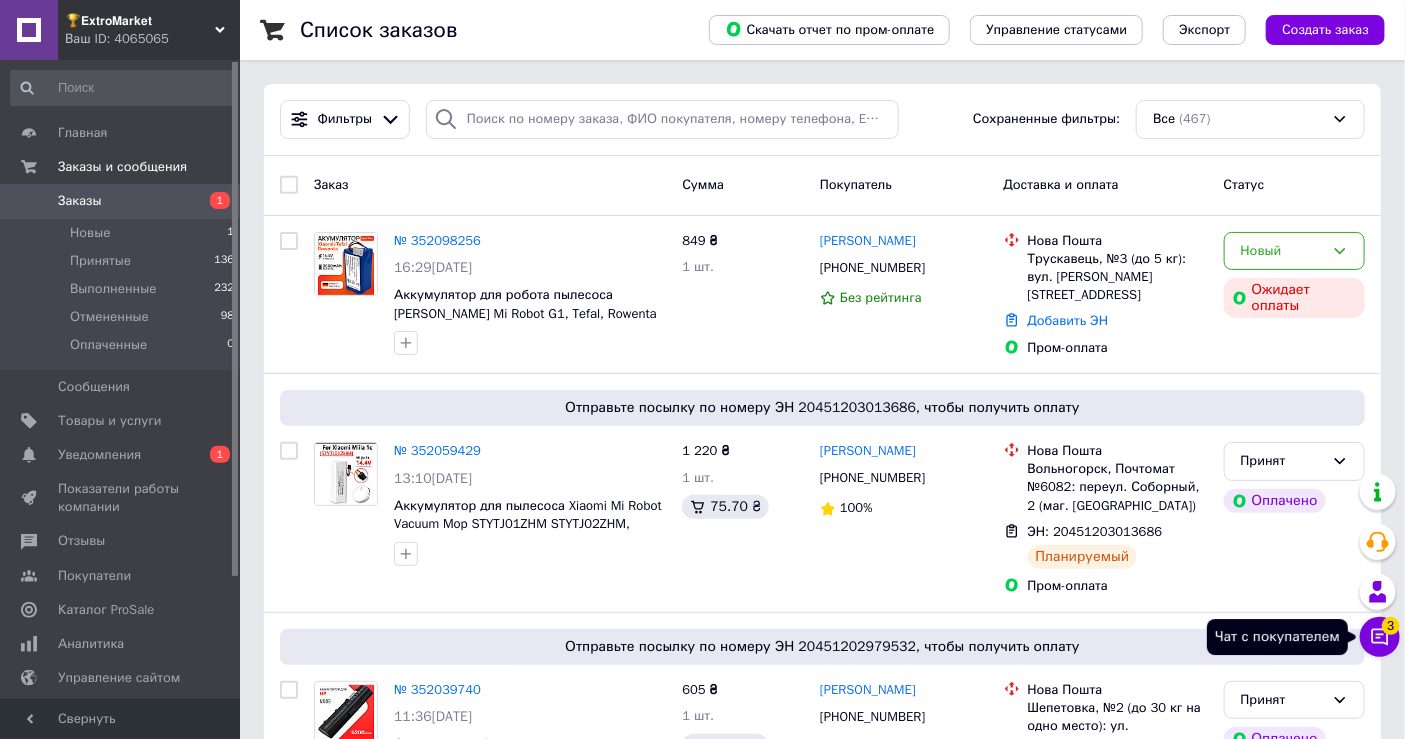 click 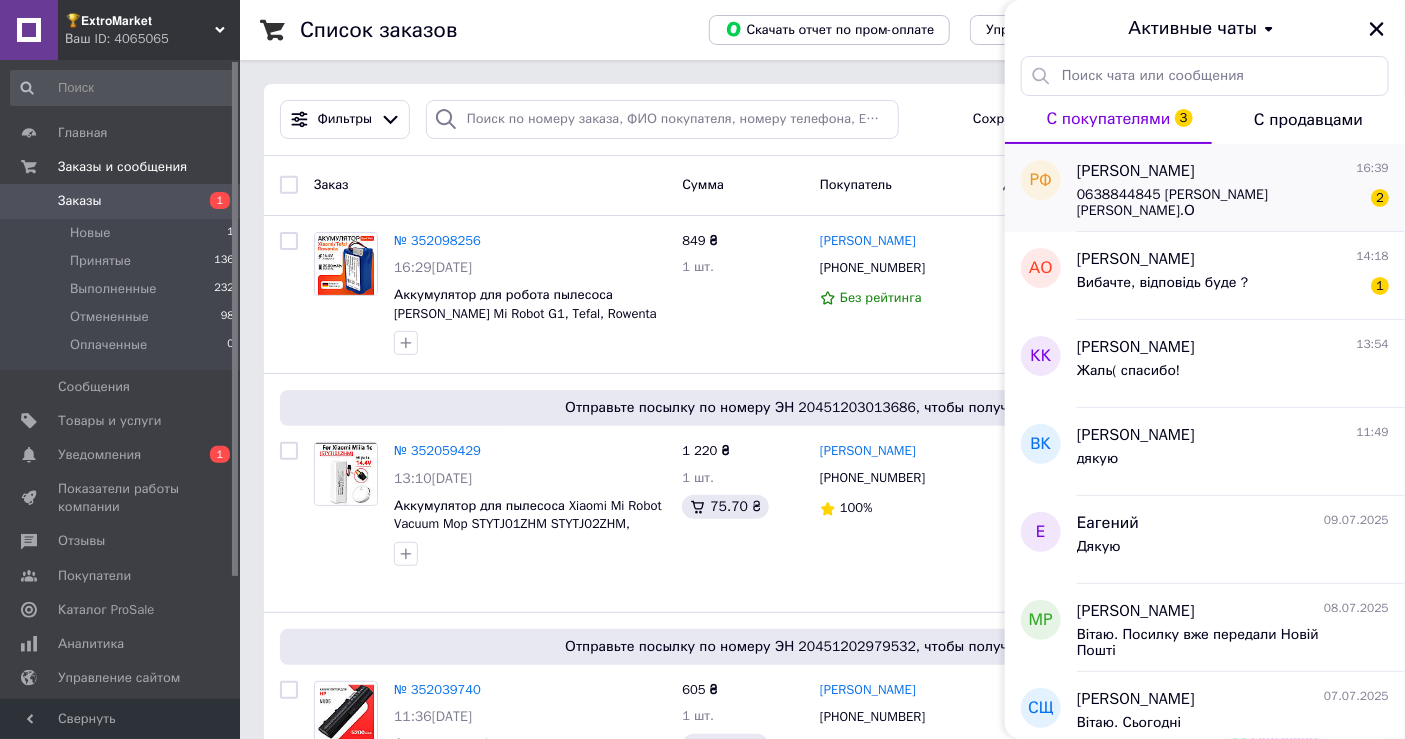 click on "0638844845
Климентьєва І.О 2" at bounding box center (1233, 201) 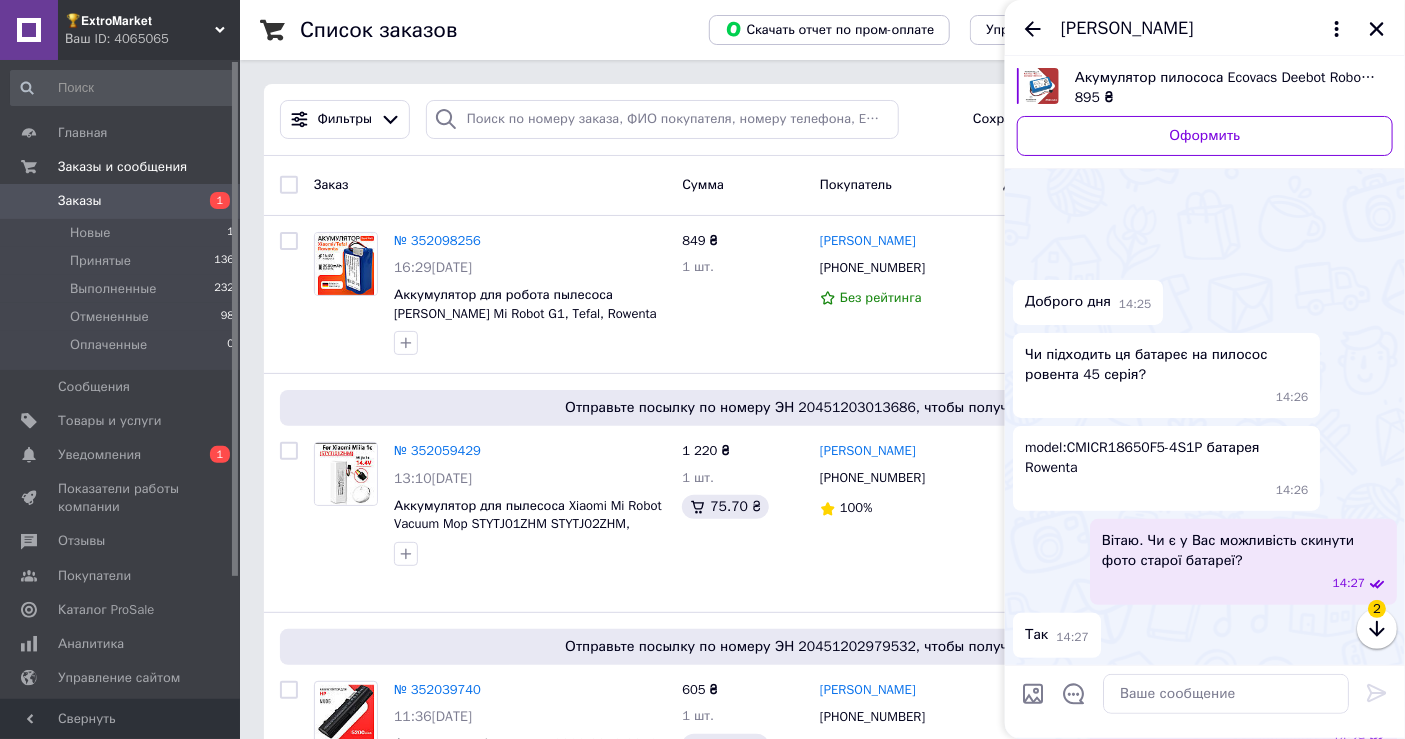 scroll, scrollTop: 2541, scrollLeft: 0, axis: vertical 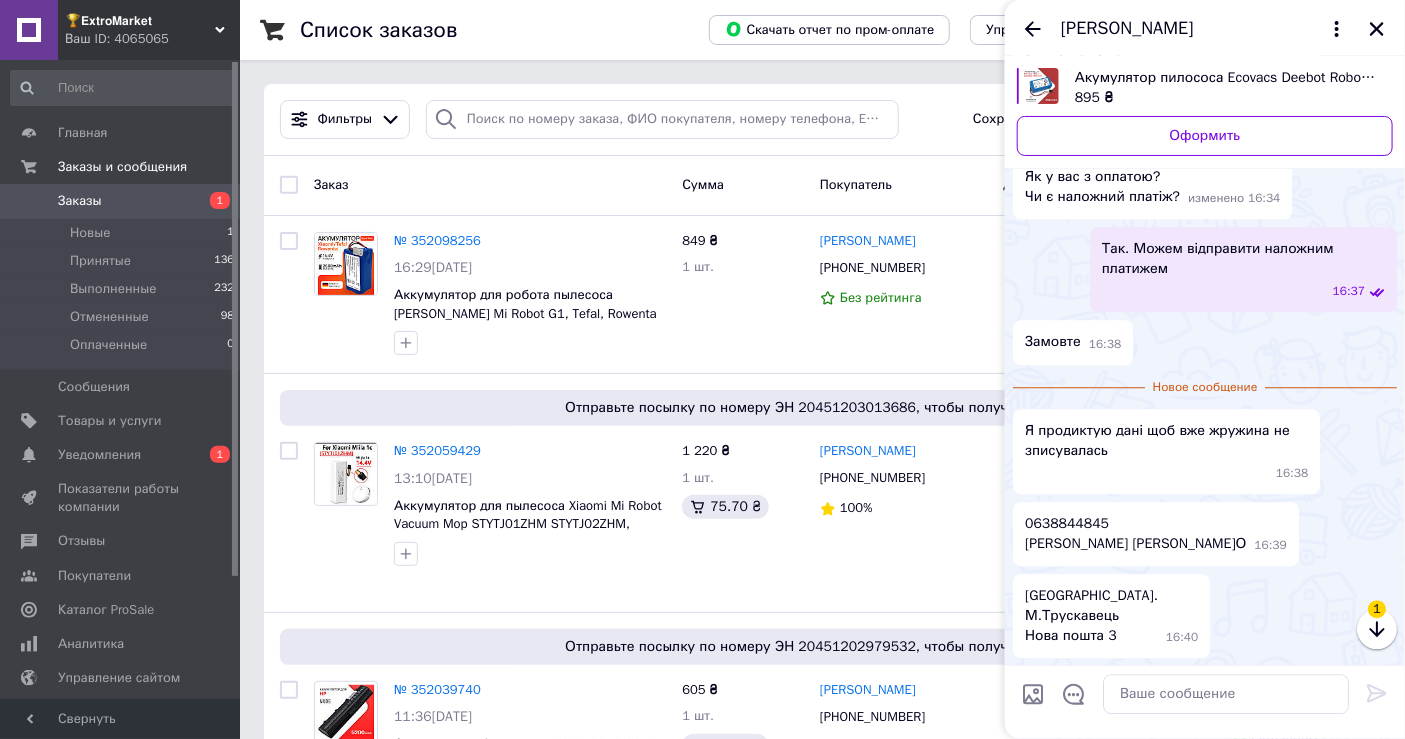 click on "Я продиктую дані щоб вже жружина  не зписувалась 16:38" at bounding box center [1205, 451] 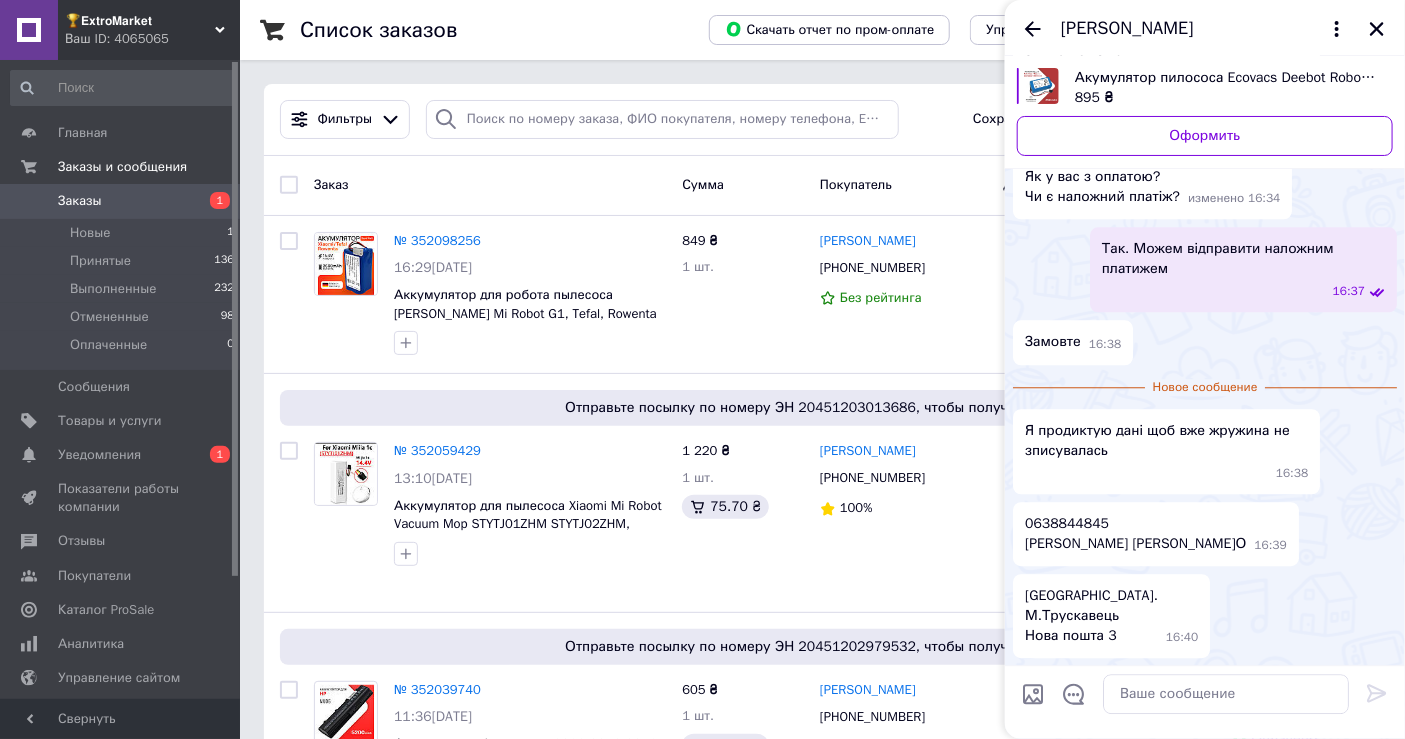 scroll, scrollTop: 2582, scrollLeft: 0, axis: vertical 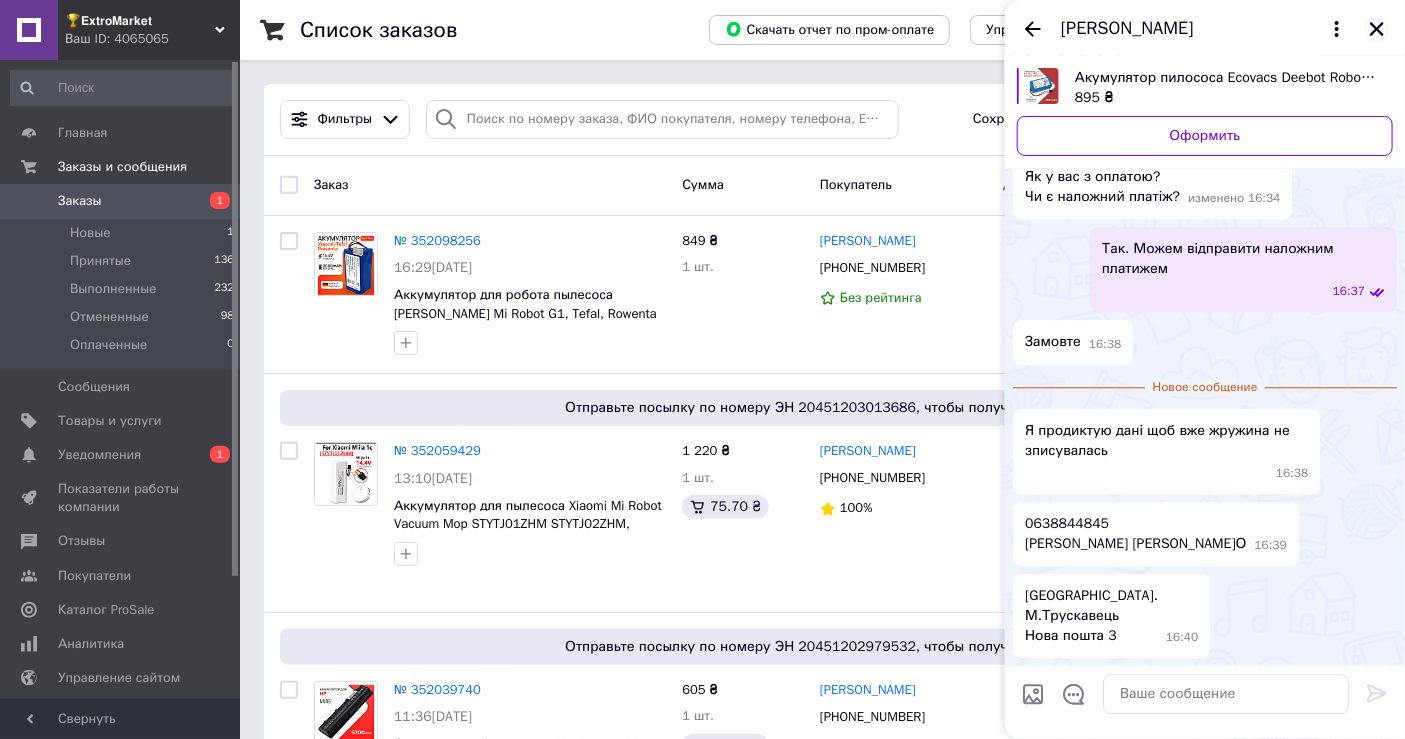 click 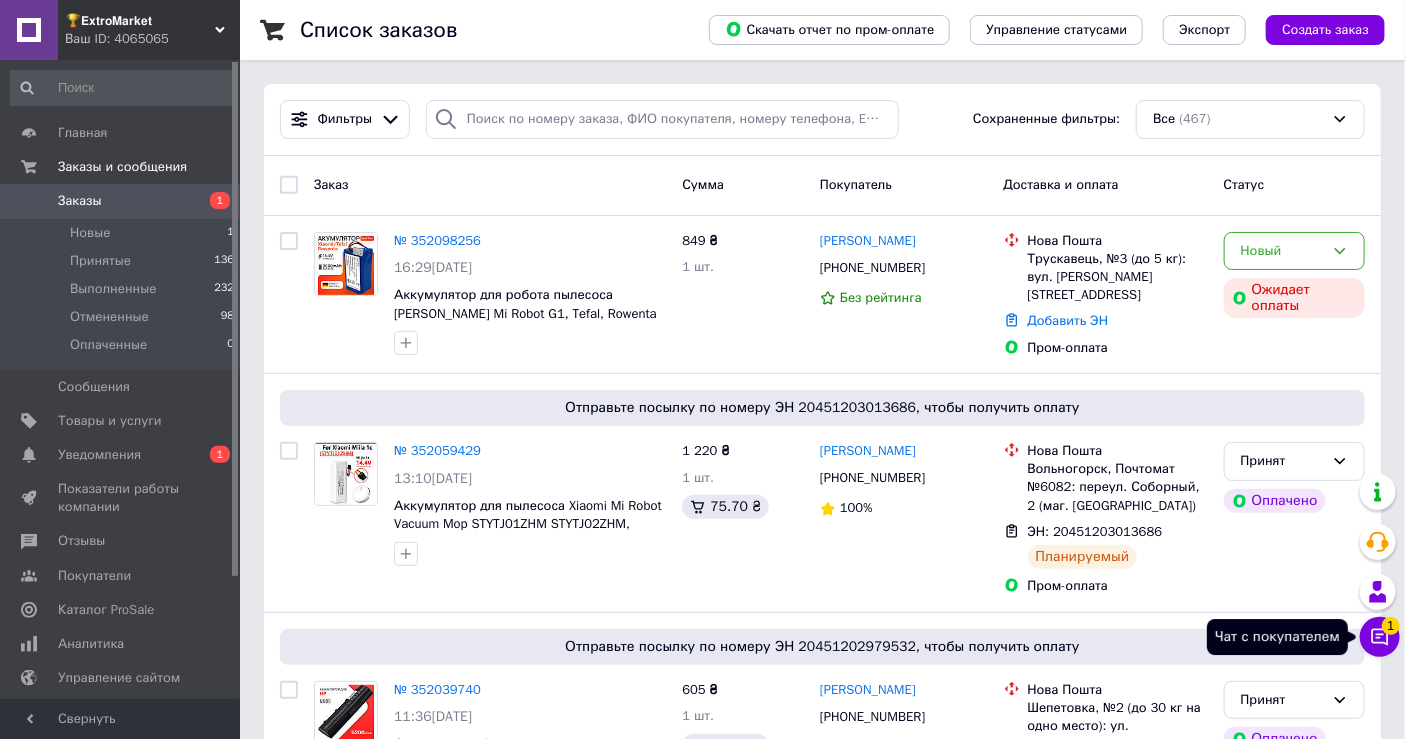 click on "1" at bounding box center [1391, 624] 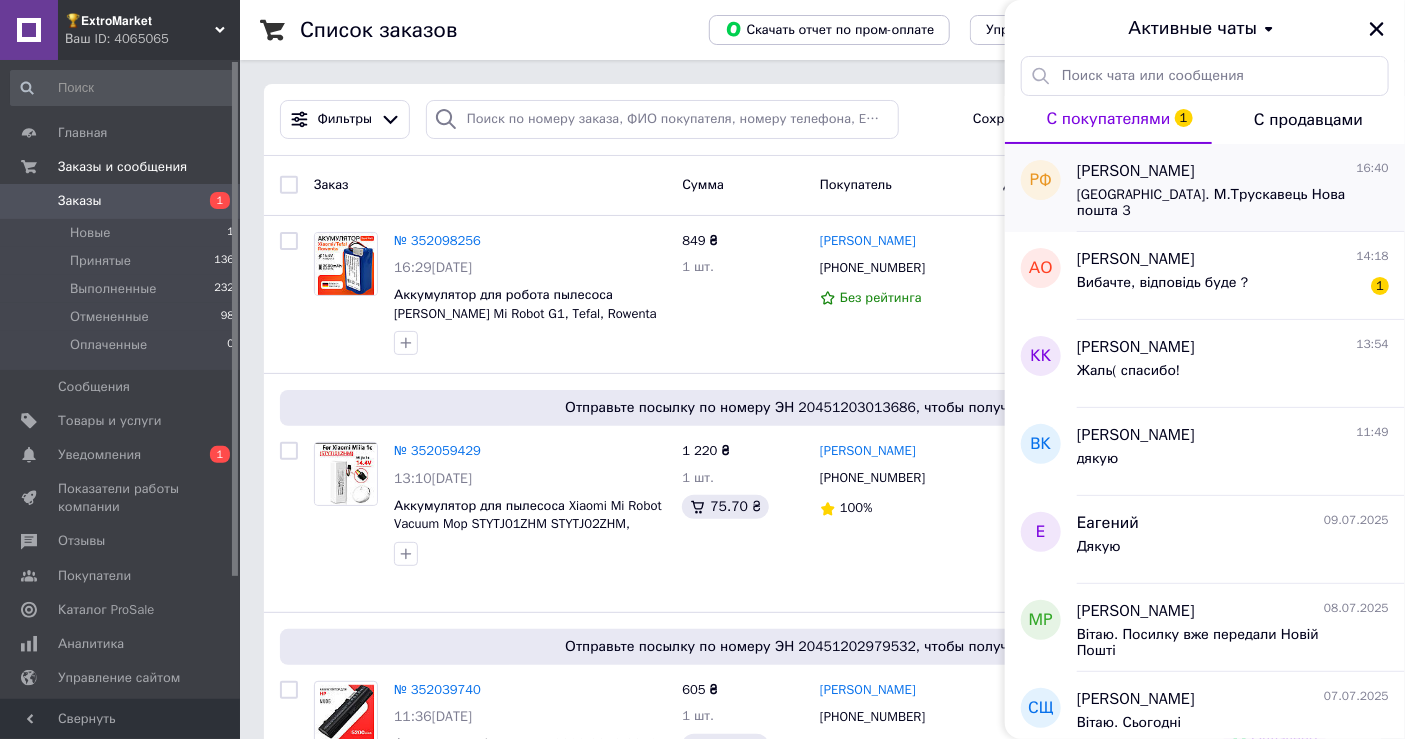 click on "Роман Федишин" at bounding box center (1136, 171) 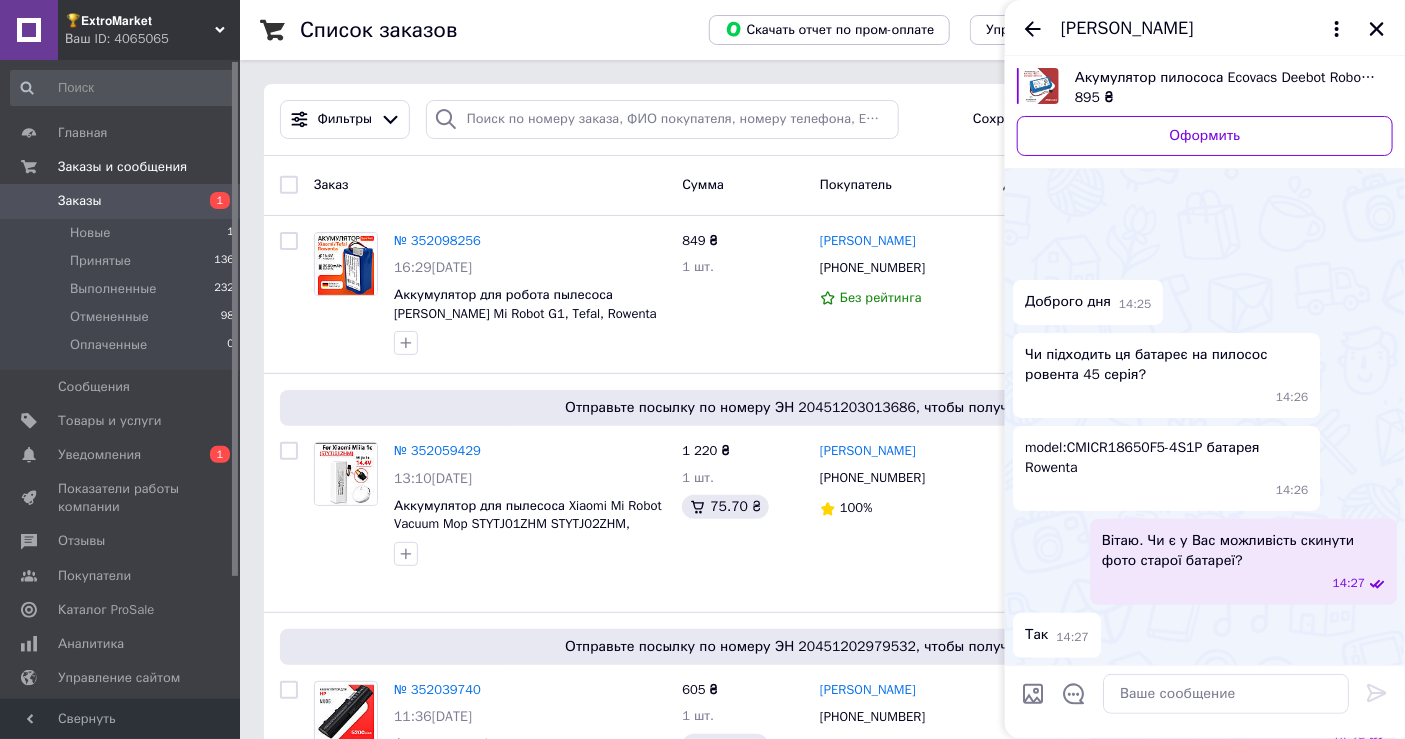 scroll, scrollTop: 2597, scrollLeft: 0, axis: vertical 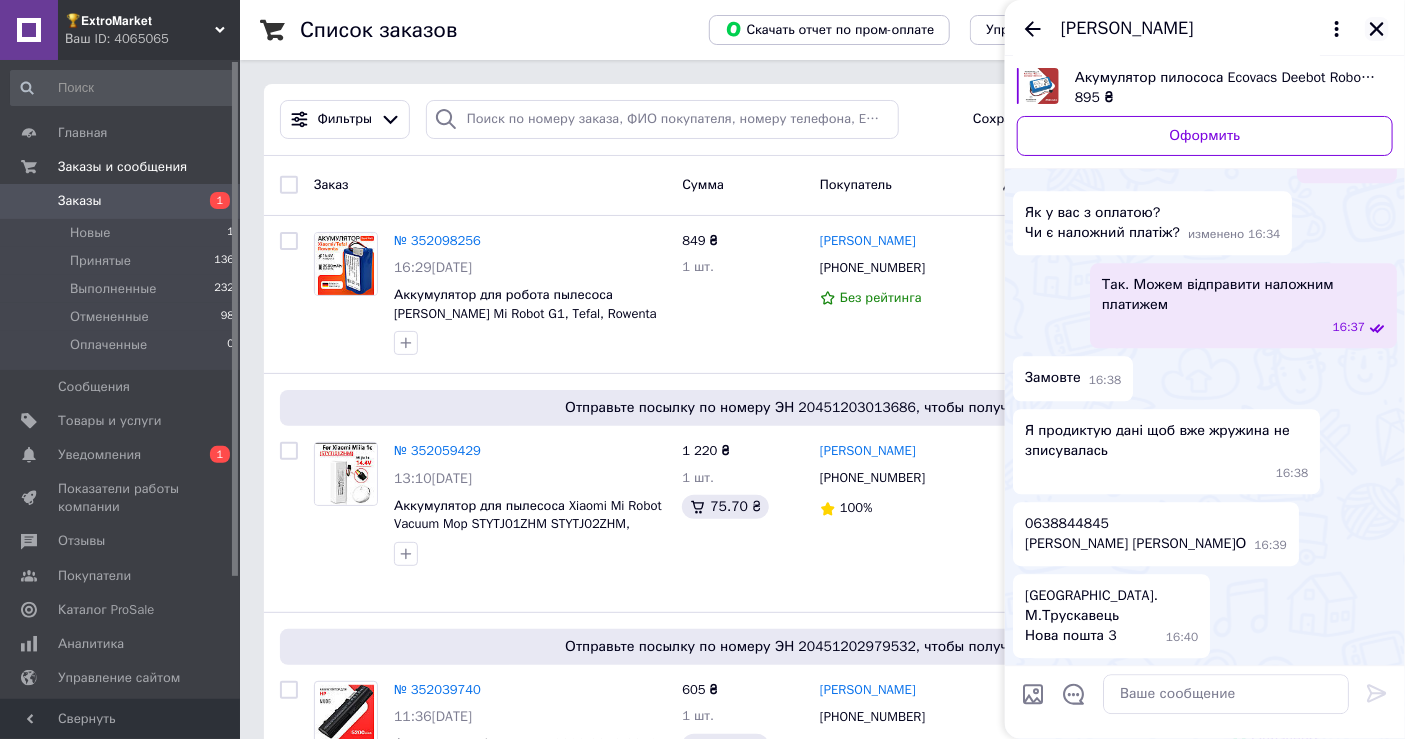 click 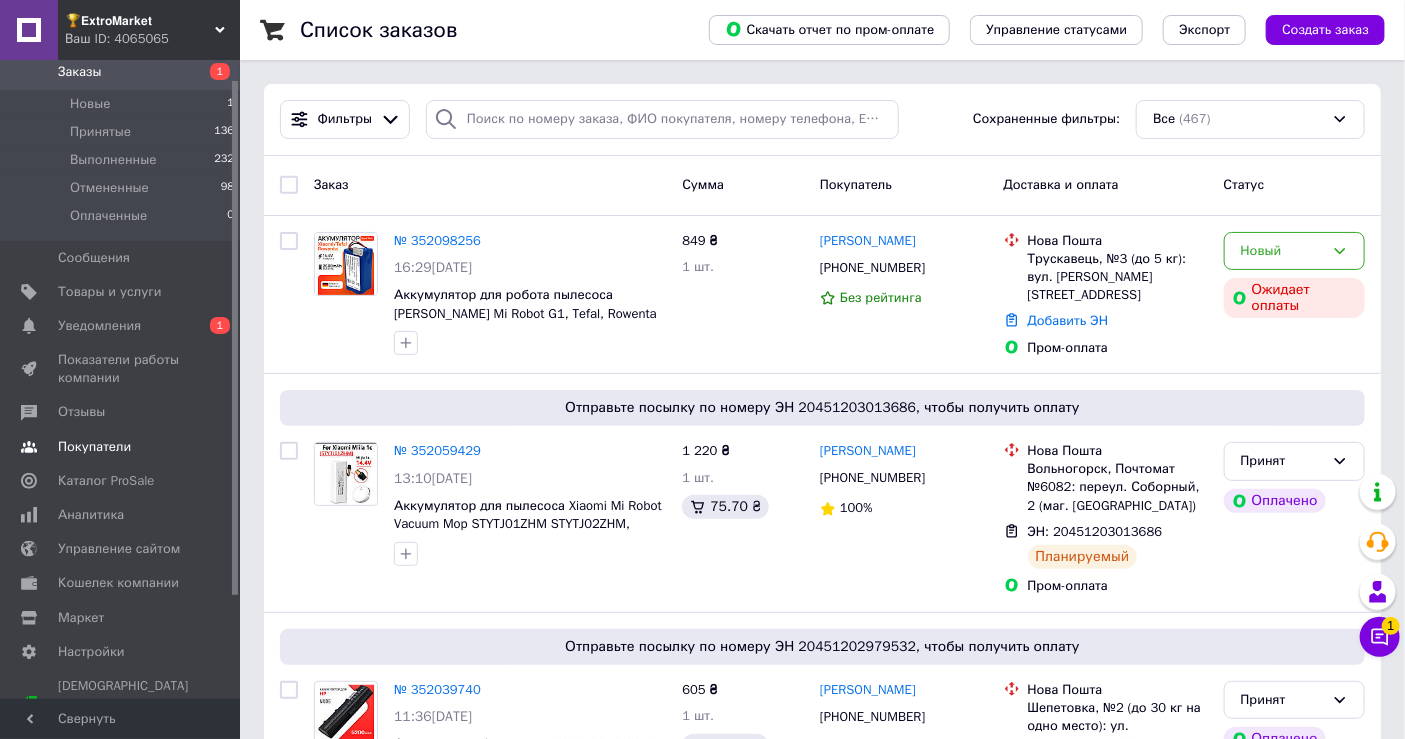 scroll, scrollTop: 150, scrollLeft: 0, axis: vertical 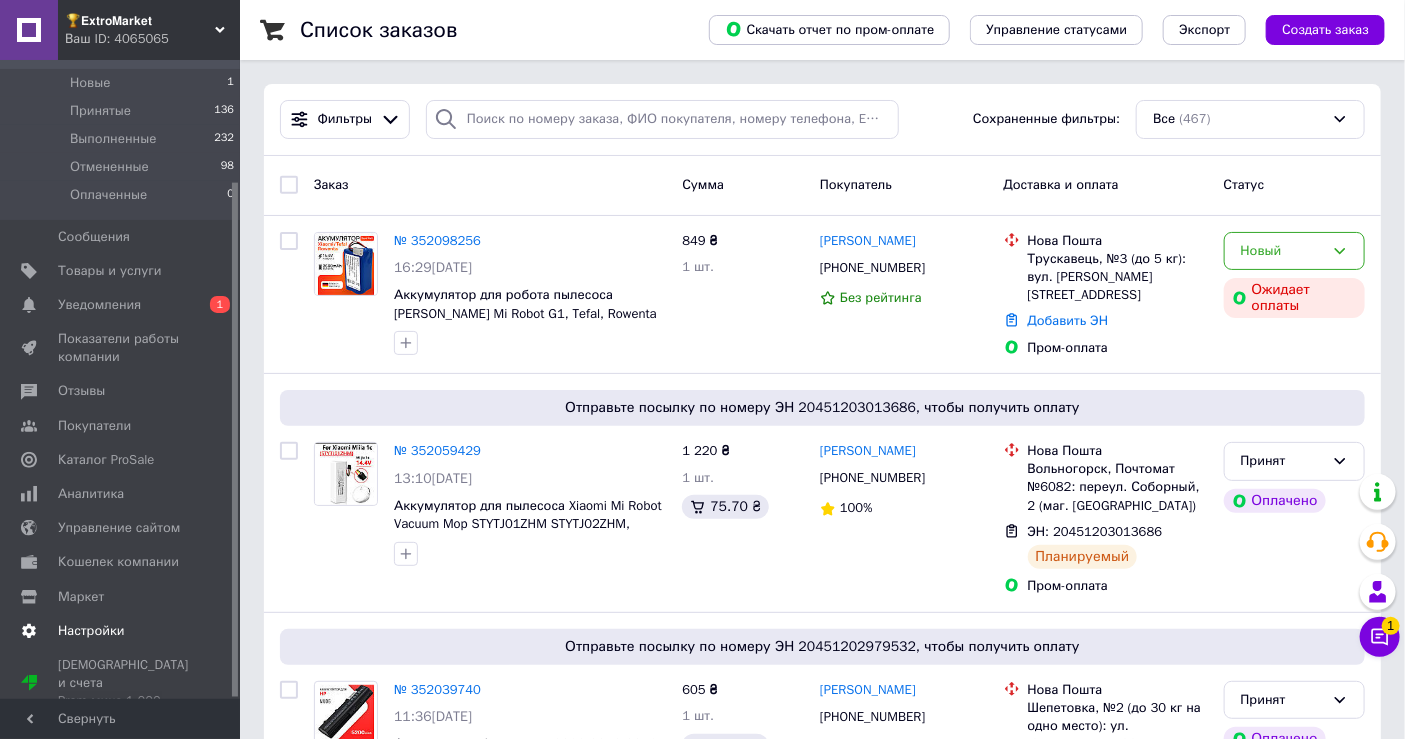click on "Настройки" at bounding box center (91, 631) 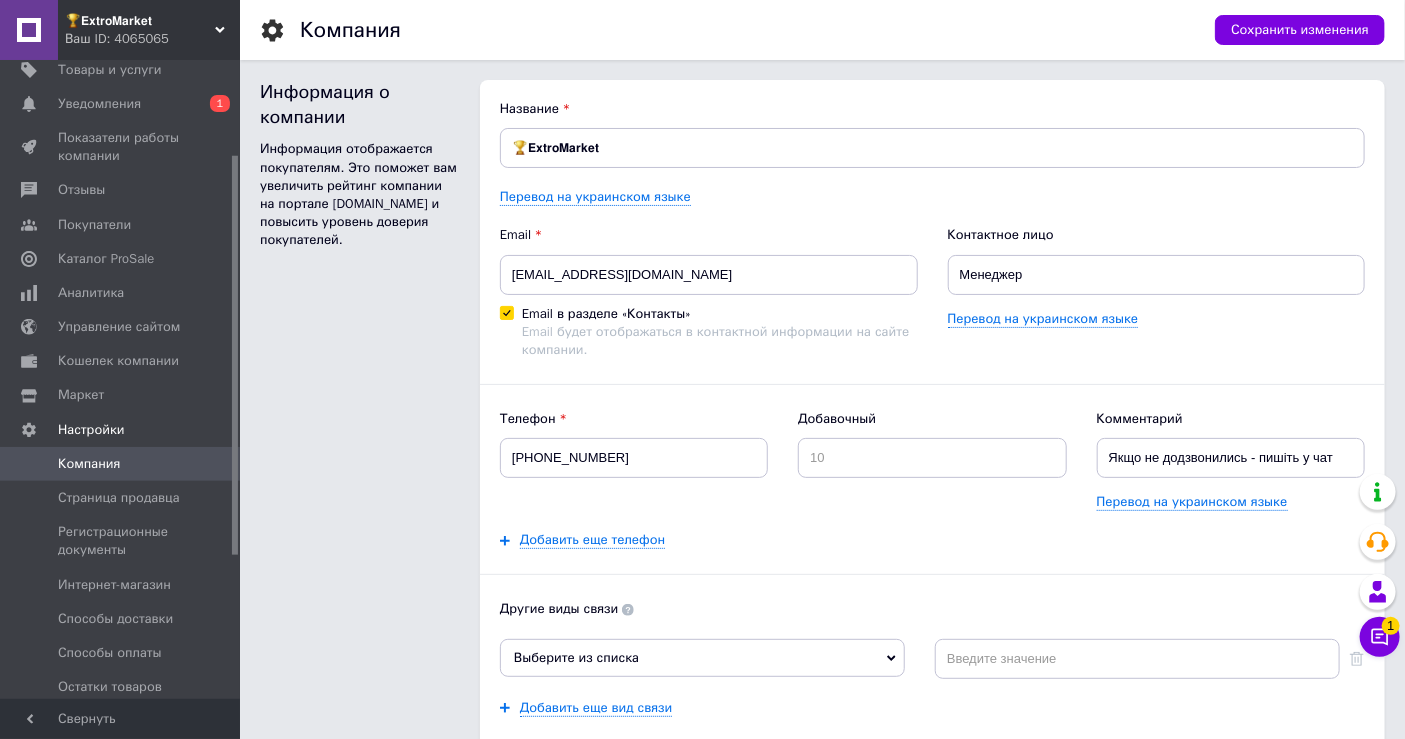 scroll, scrollTop: 0, scrollLeft: 0, axis: both 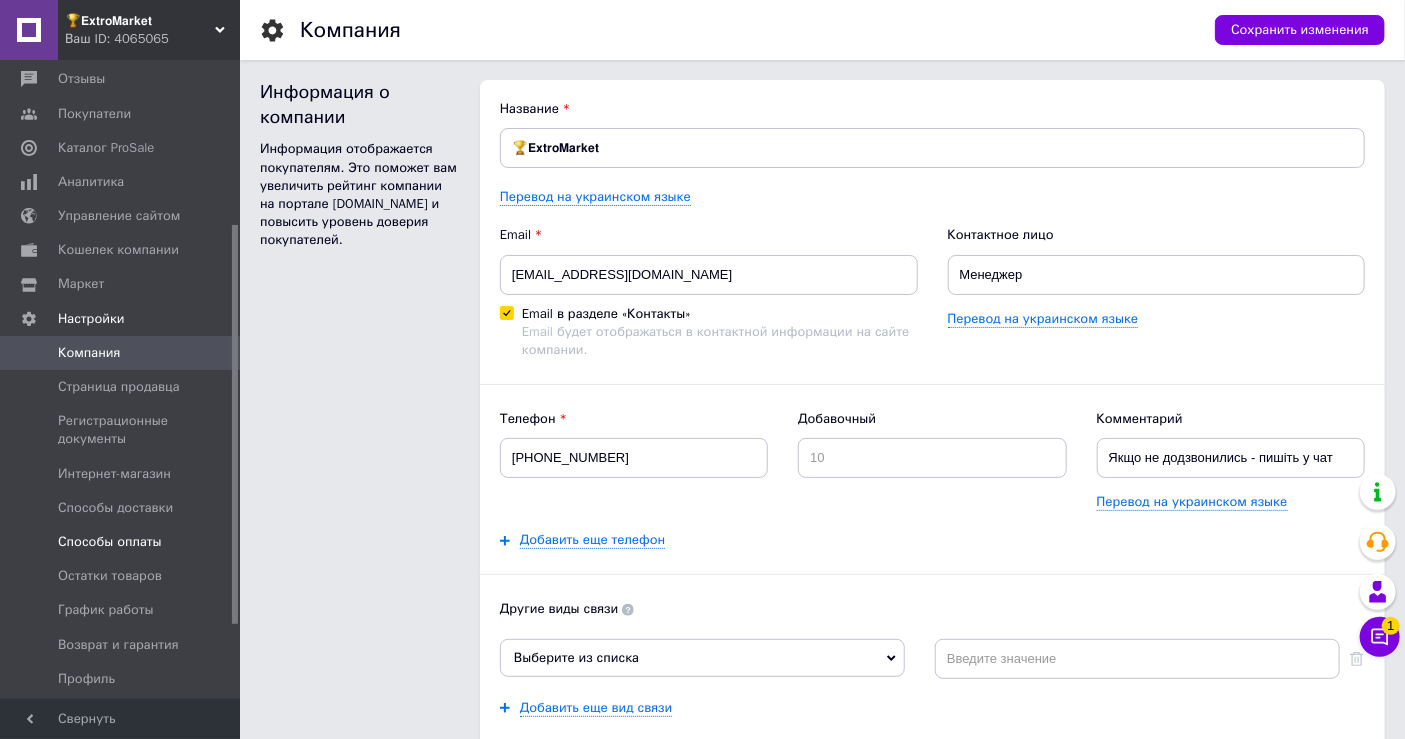 click on "Способы оплаты" at bounding box center [110, 542] 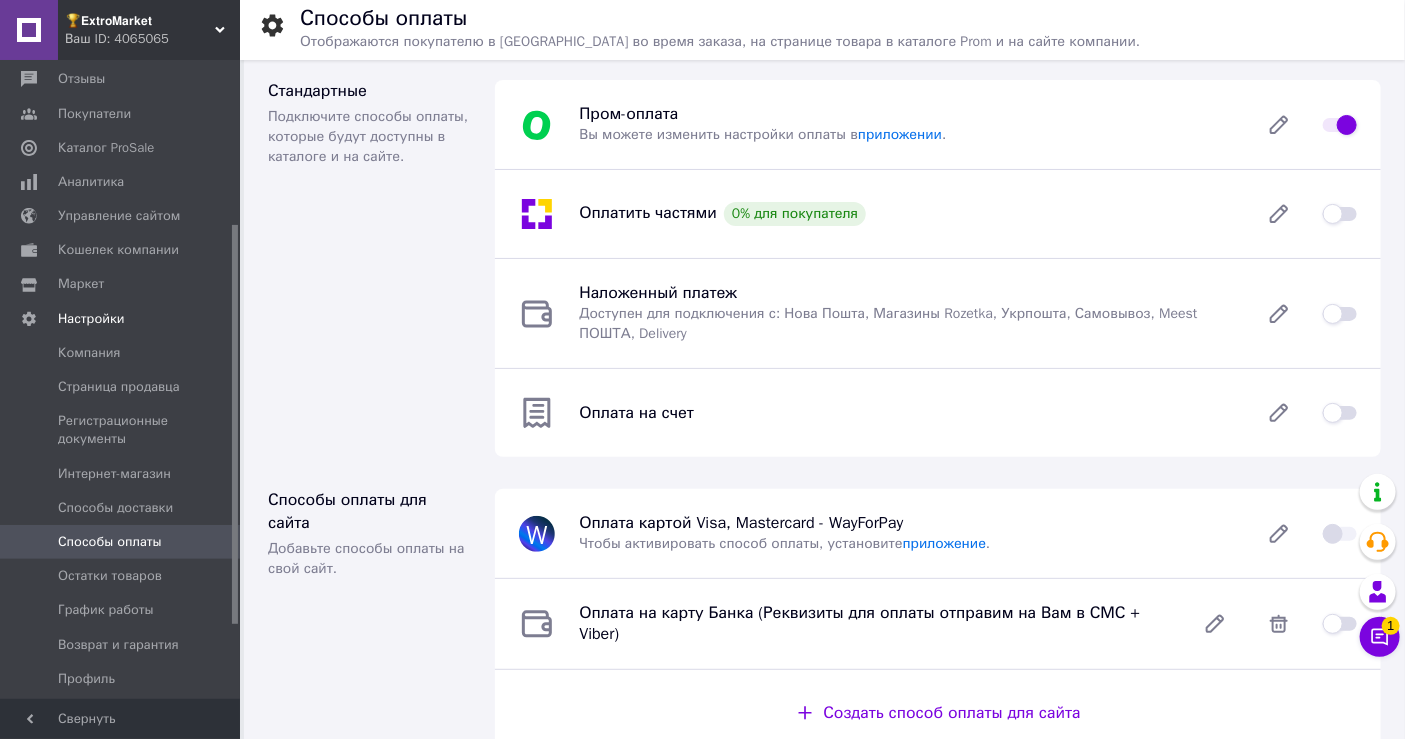 click at bounding box center (1340, 314) 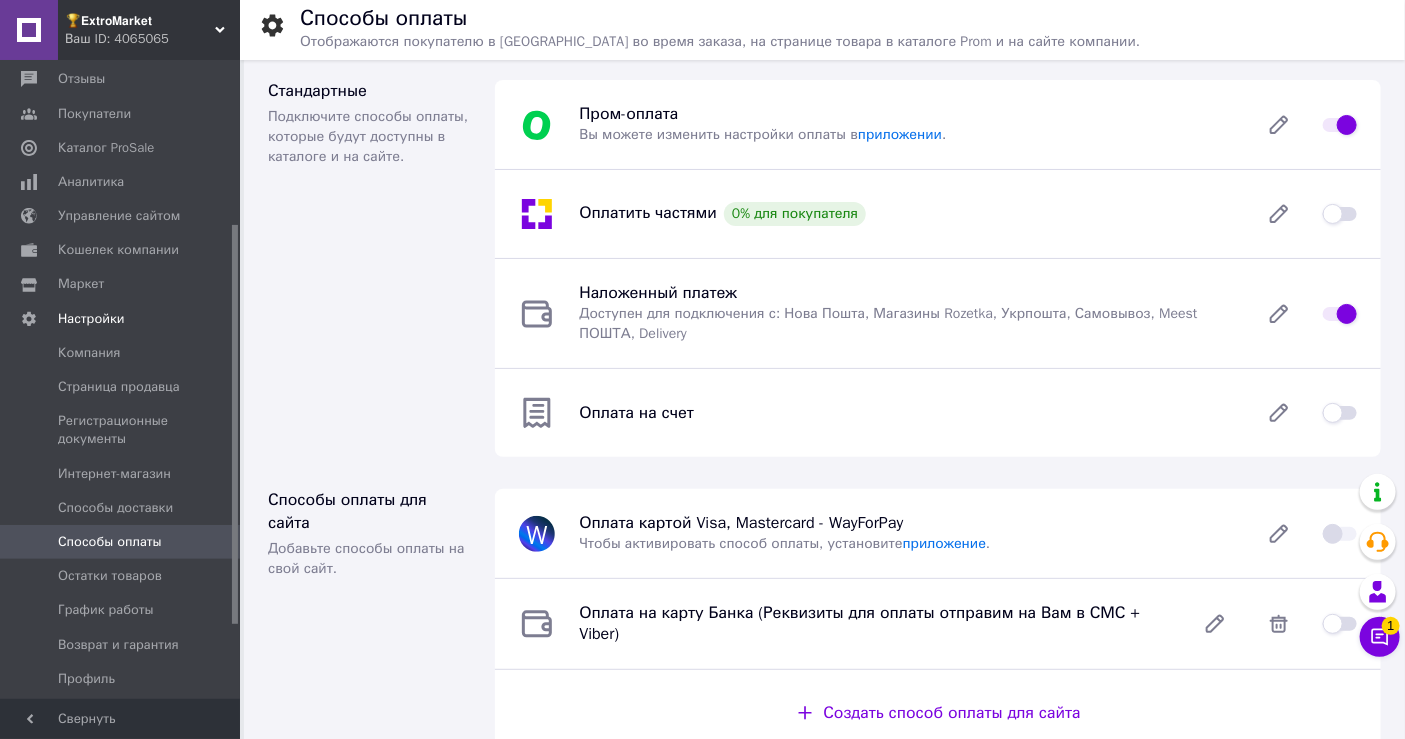 checkbox on "true" 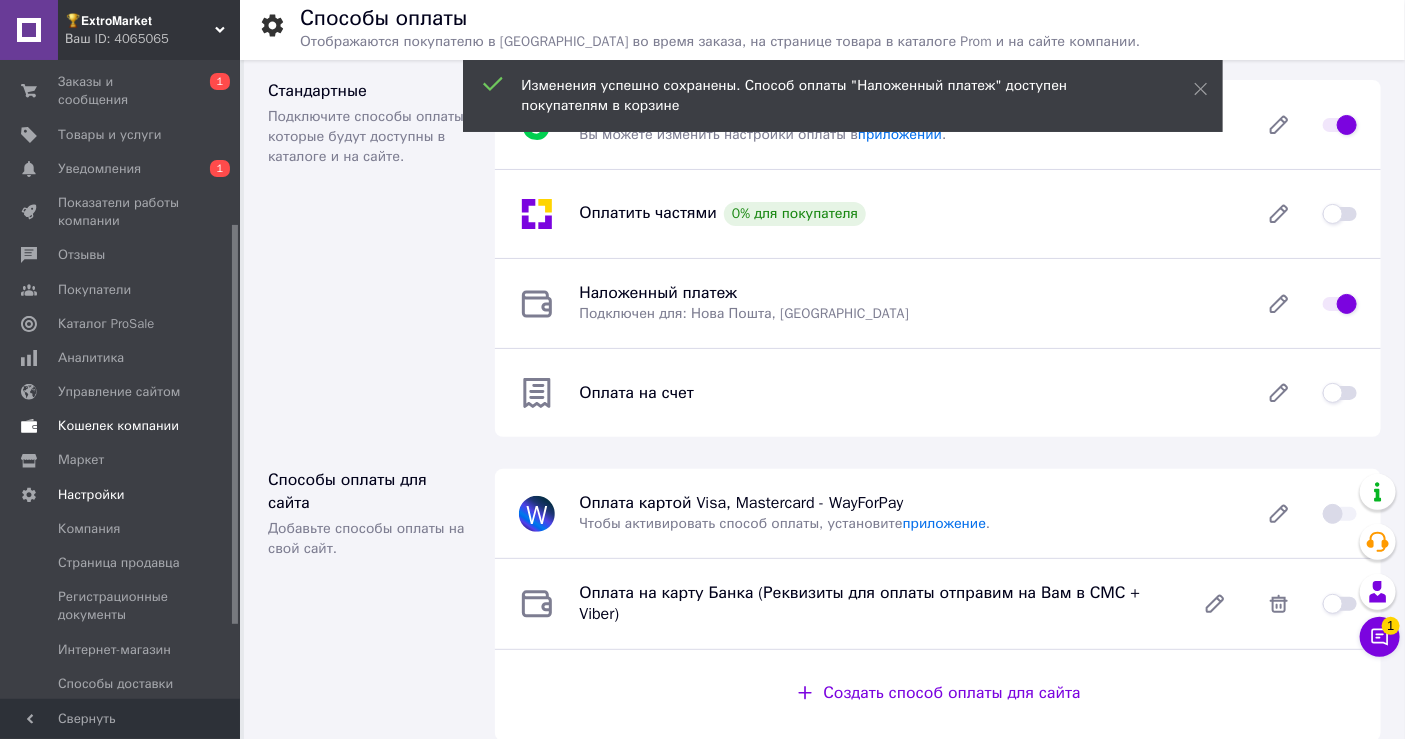 scroll, scrollTop: 0, scrollLeft: 0, axis: both 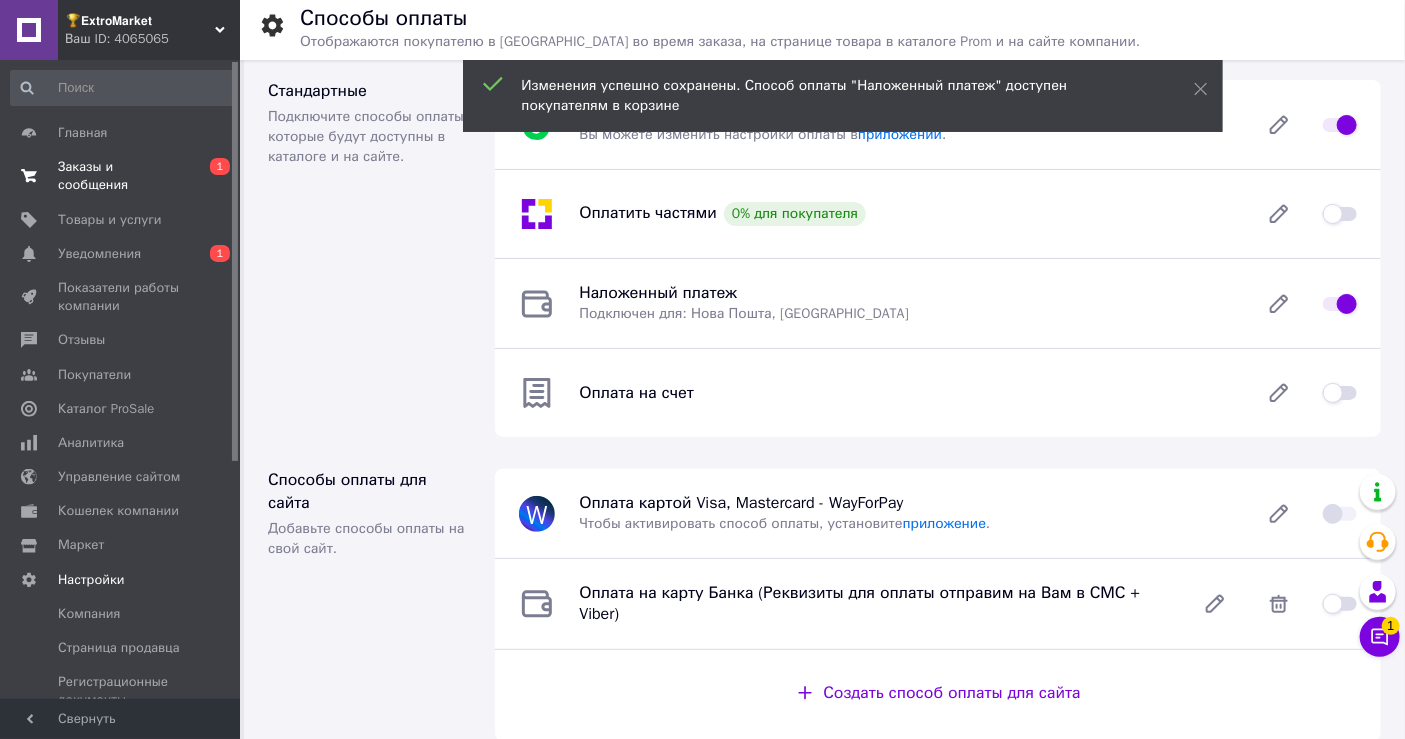 click on "Заказы и сообщения" at bounding box center (121, 176) 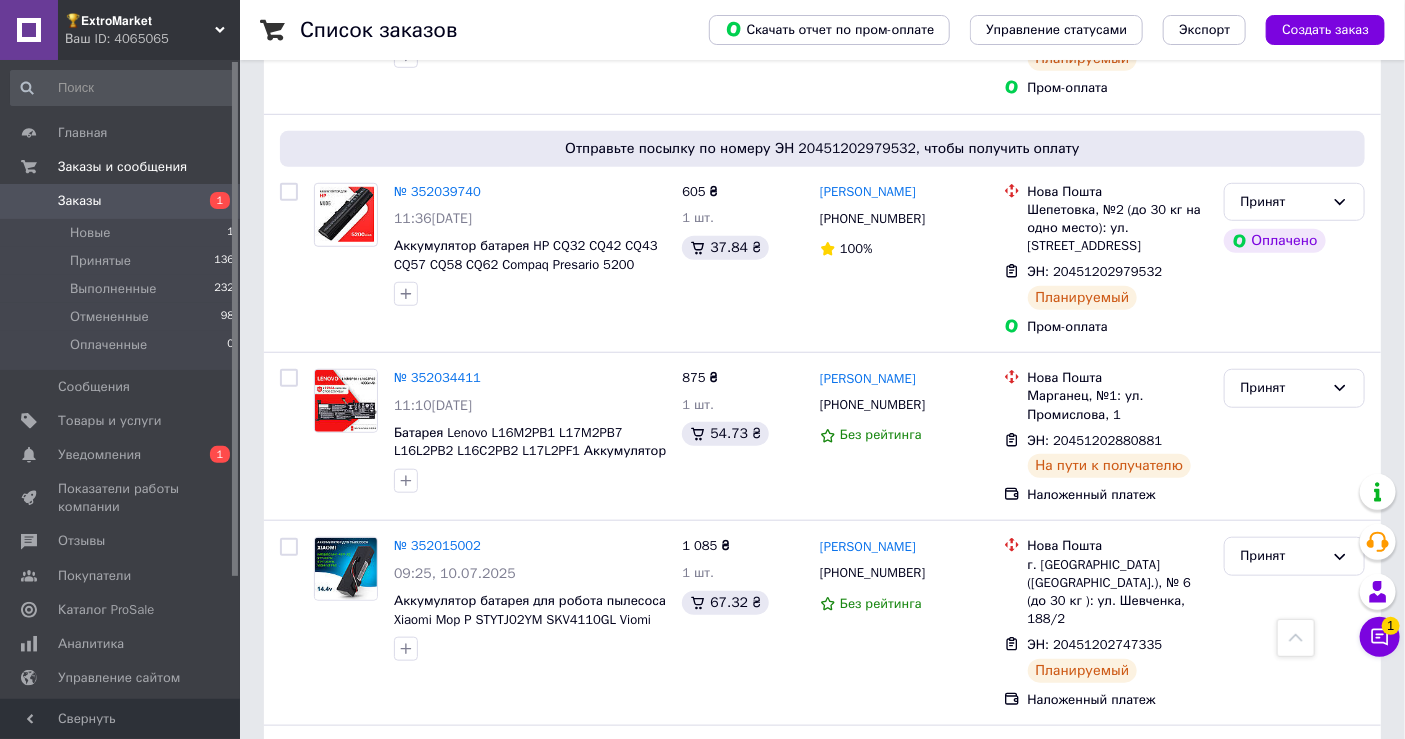 scroll, scrollTop: 555, scrollLeft: 0, axis: vertical 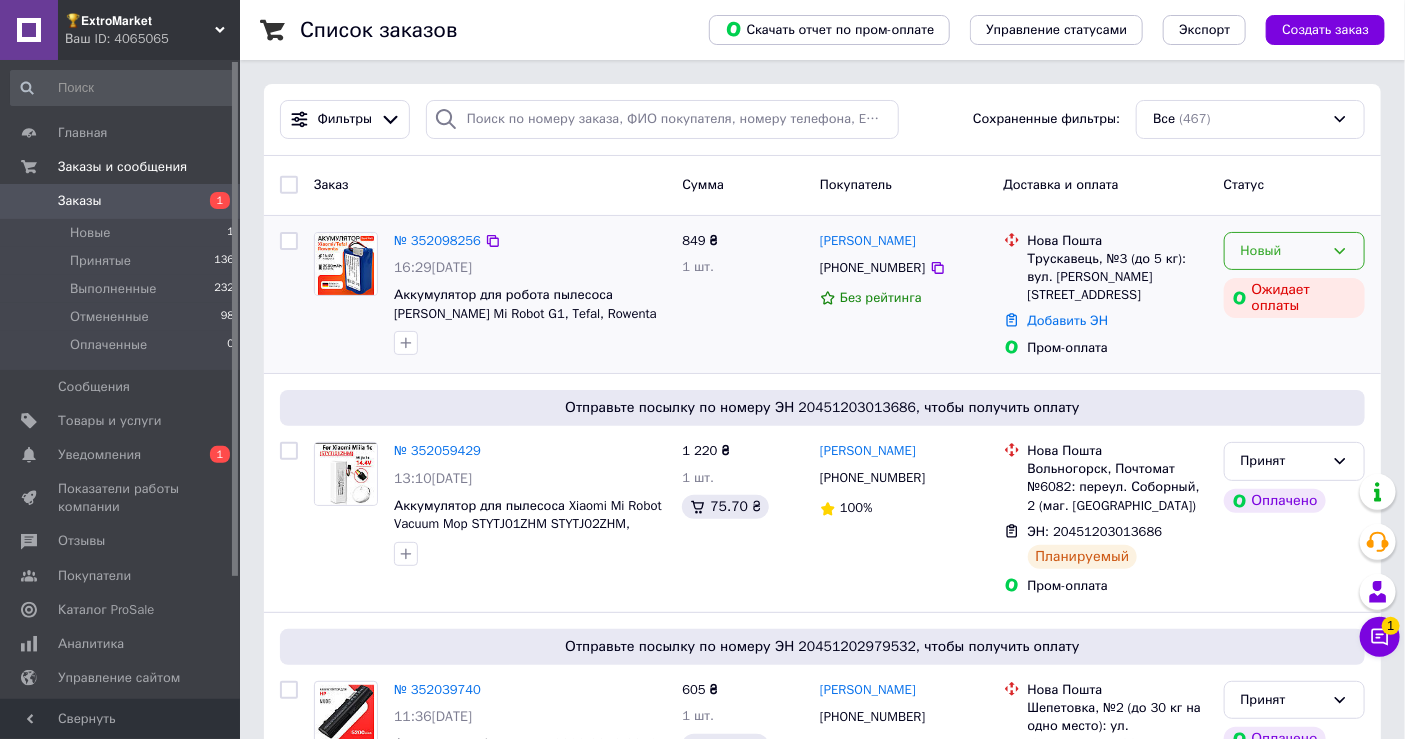 click on "Новый" at bounding box center [1282, 251] 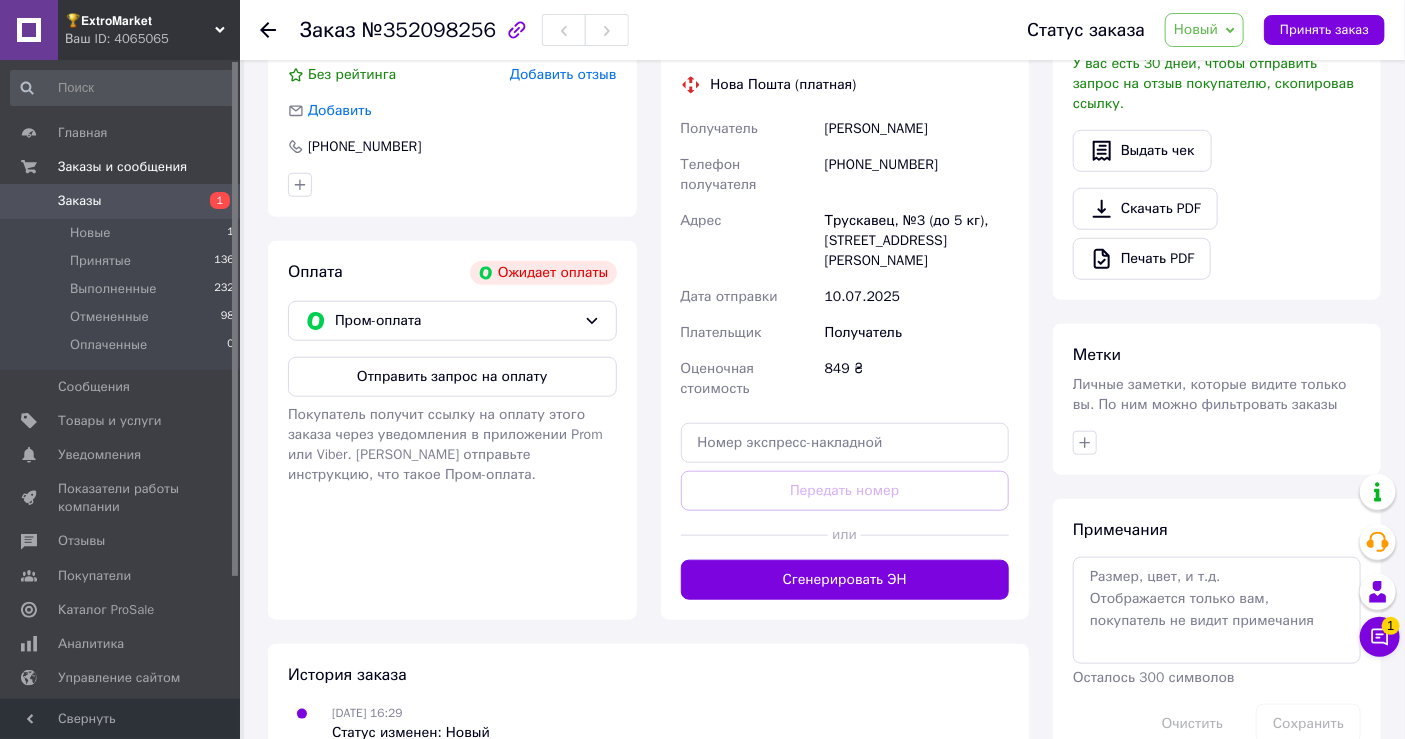 scroll, scrollTop: 555, scrollLeft: 0, axis: vertical 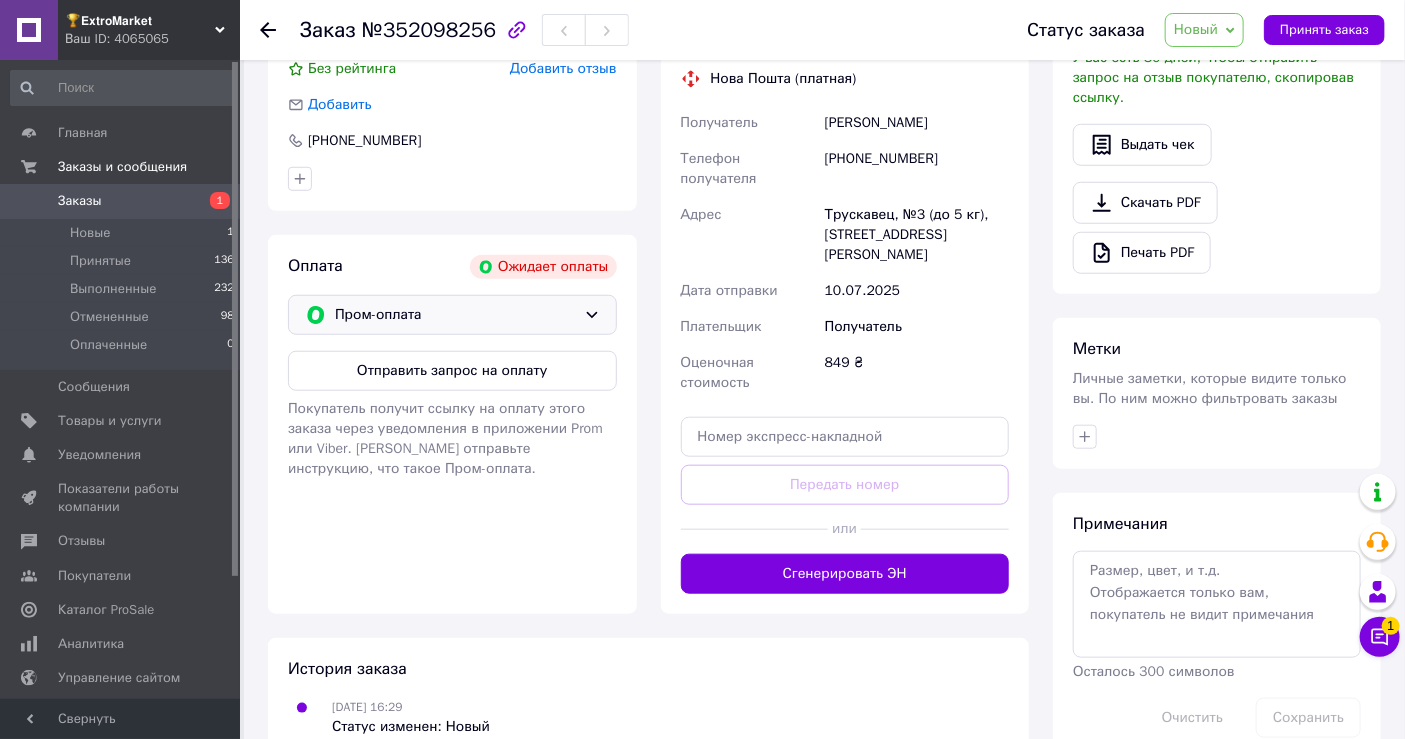 click on "Пром-оплата" at bounding box center (455, 315) 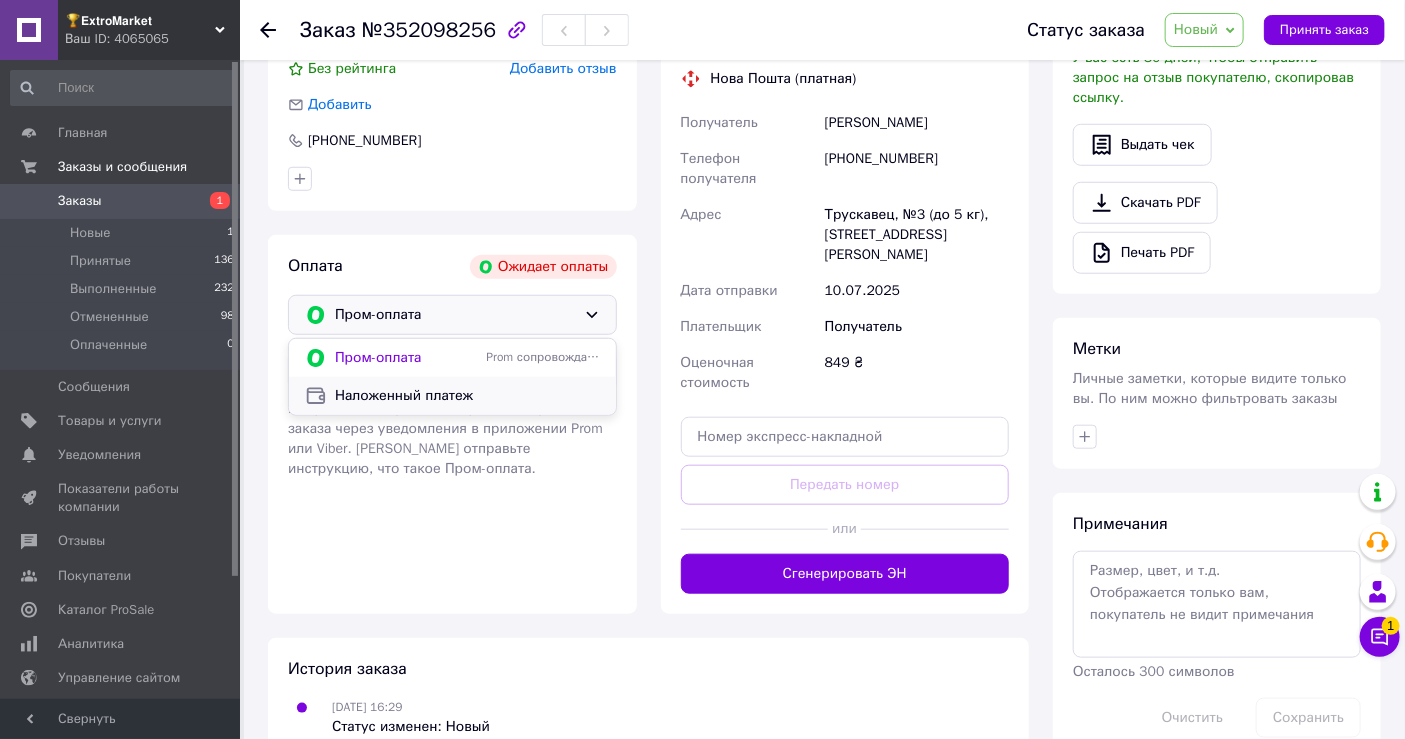 click on "Наложенный платеж" at bounding box center (467, 396) 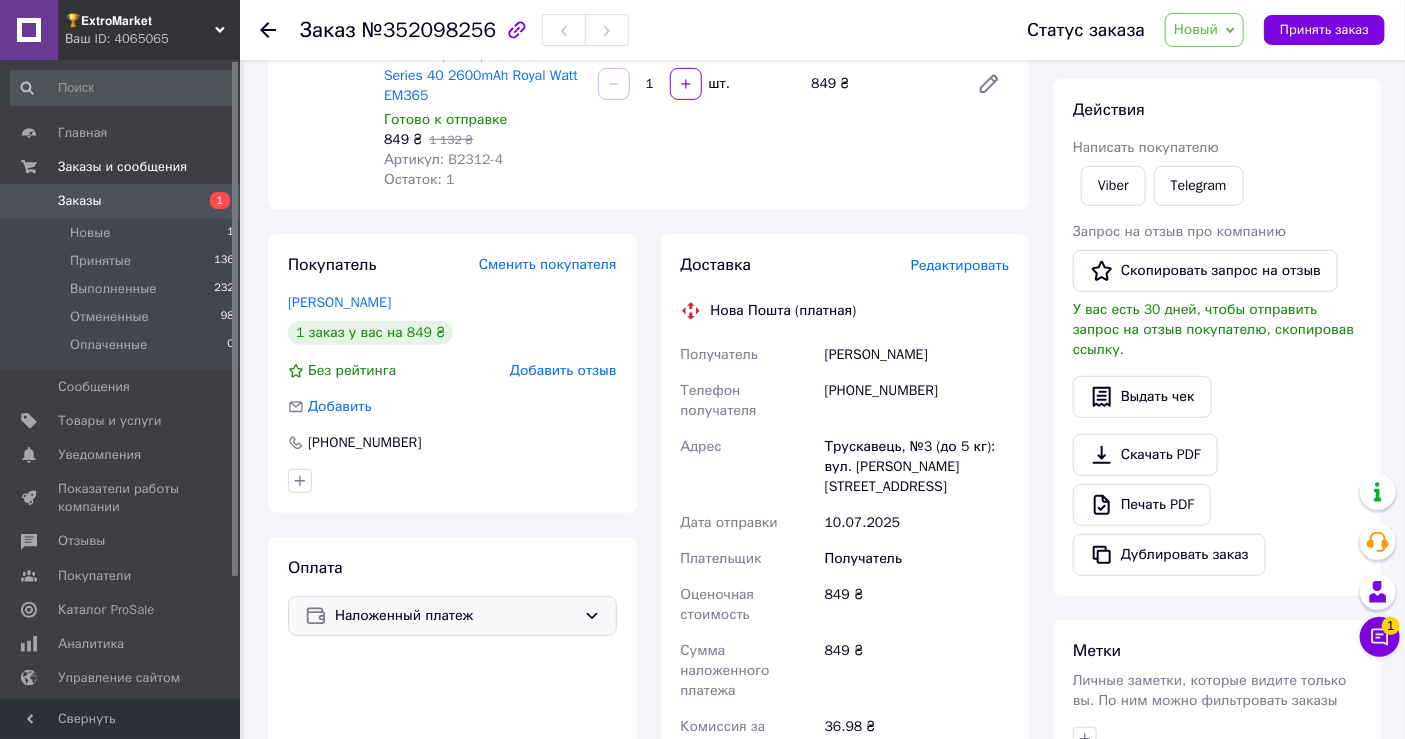 scroll, scrollTop: 0, scrollLeft: 0, axis: both 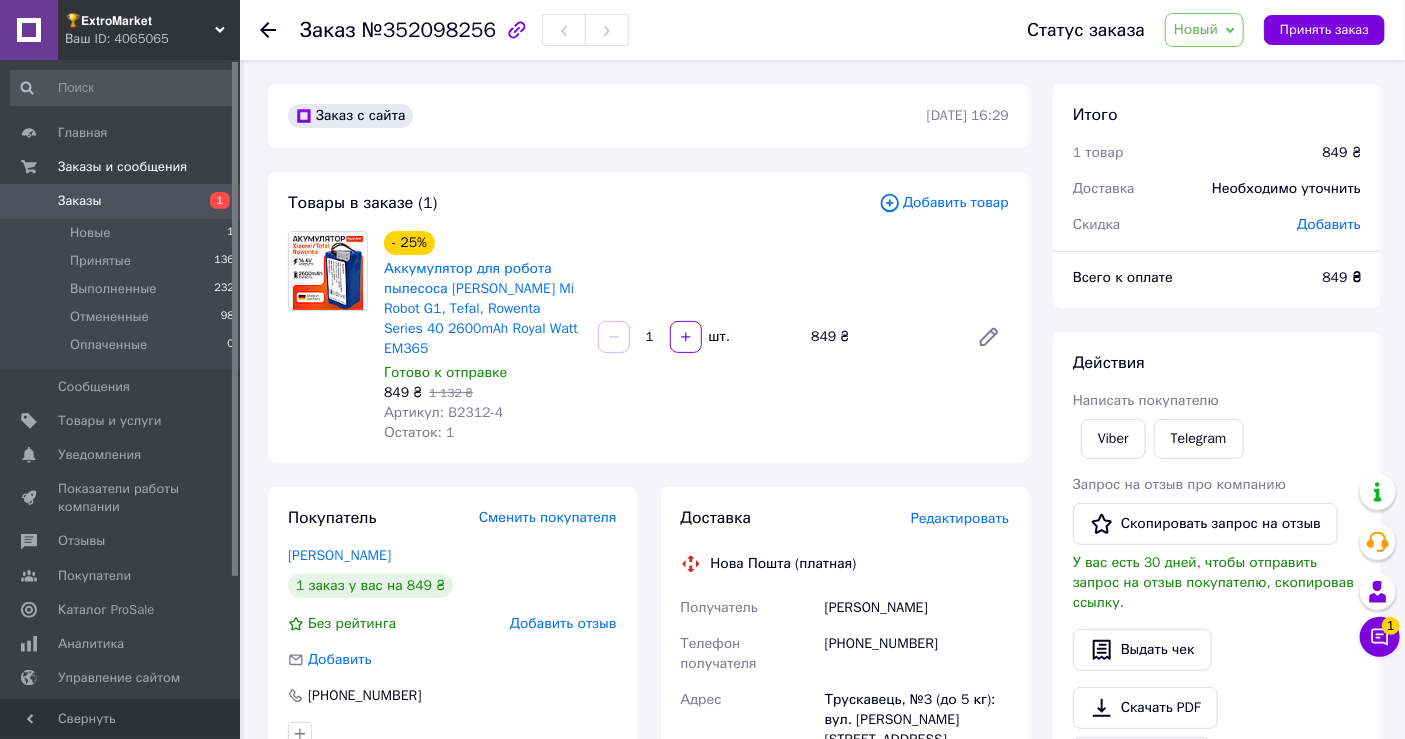 click on "Новый" at bounding box center [1204, 30] 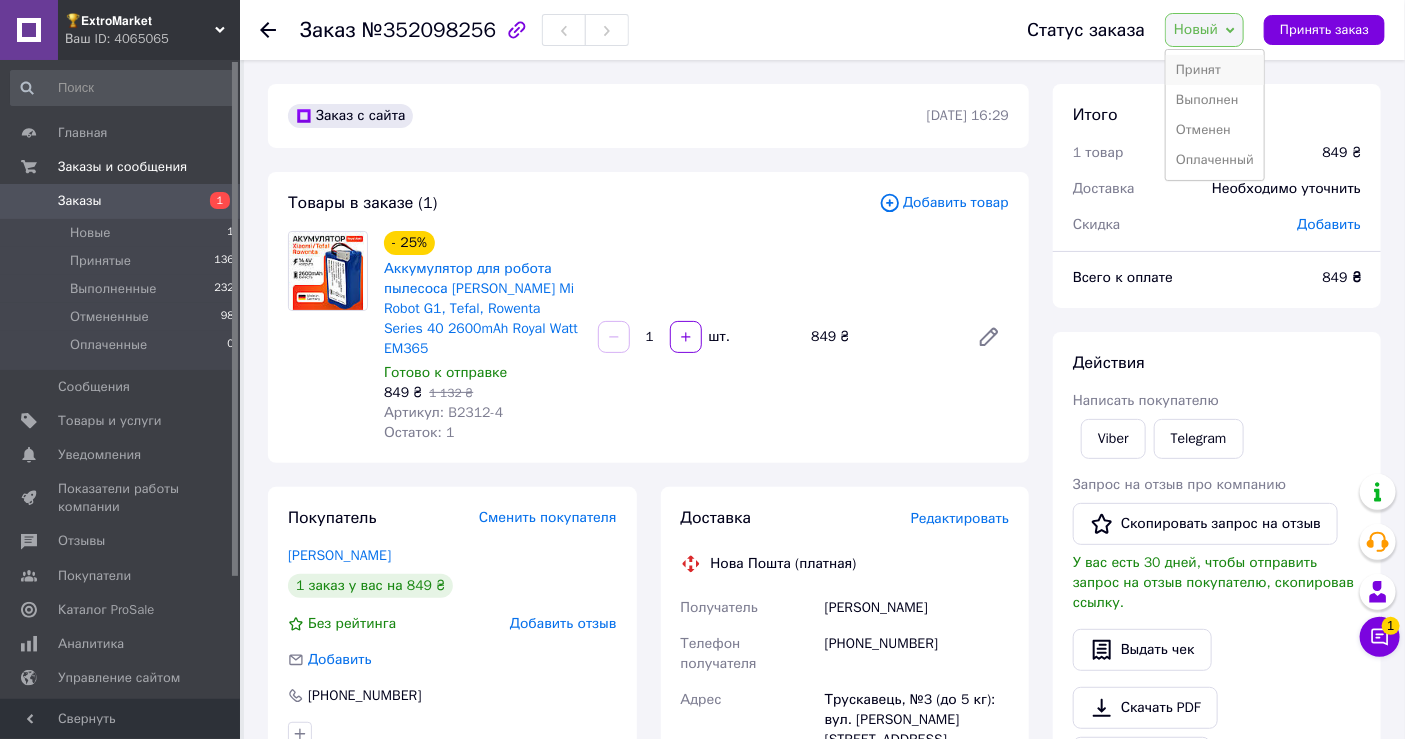 click on "Принят" at bounding box center [1215, 70] 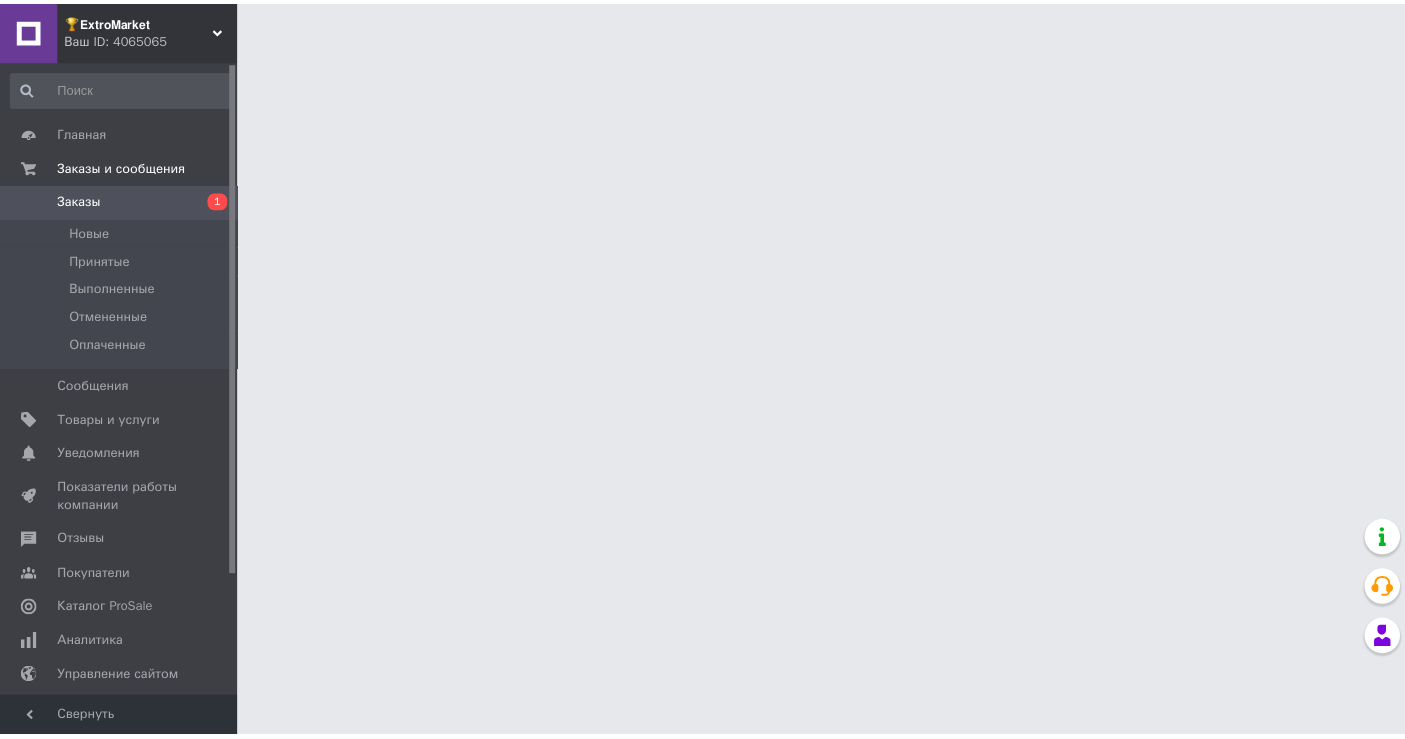 scroll, scrollTop: 0, scrollLeft: 0, axis: both 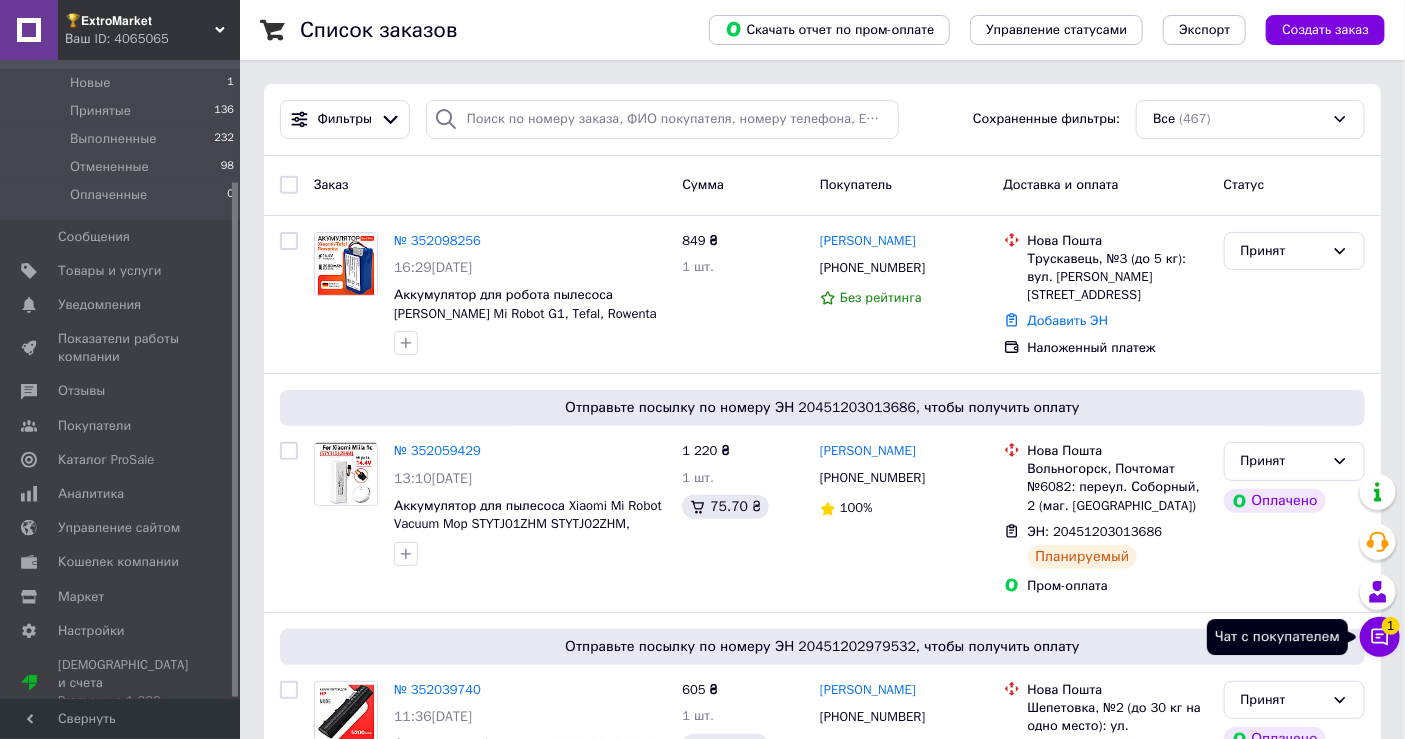 click on "1" at bounding box center (1391, 626) 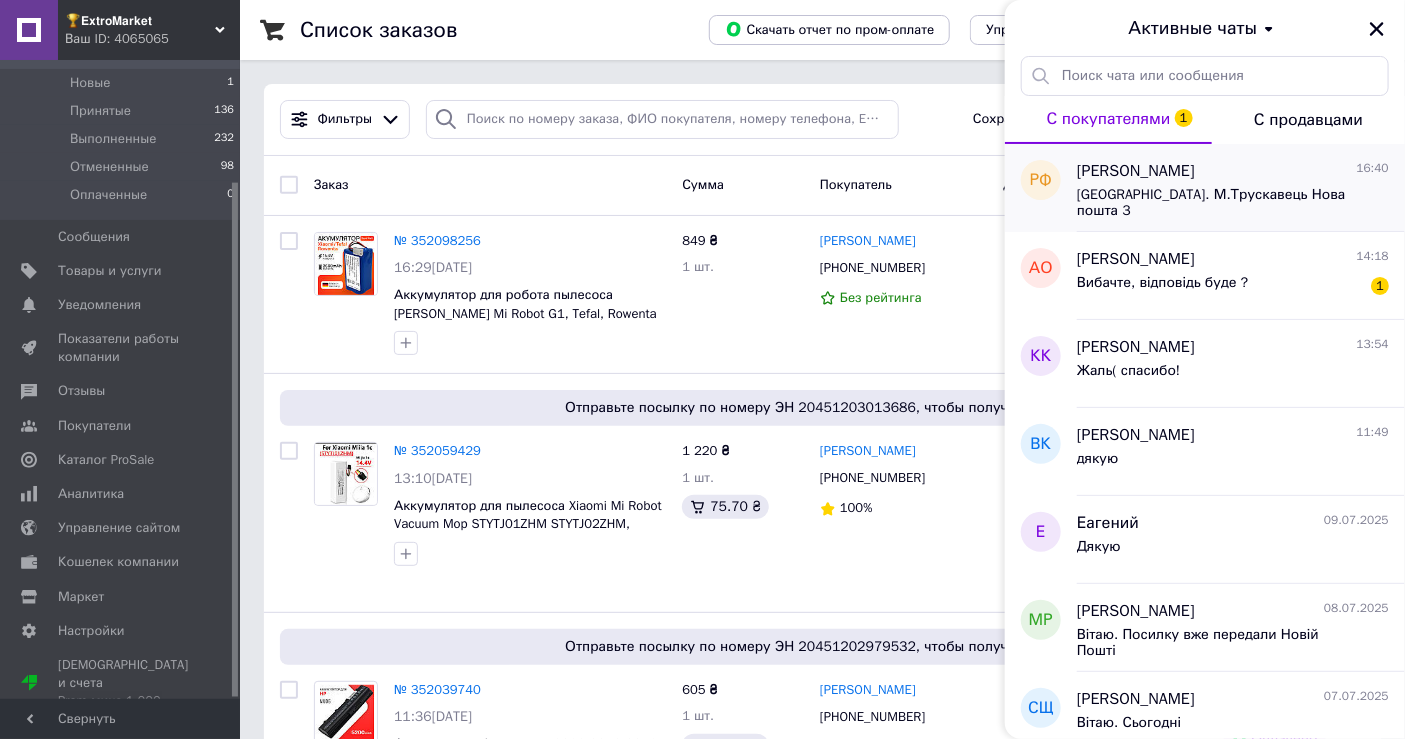 click on "Львівська обл.
М.Трускавець
Нова пошта 3" at bounding box center (1219, 203) 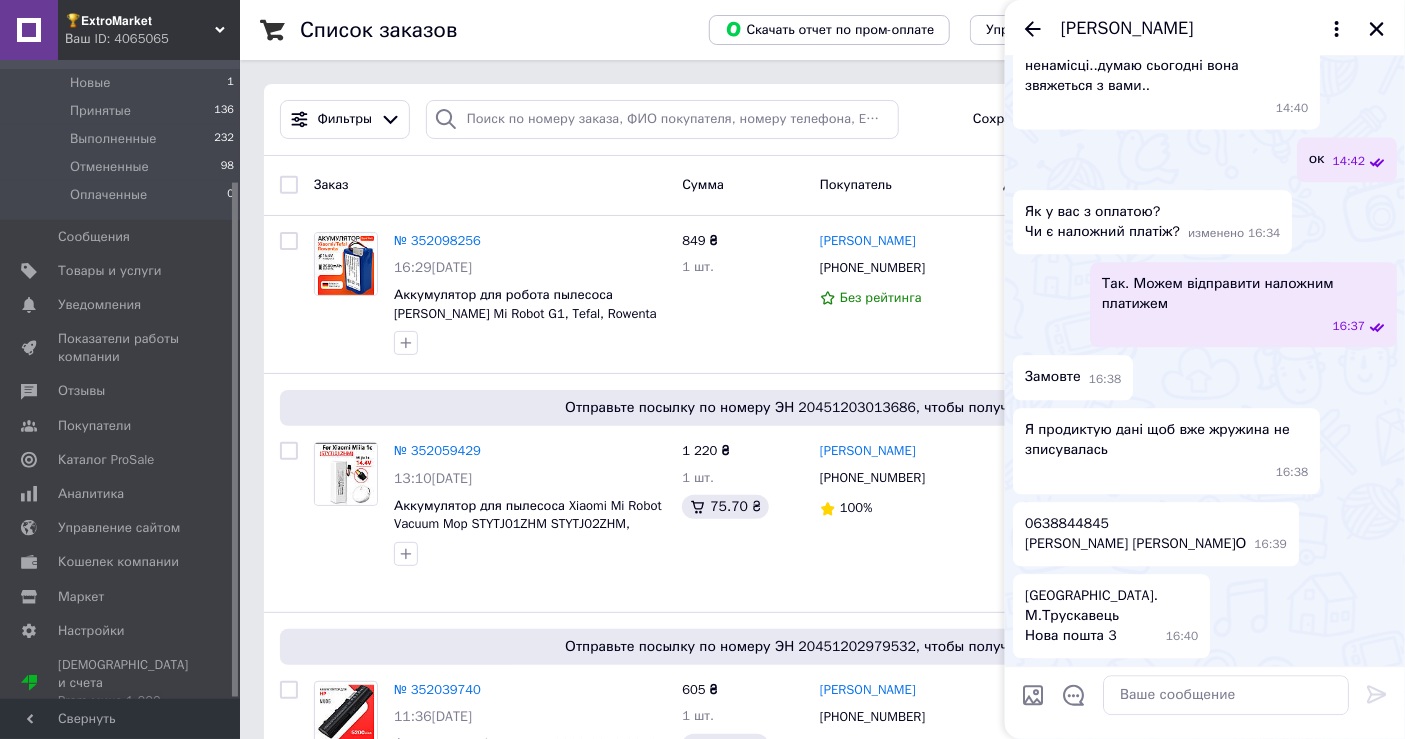scroll, scrollTop: 2425, scrollLeft: 0, axis: vertical 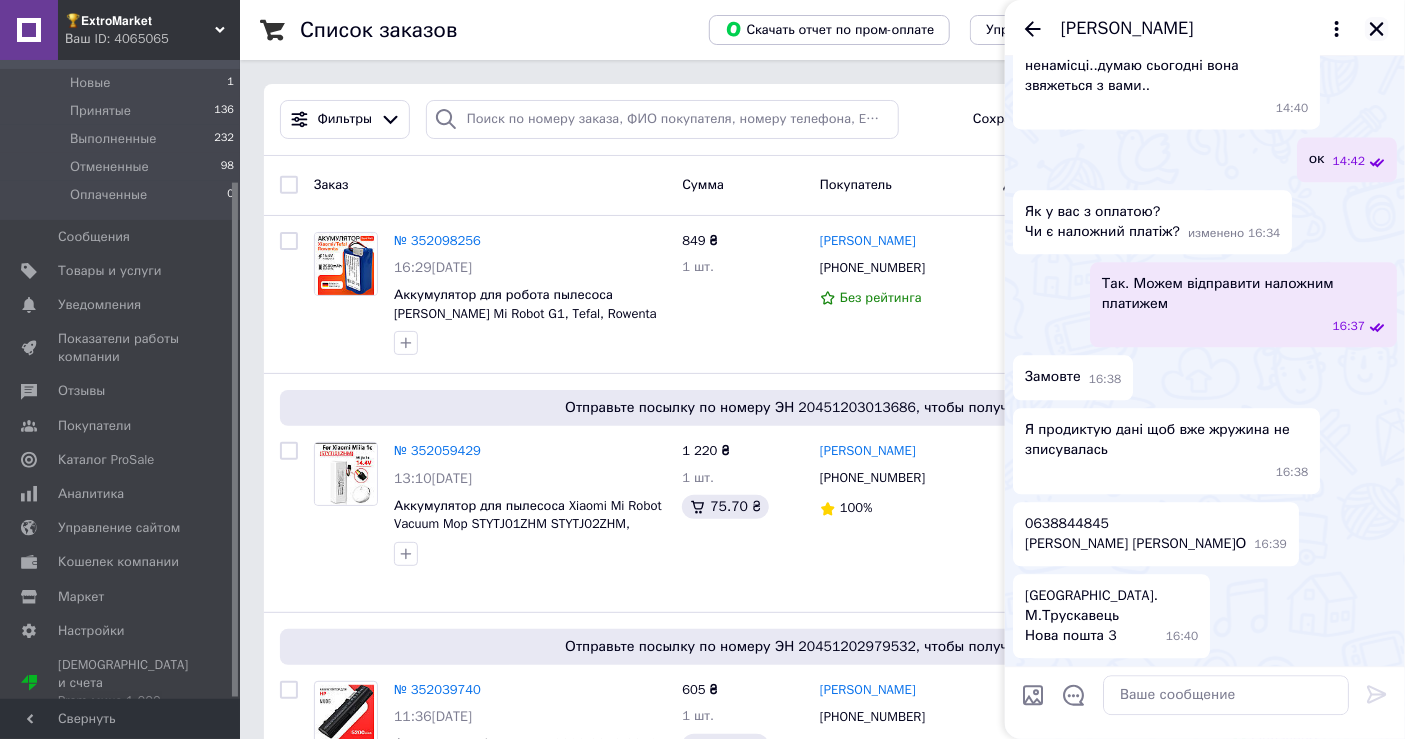 click at bounding box center [1377, 29] 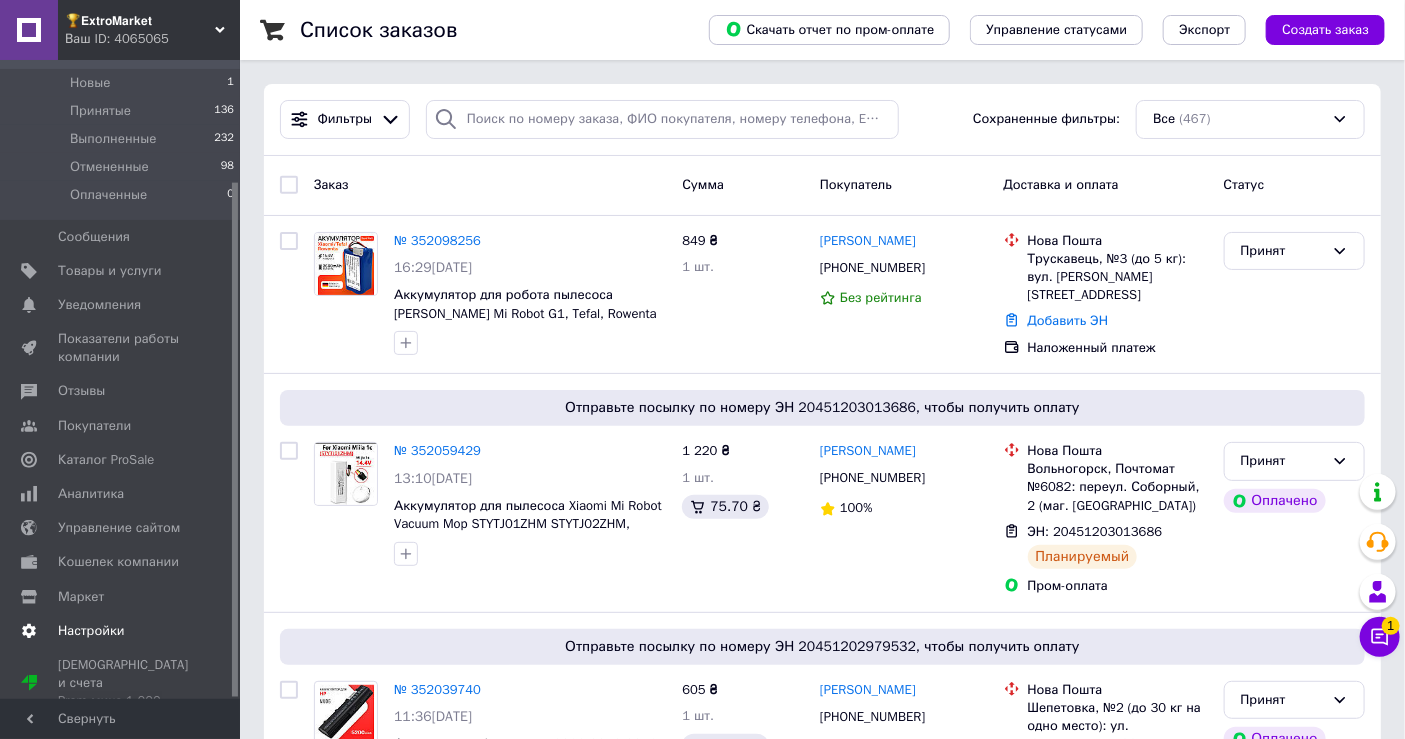 click on "Настройки" at bounding box center [91, 631] 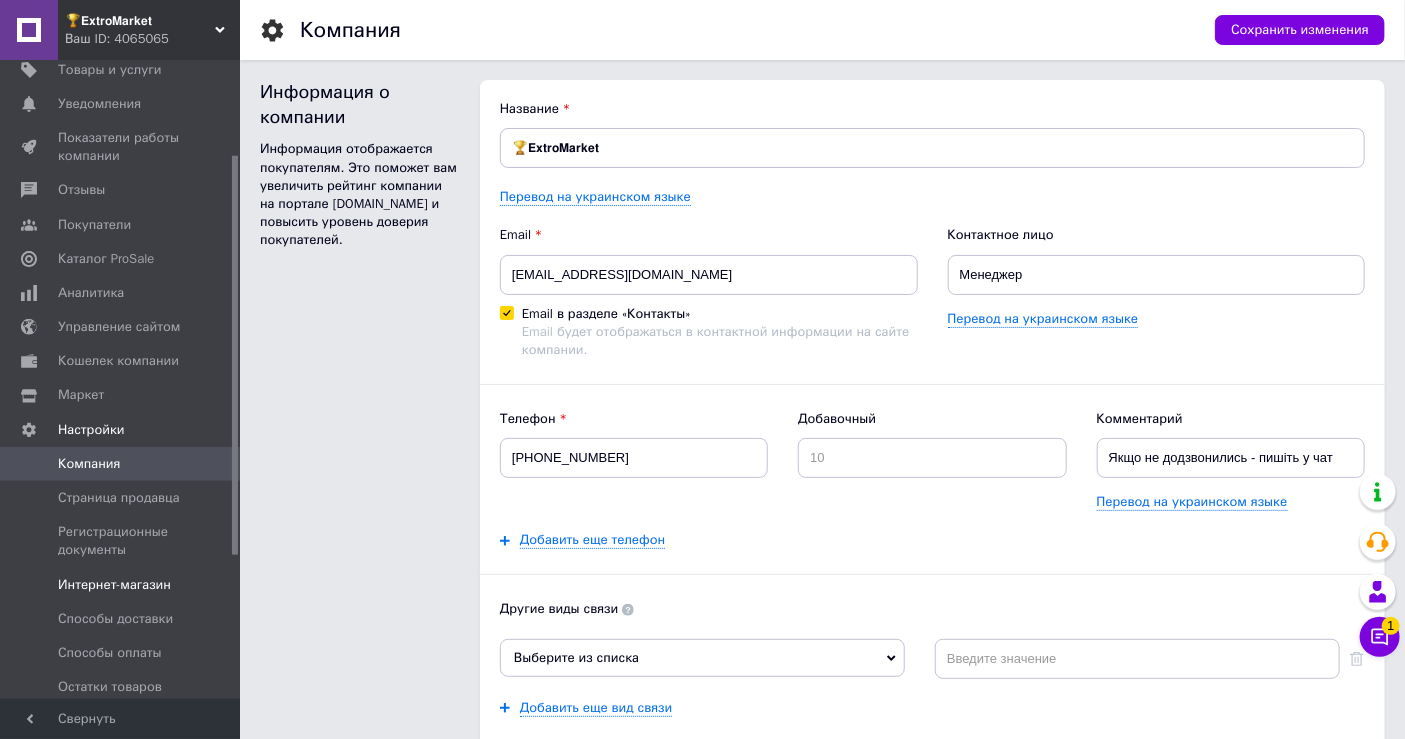scroll, scrollTop: 0, scrollLeft: 0, axis: both 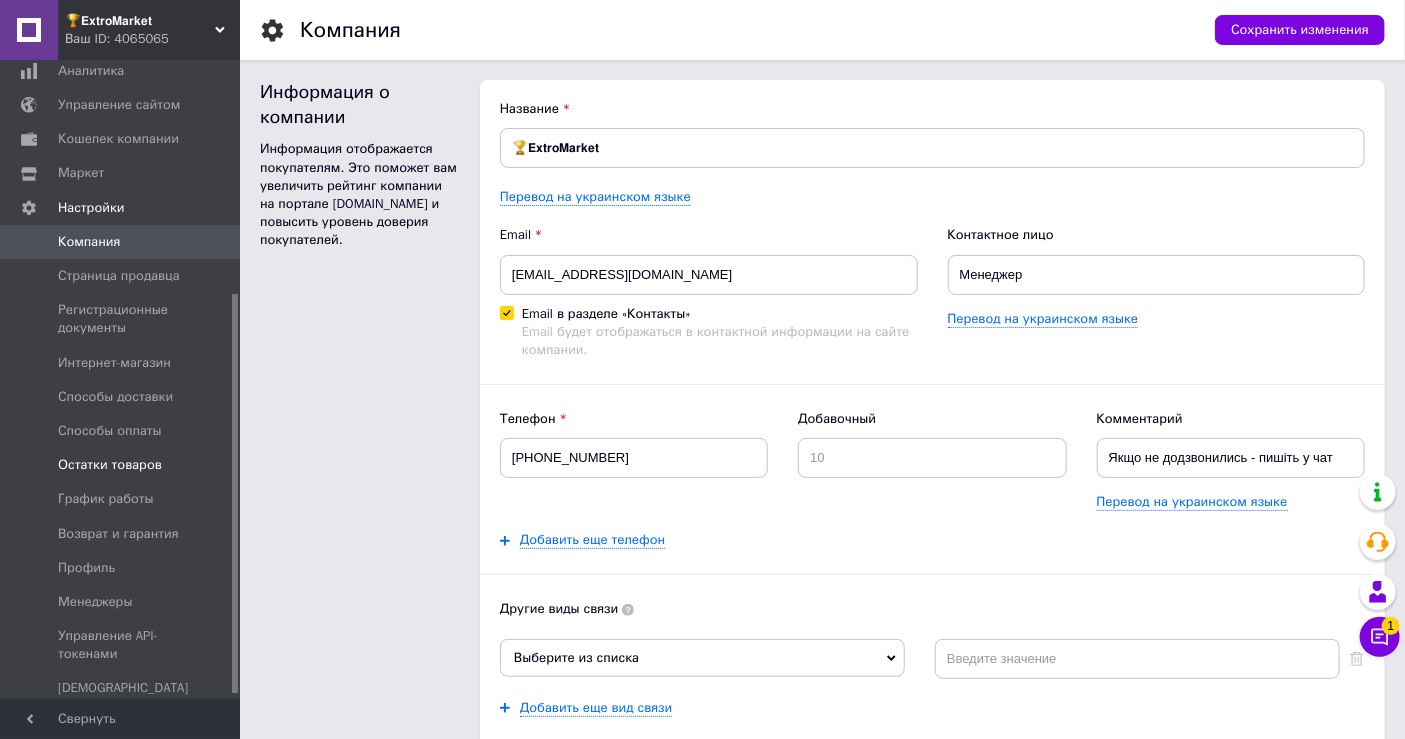 click on "Остатки товаров" at bounding box center [110, 465] 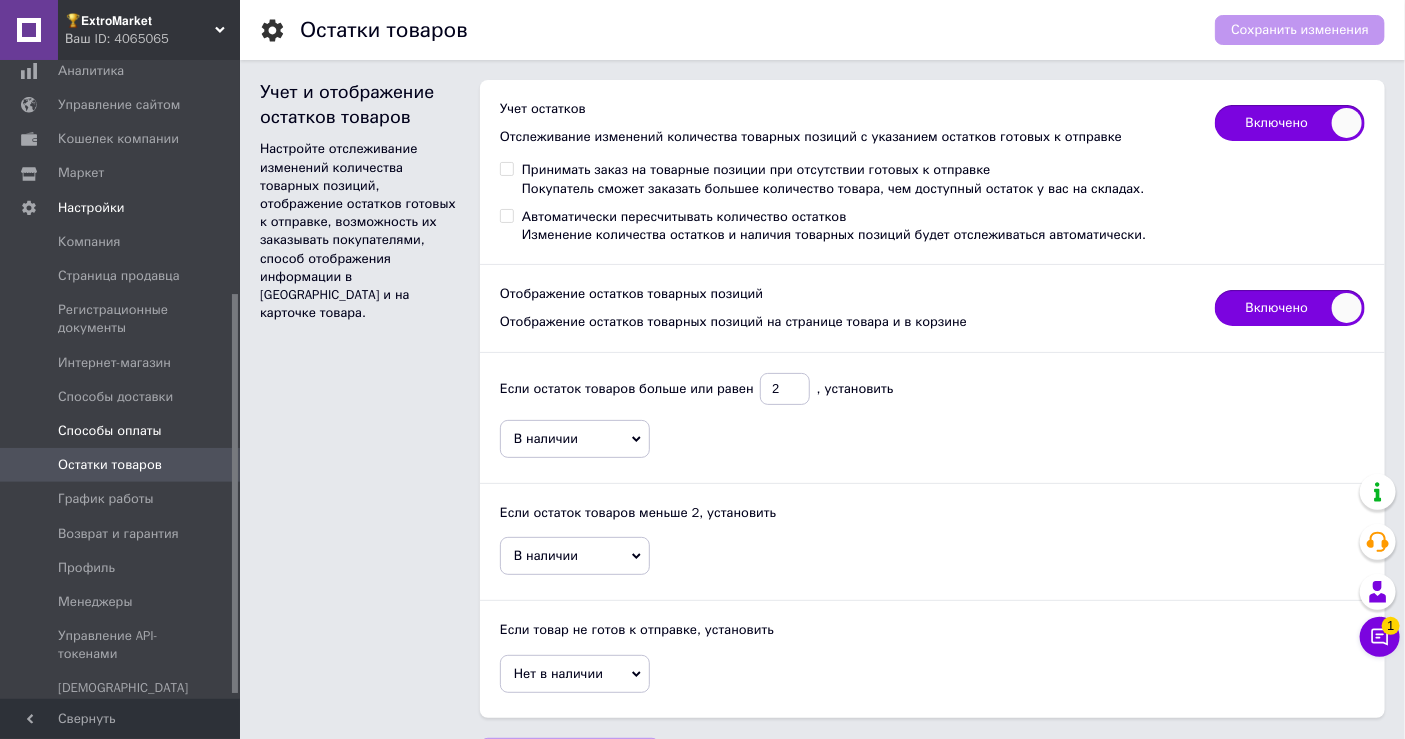 click on "Способы оплаты" at bounding box center (123, 431) 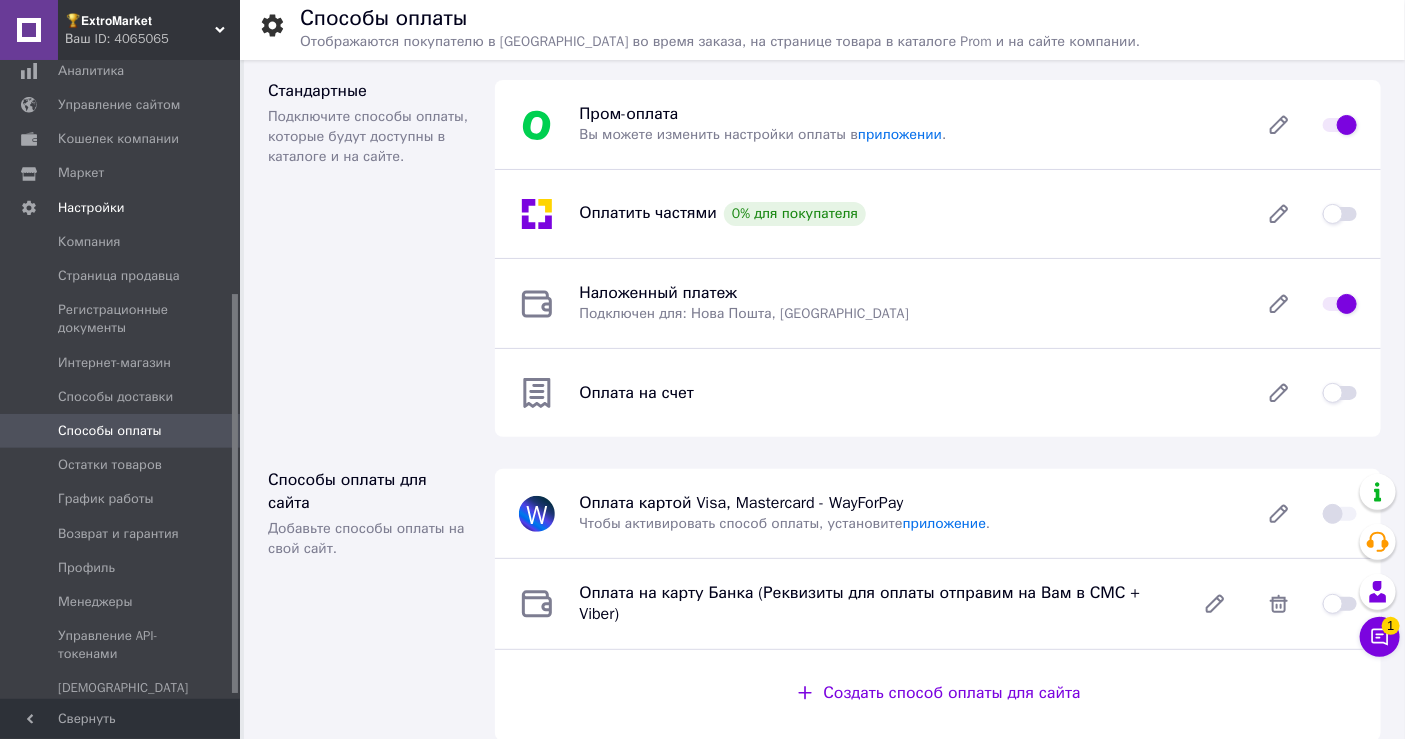 click at bounding box center [1340, 304] 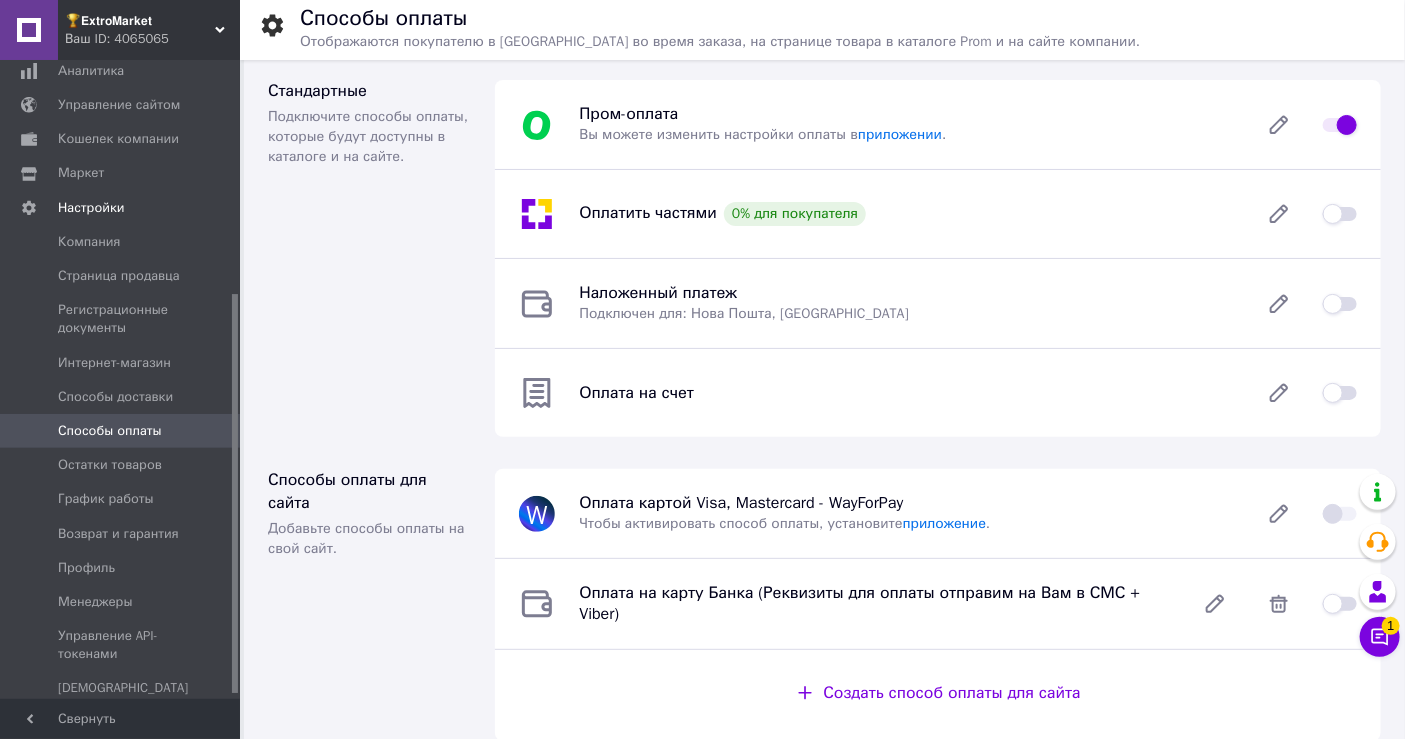 checkbox on "false" 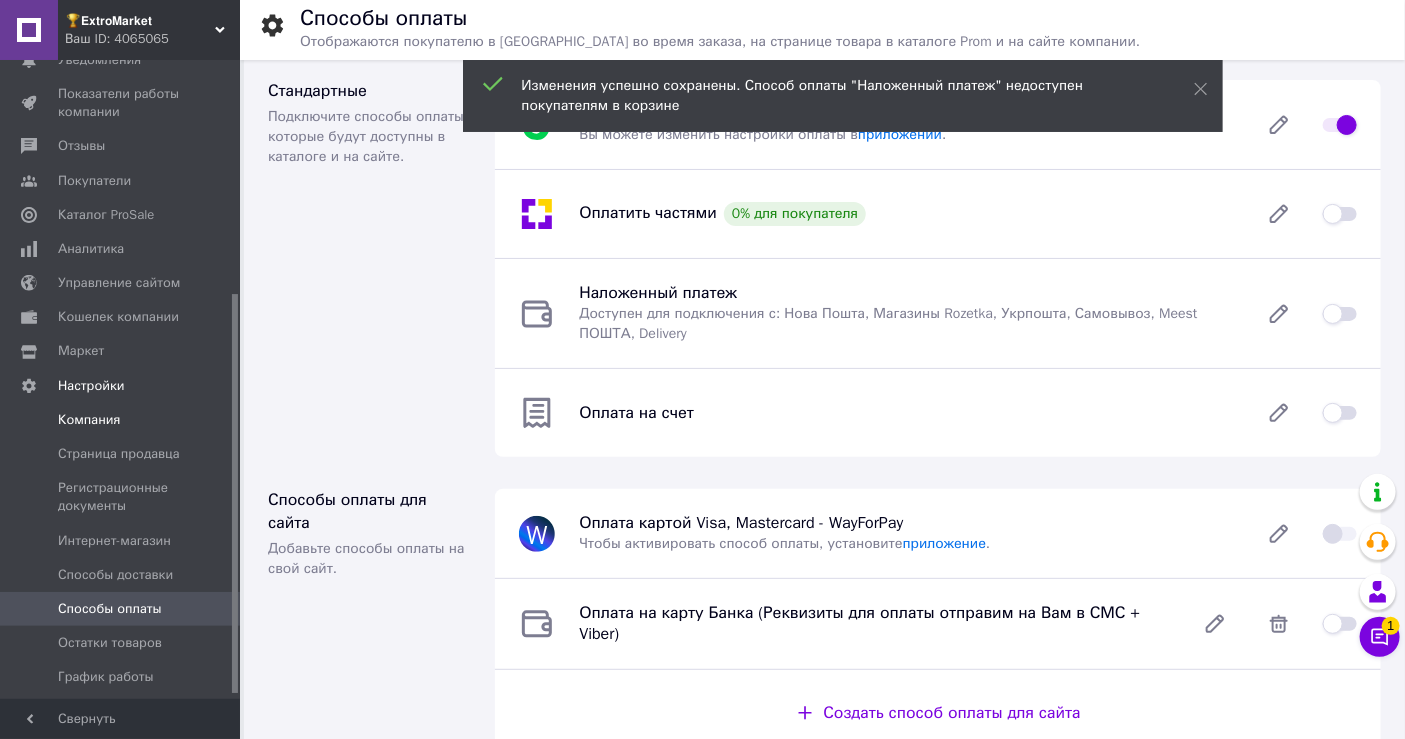 scroll, scrollTop: 0, scrollLeft: 0, axis: both 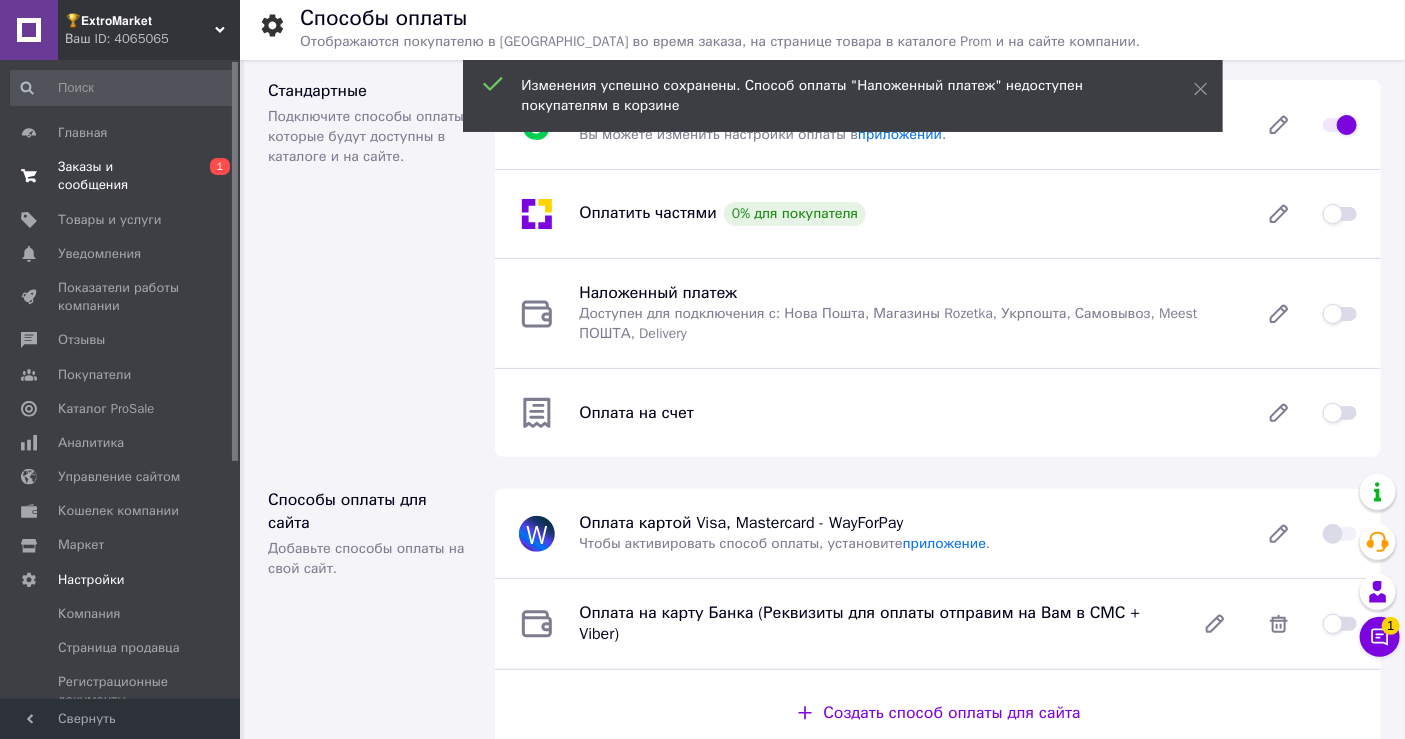 click on "Заказы и сообщения" at bounding box center (121, 176) 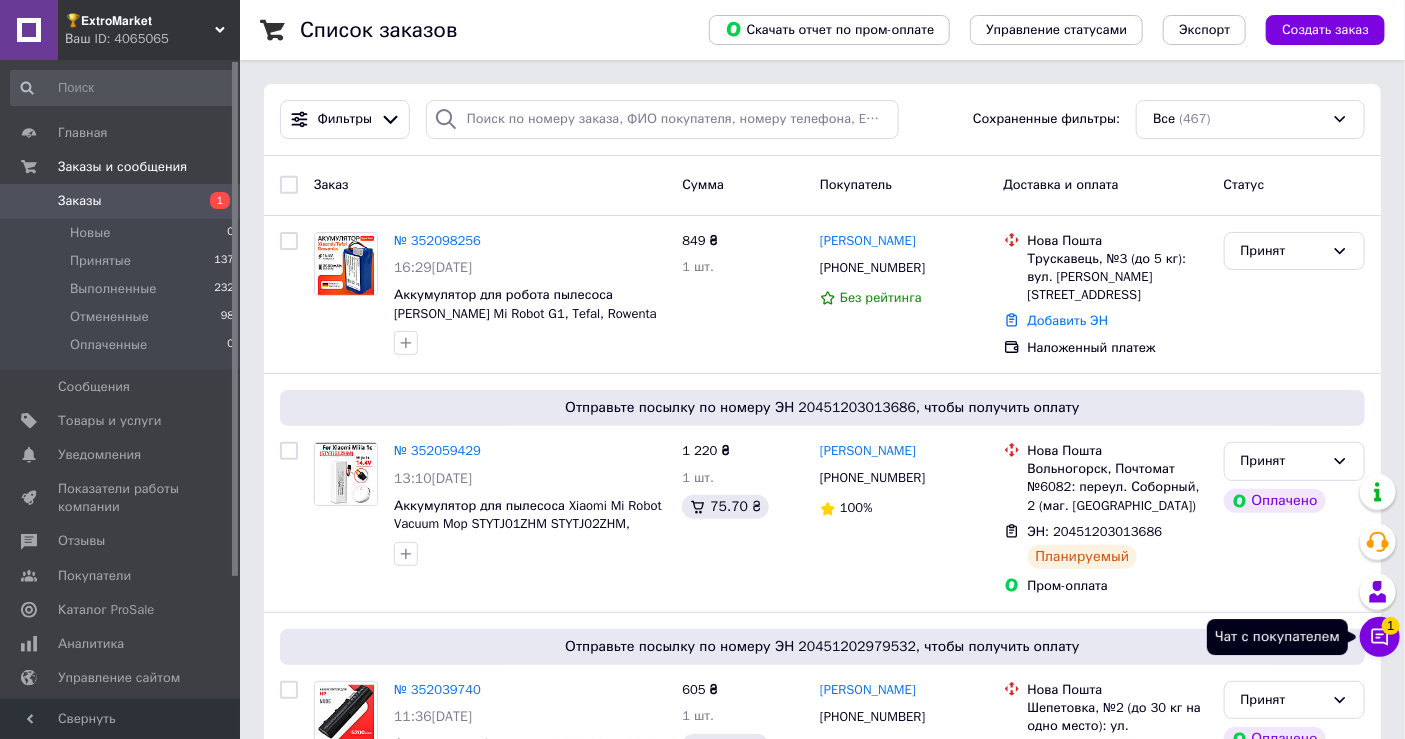 click on "1" at bounding box center (1391, 626) 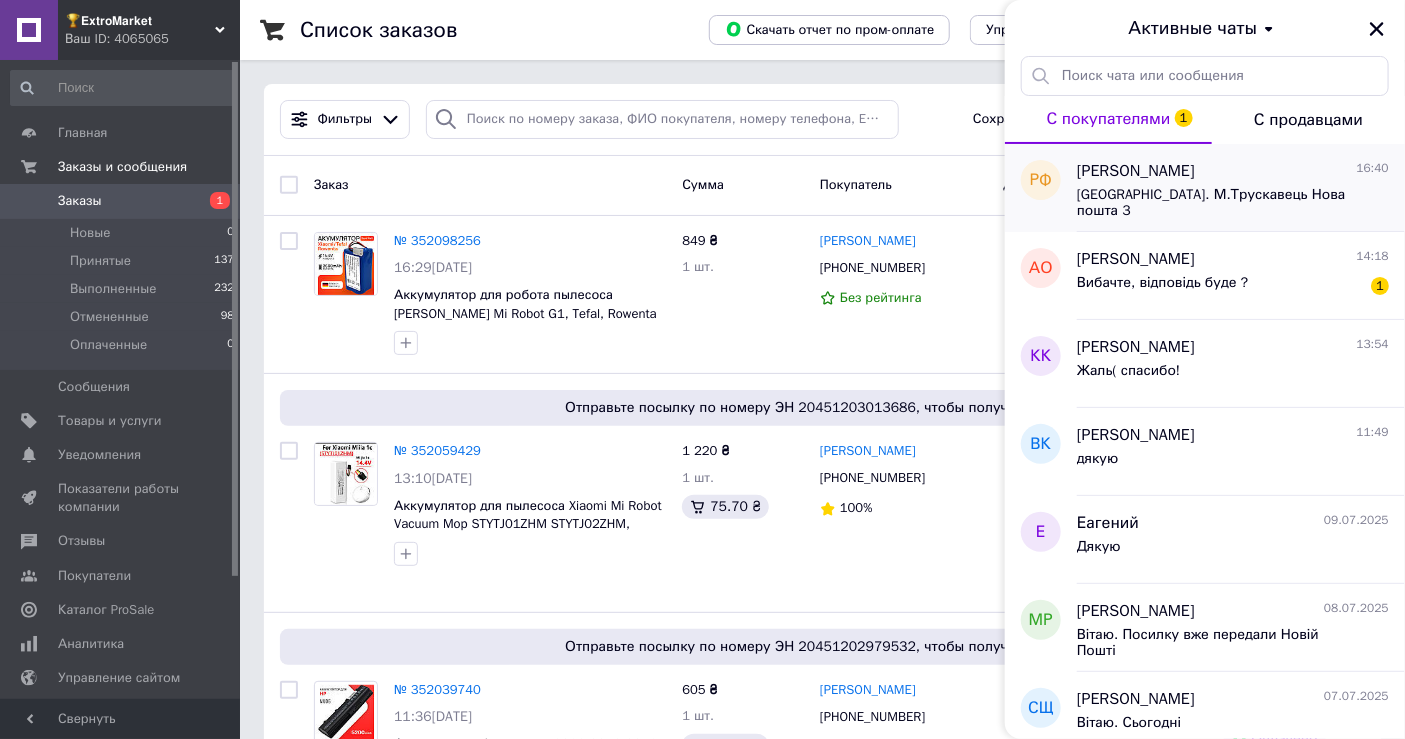 click on "Львівська обл.
М.Трускавець
Нова пошта 3" at bounding box center (1219, 203) 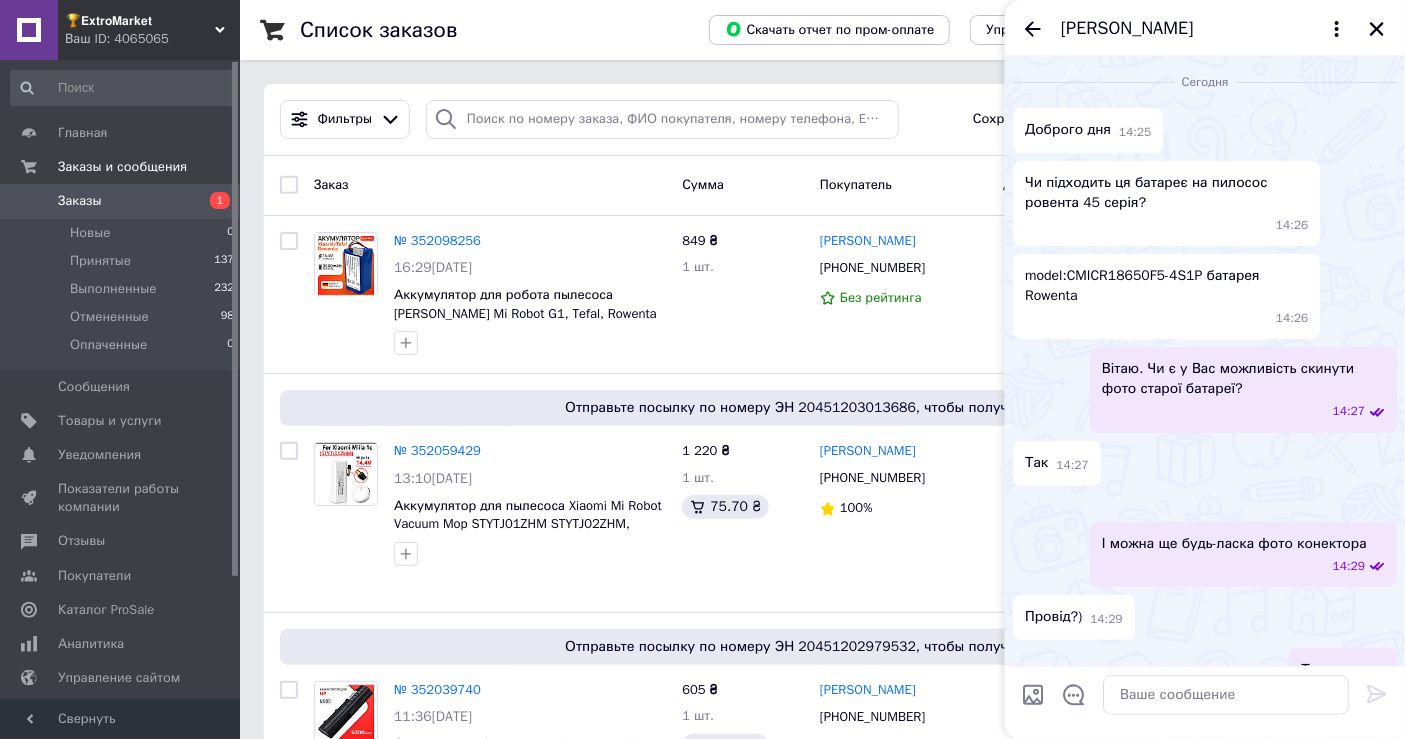 scroll, scrollTop: 2425, scrollLeft: 0, axis: vertical 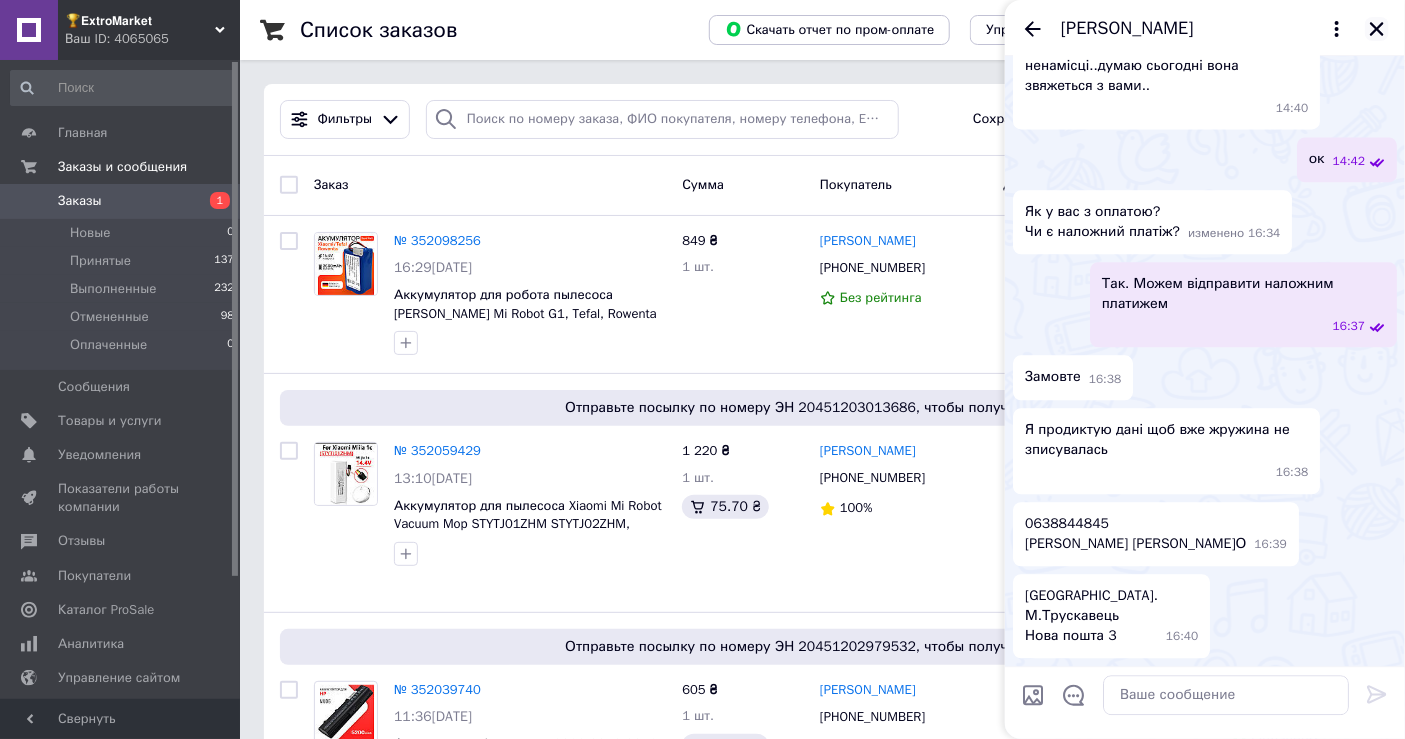 click 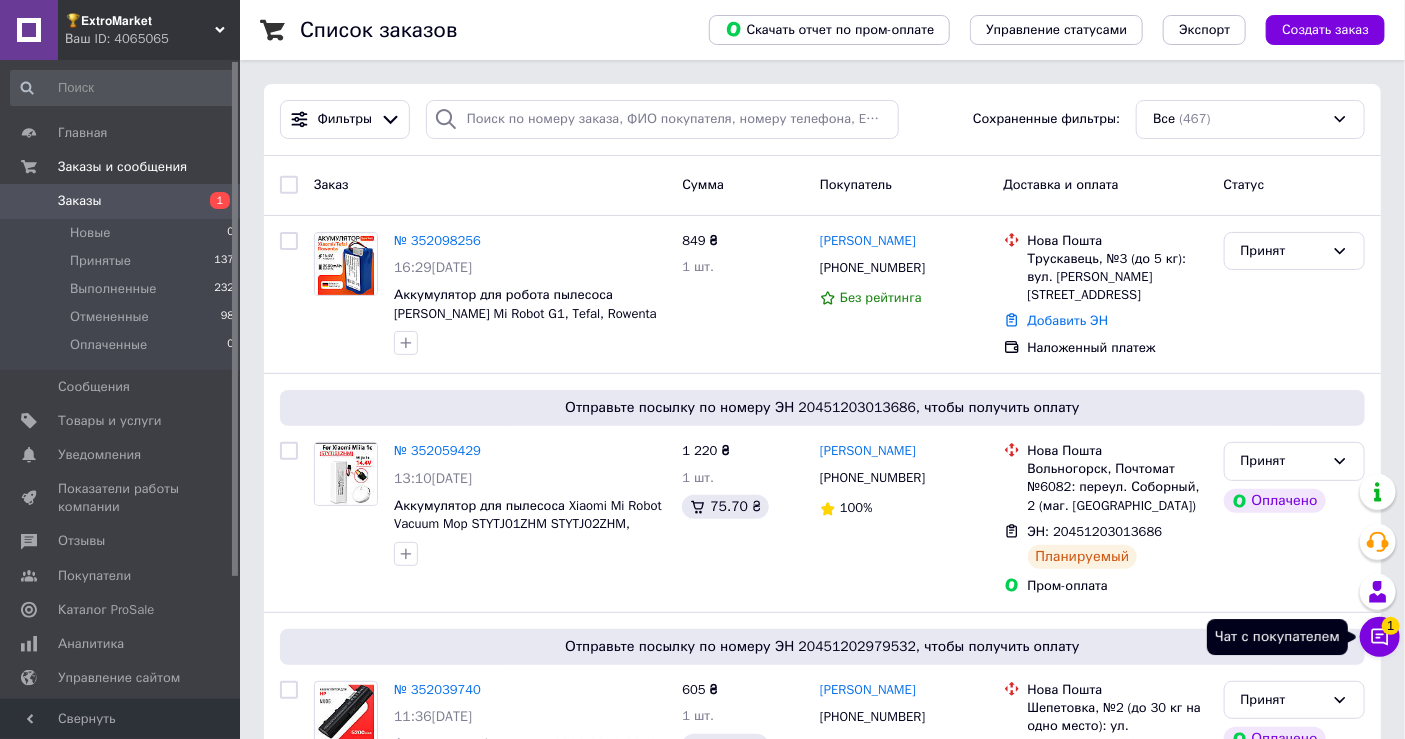 click on "Чат с покупателем 1" at bounding box center [1380, 637] 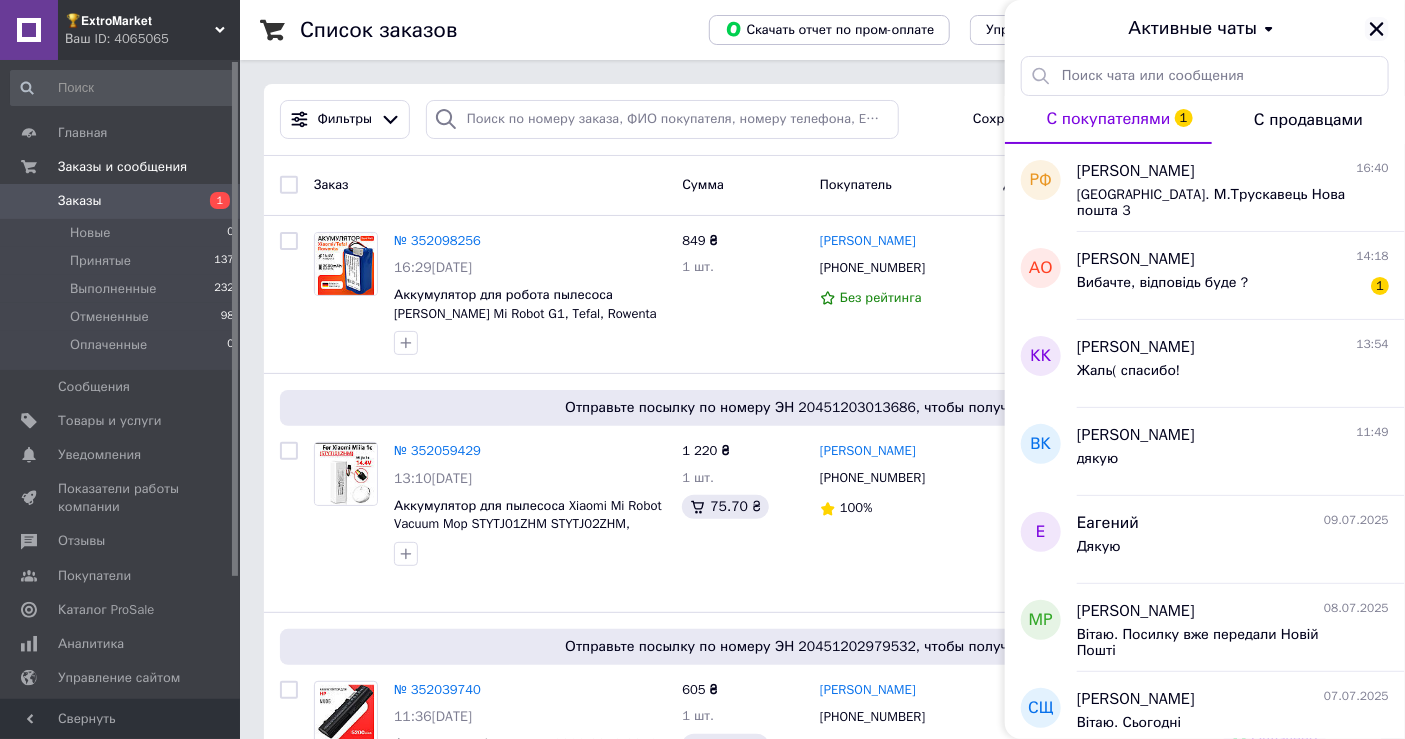 click 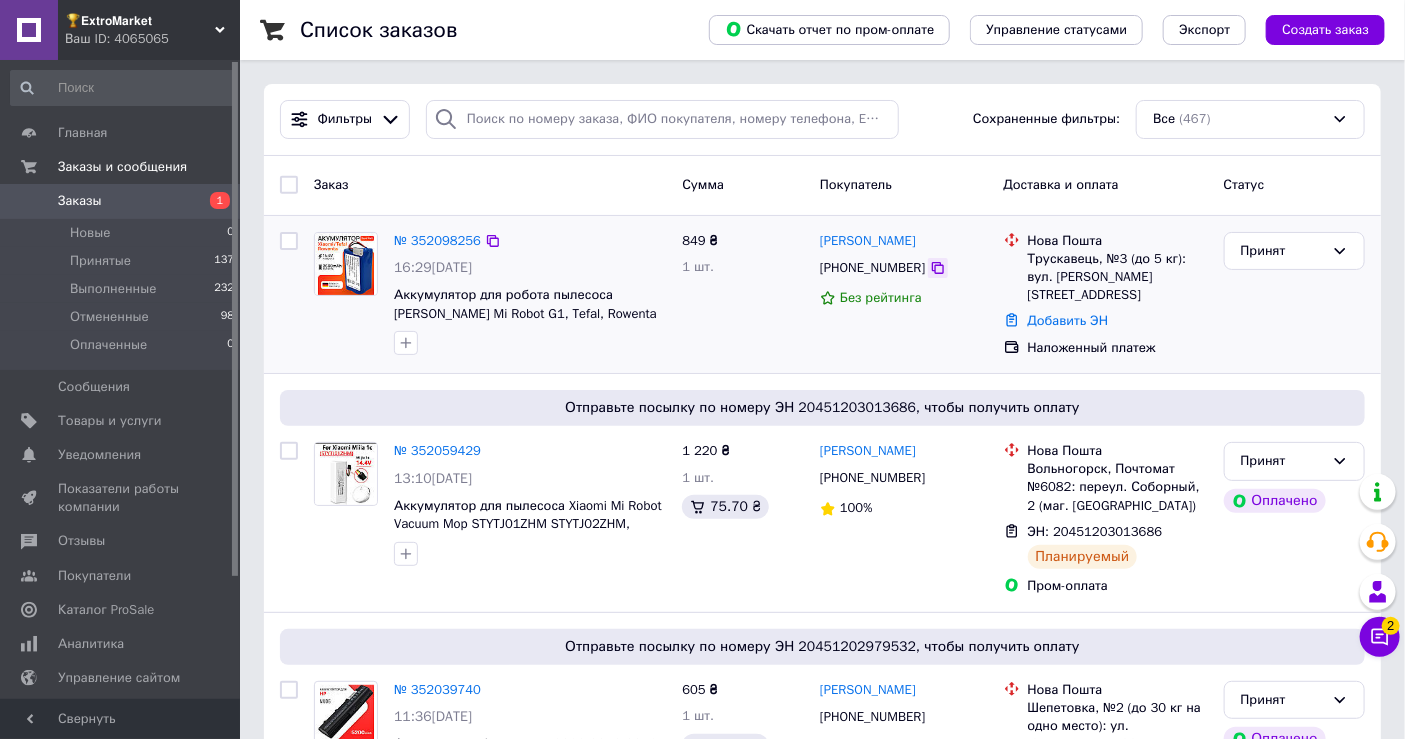 click 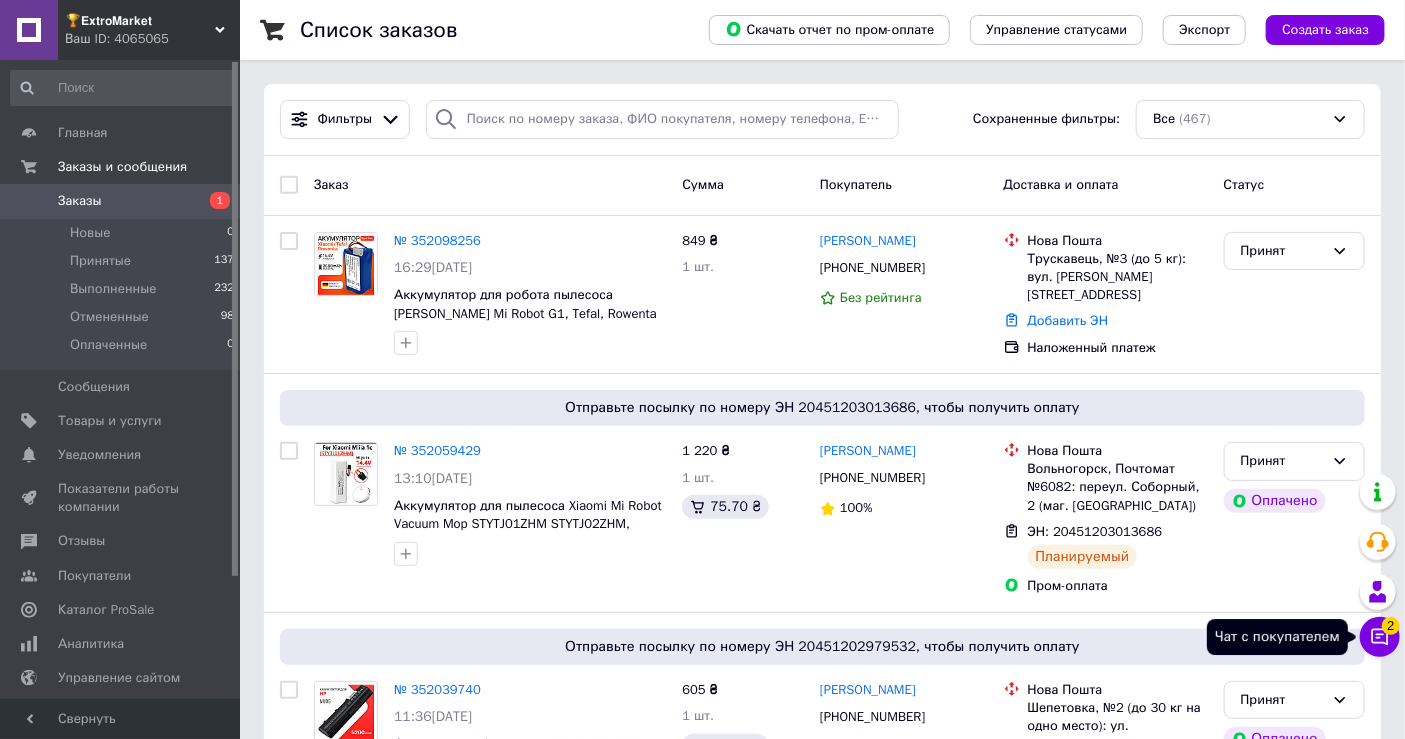 click on "2" at bounding box center (1391, 626) 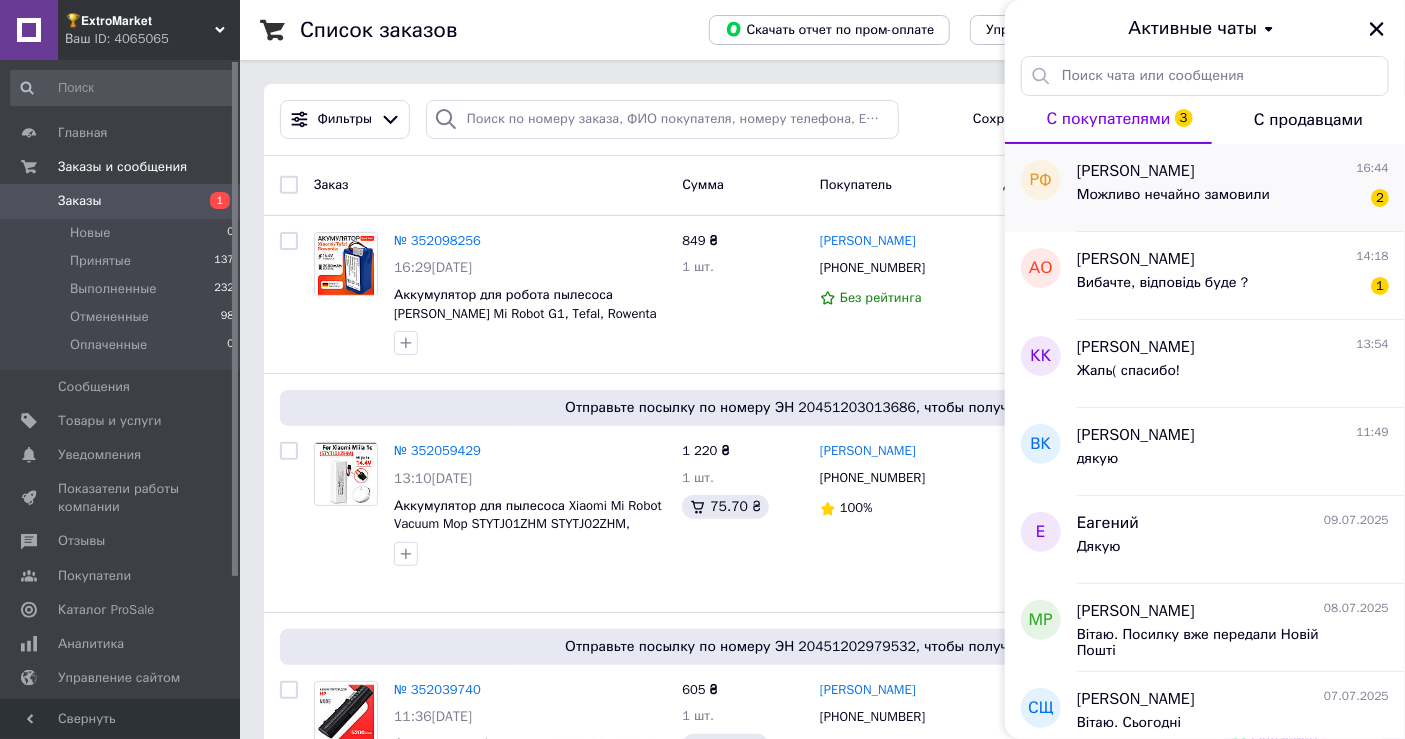 click on "Можливо нечайно замовили" at bounding box center (1173, 201) 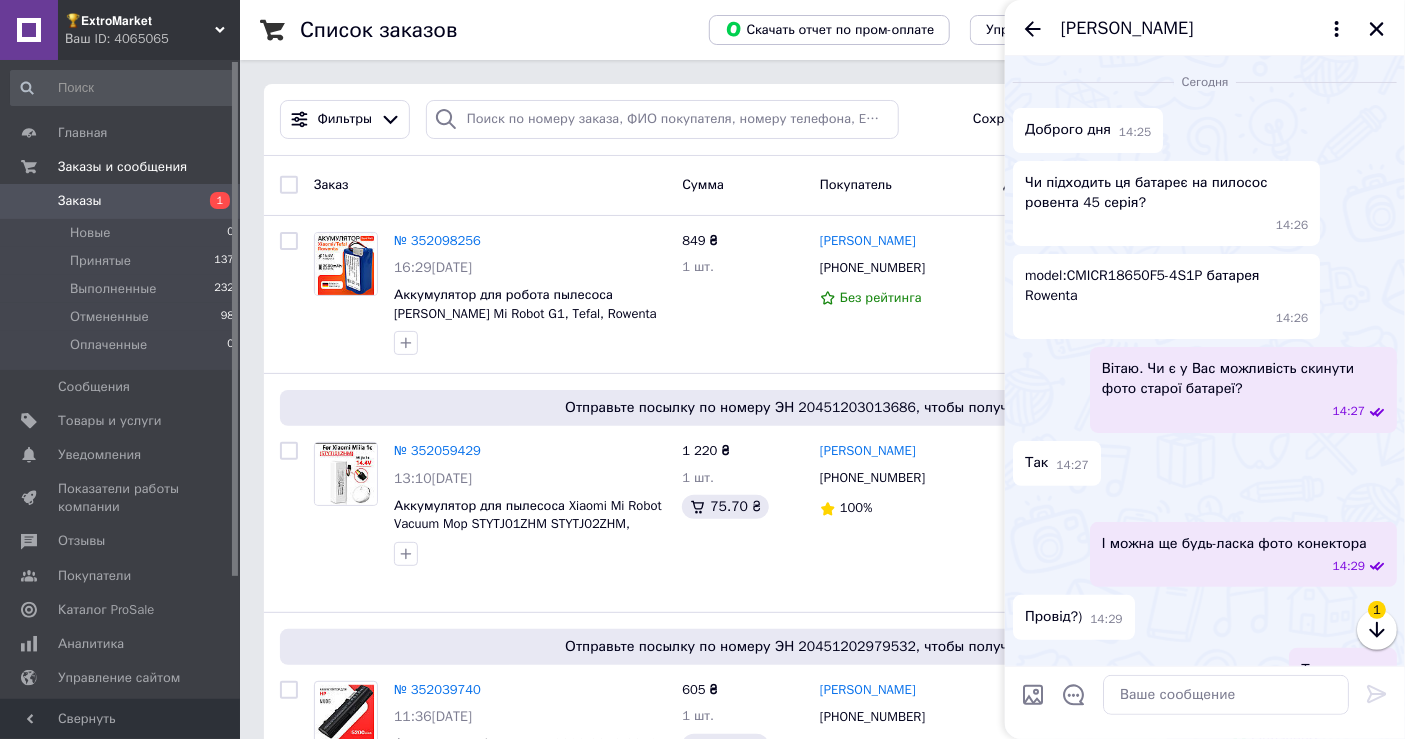scroll, scrollTop: 2607, scrollLeft: 0, axis: vertical 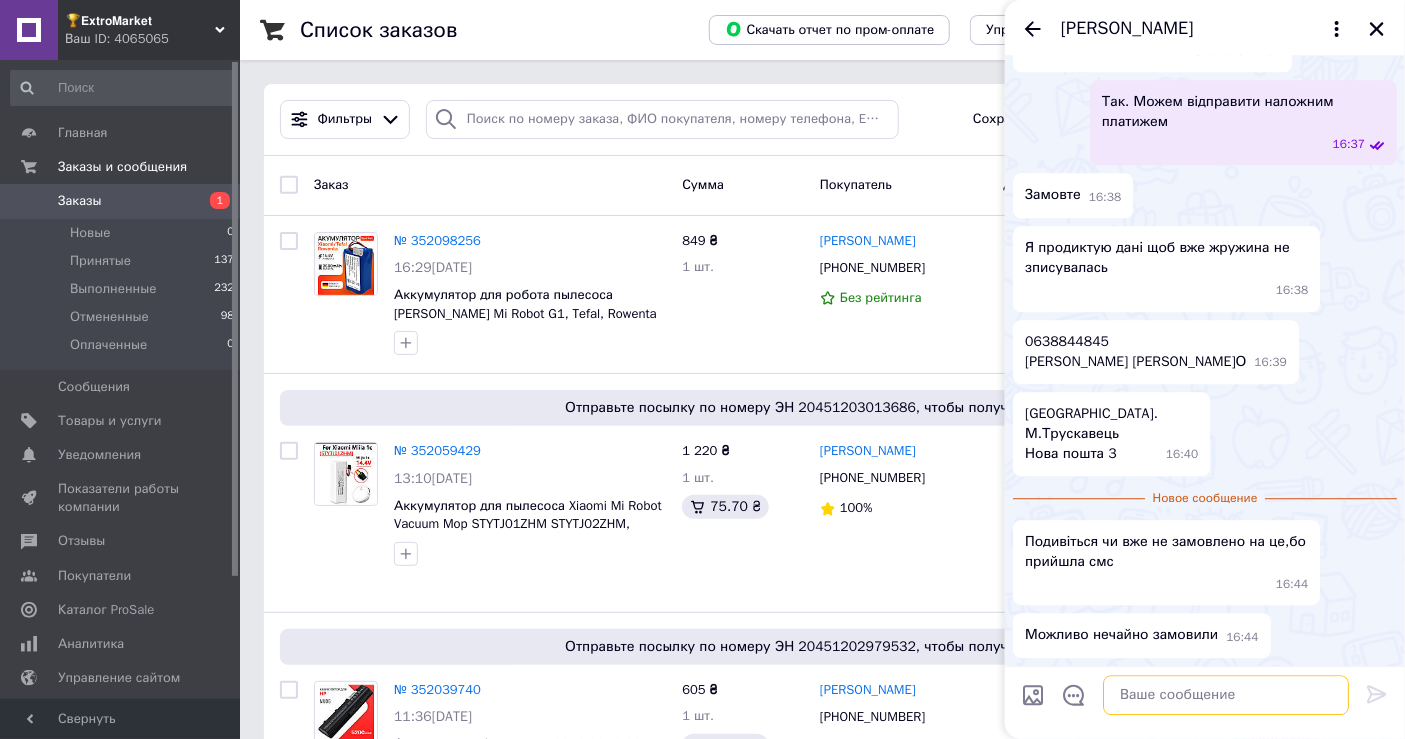 click at bounding box center (1226, 695) 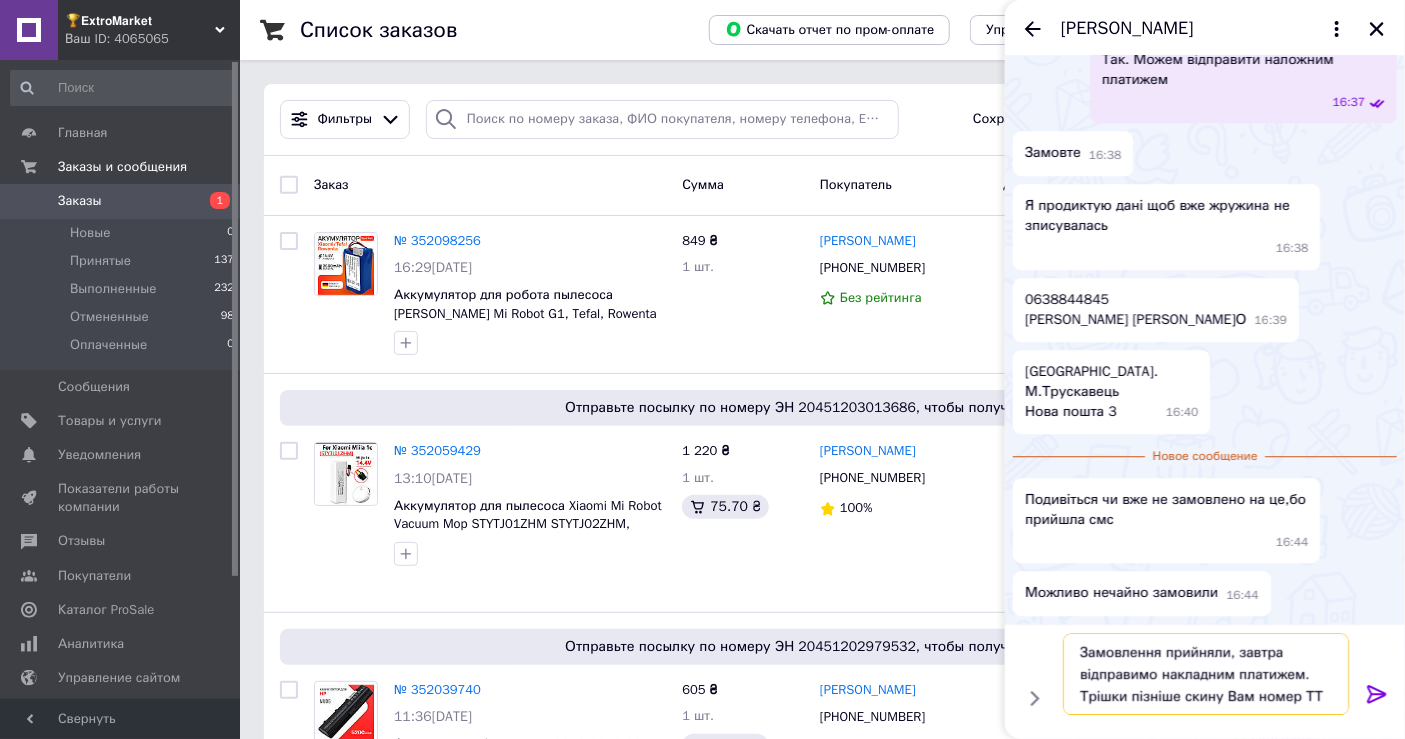 type on "Замовлення прийняли, завтра відправимо накладним платижем. Трішки пізніше скину Вам номер ТТН" 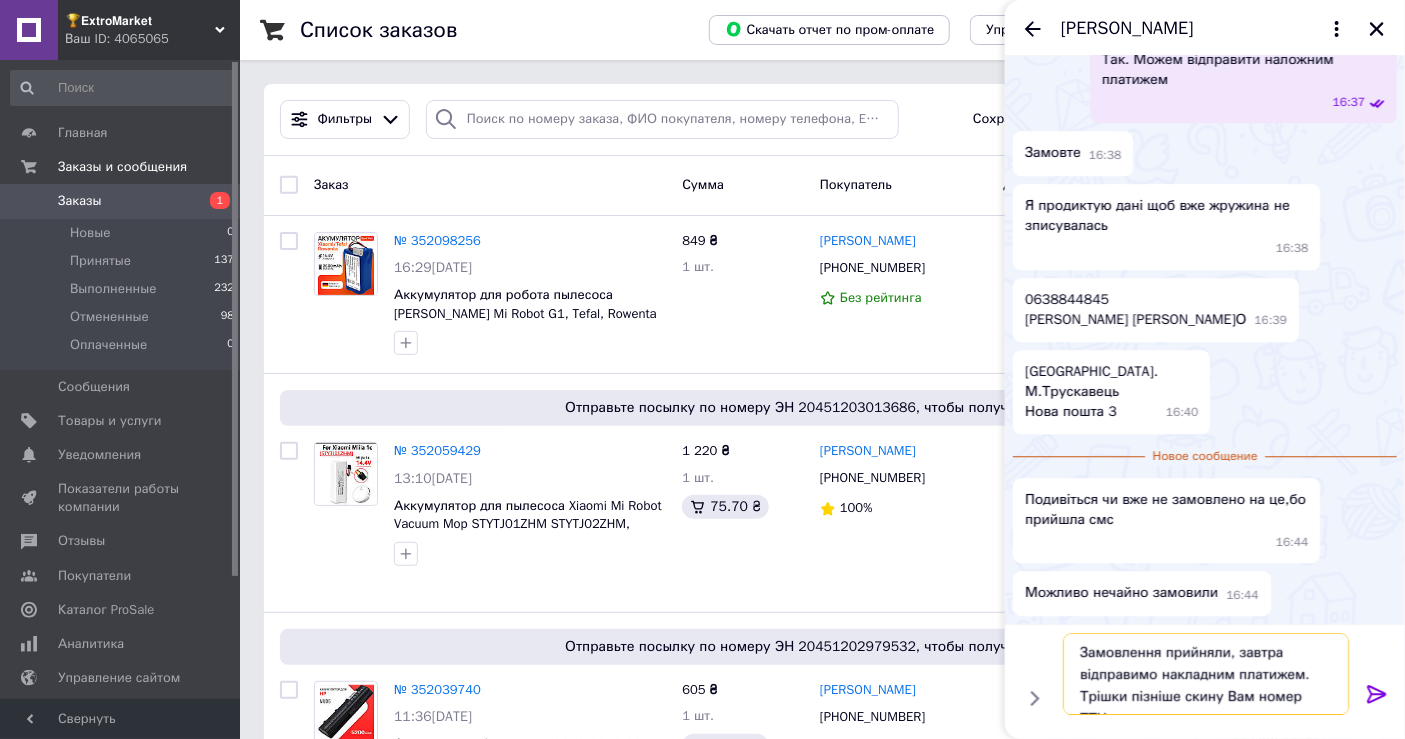 type 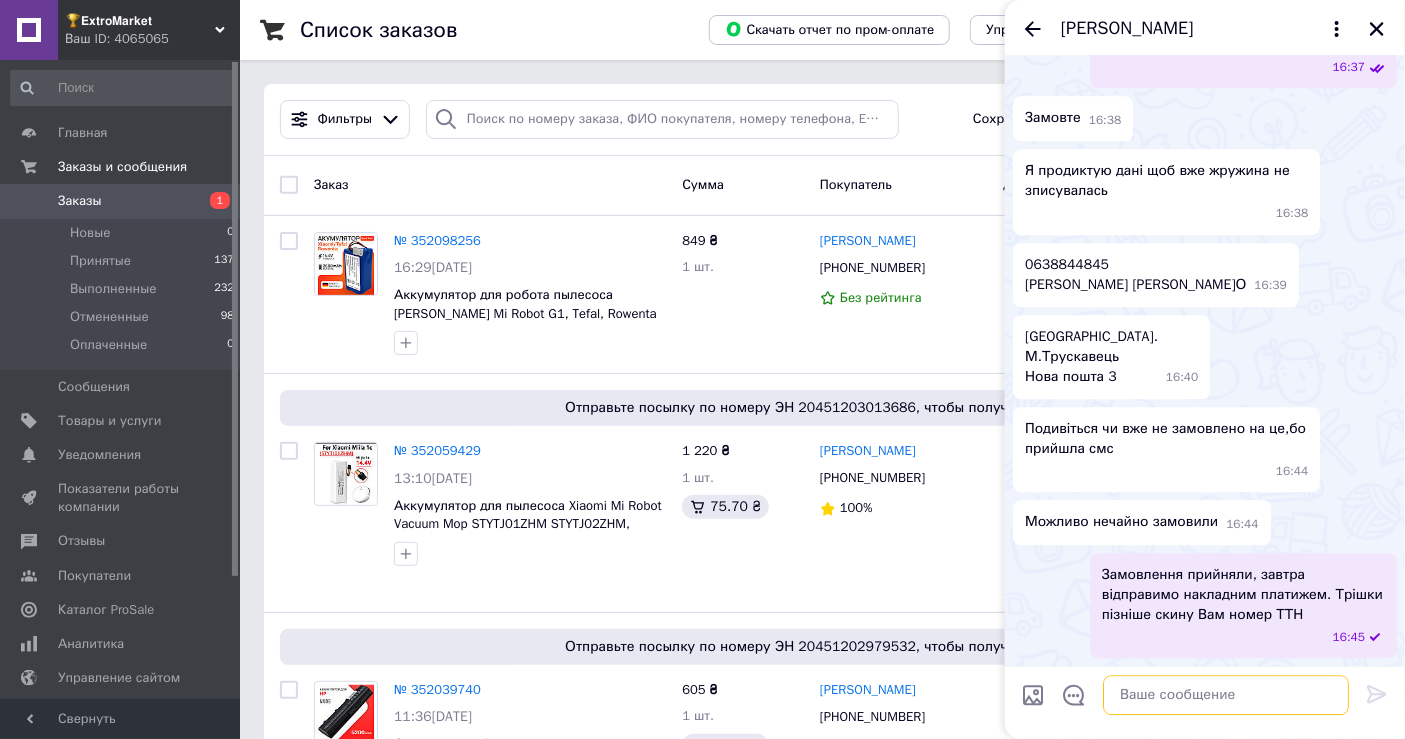 scroll, scrollTop: 2684, scrollLeft: 0, axis: vertical 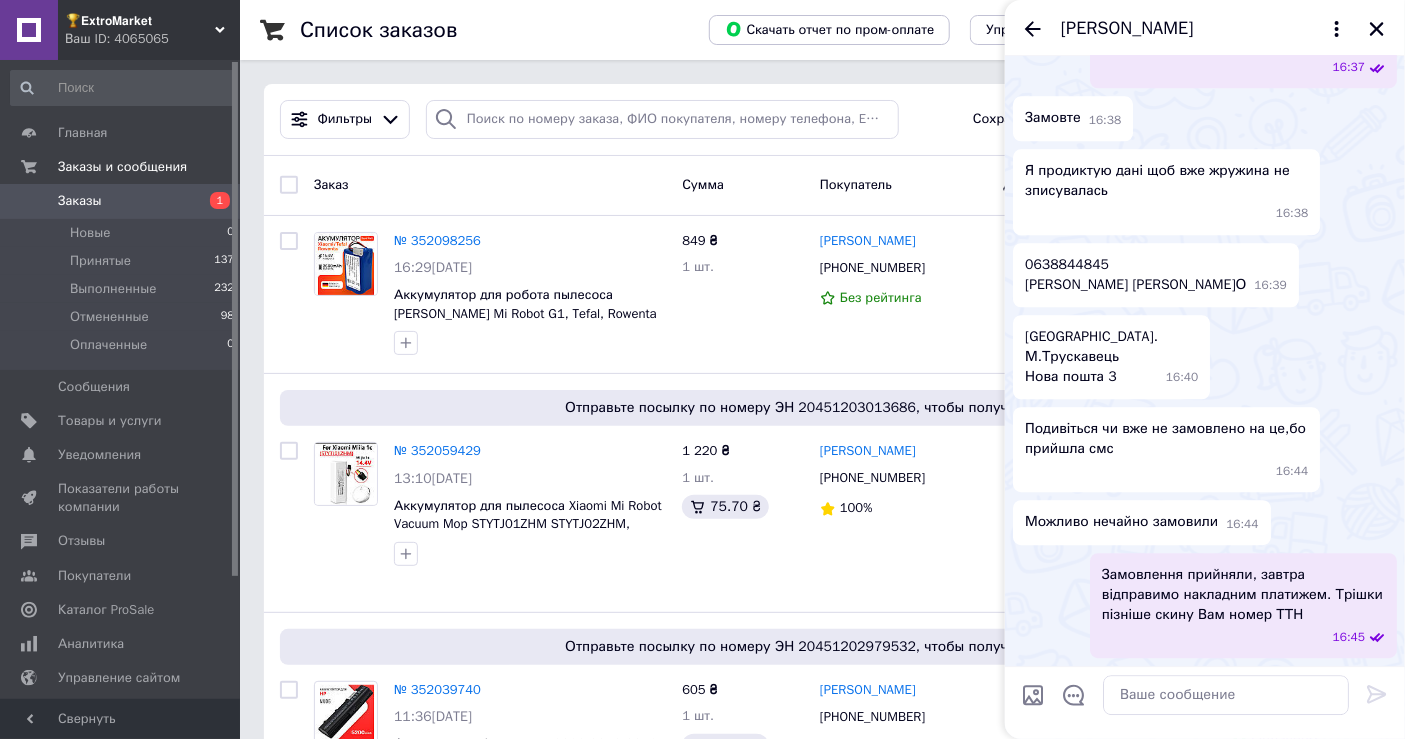 click on "0638844845 Климентьєва І.О 16:39" at bounding box center (1205, 275) 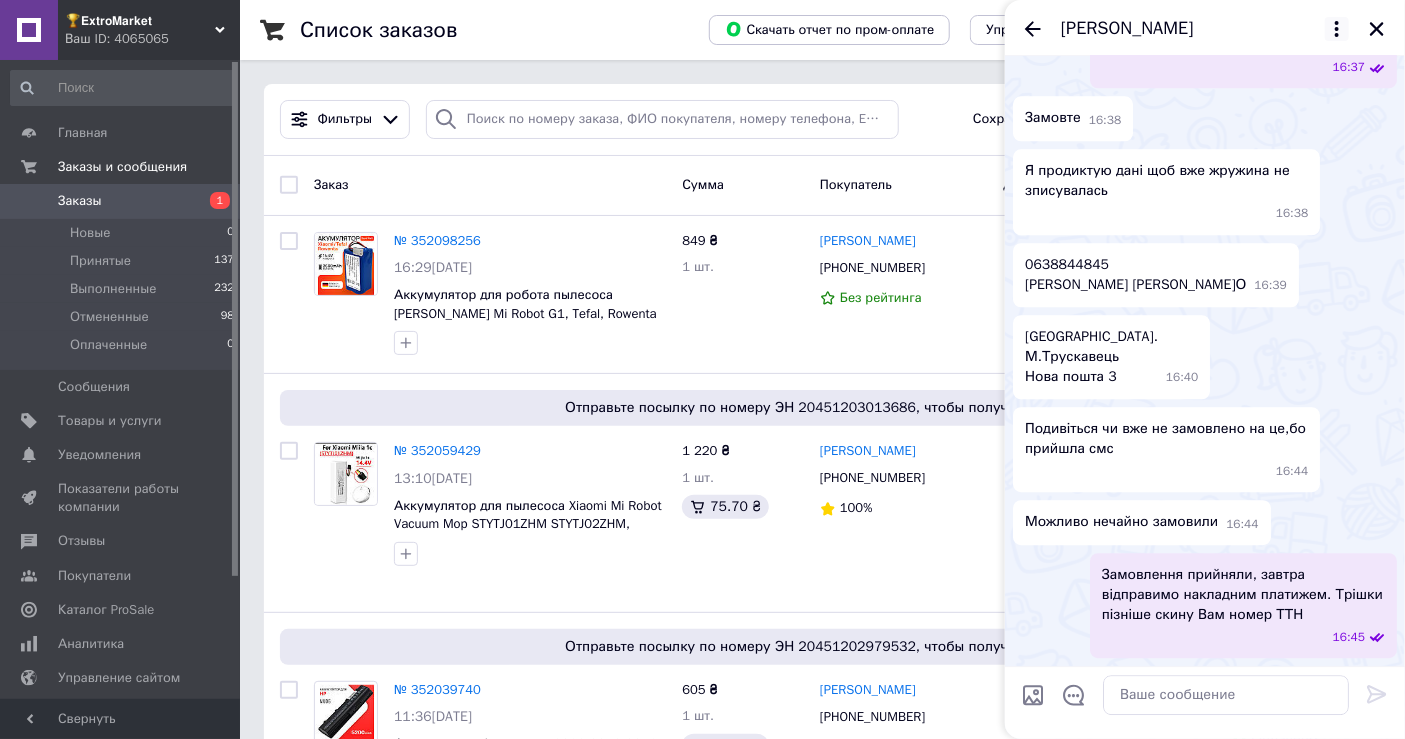 click 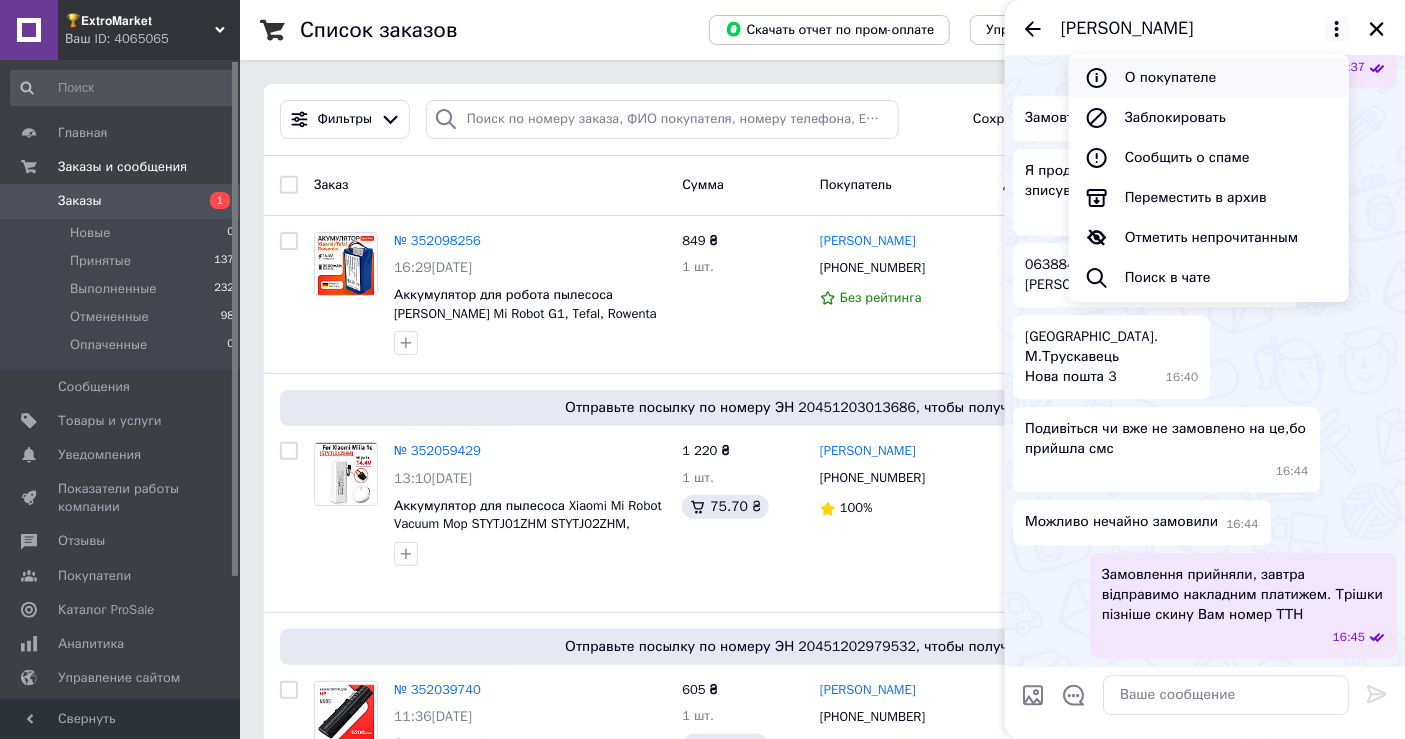 click on "О покупателе" at bounding box center [1209, 78] 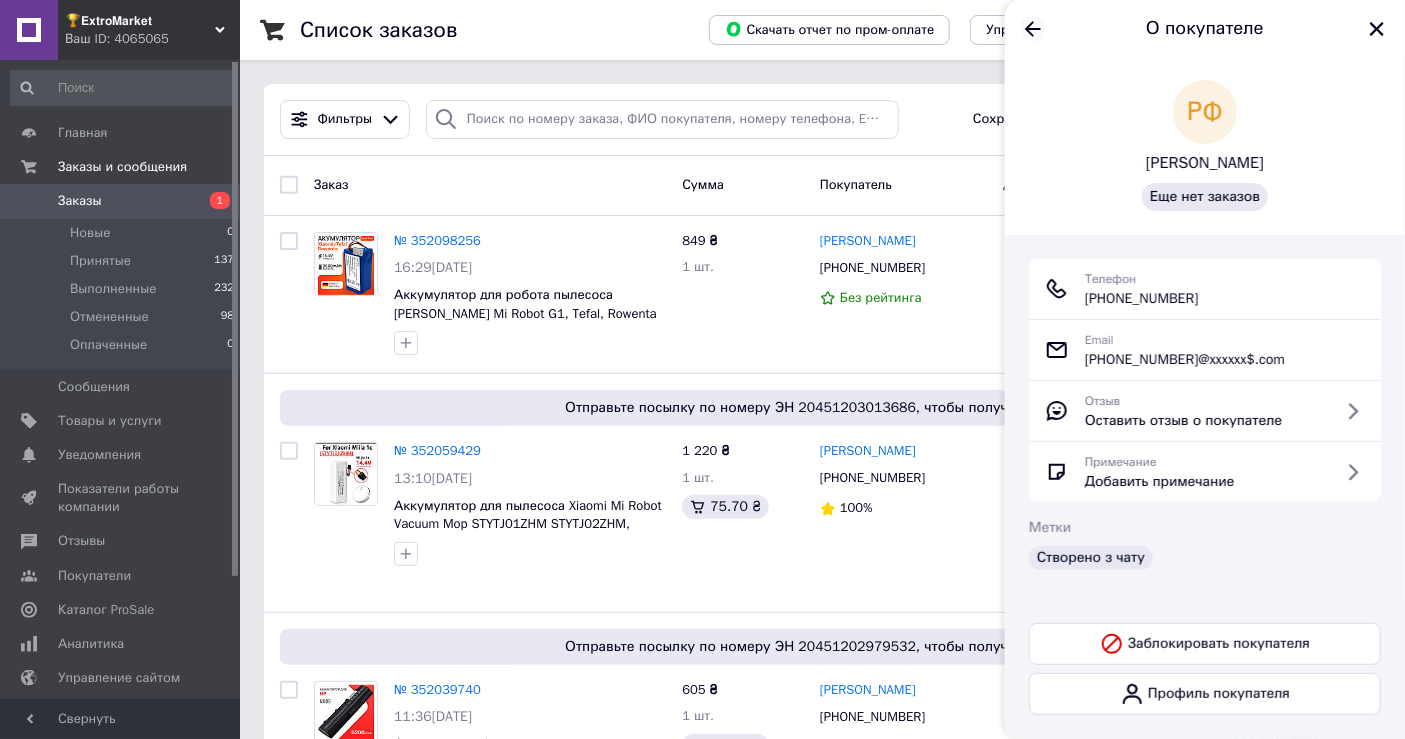 click 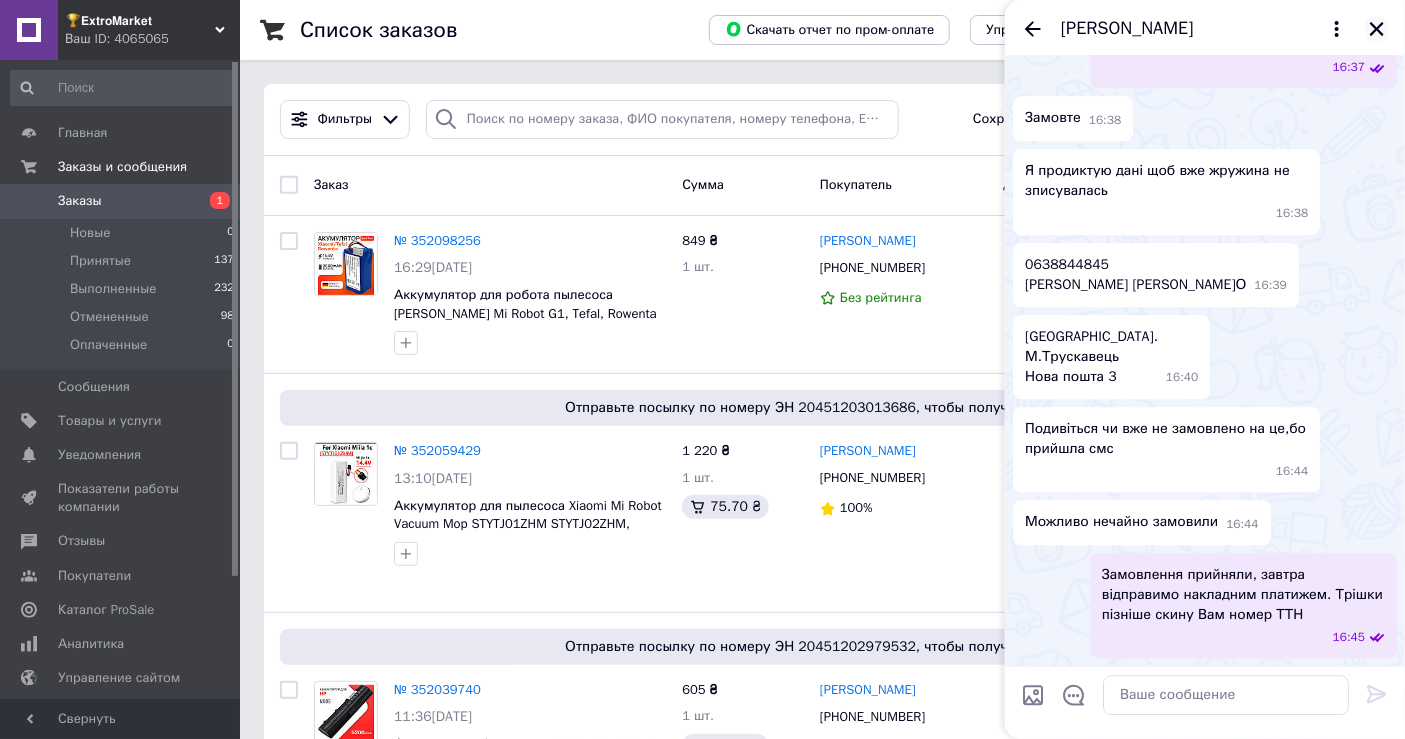 scroll, scrollTop: 2684, scrollLeft: 0, axis: vertical 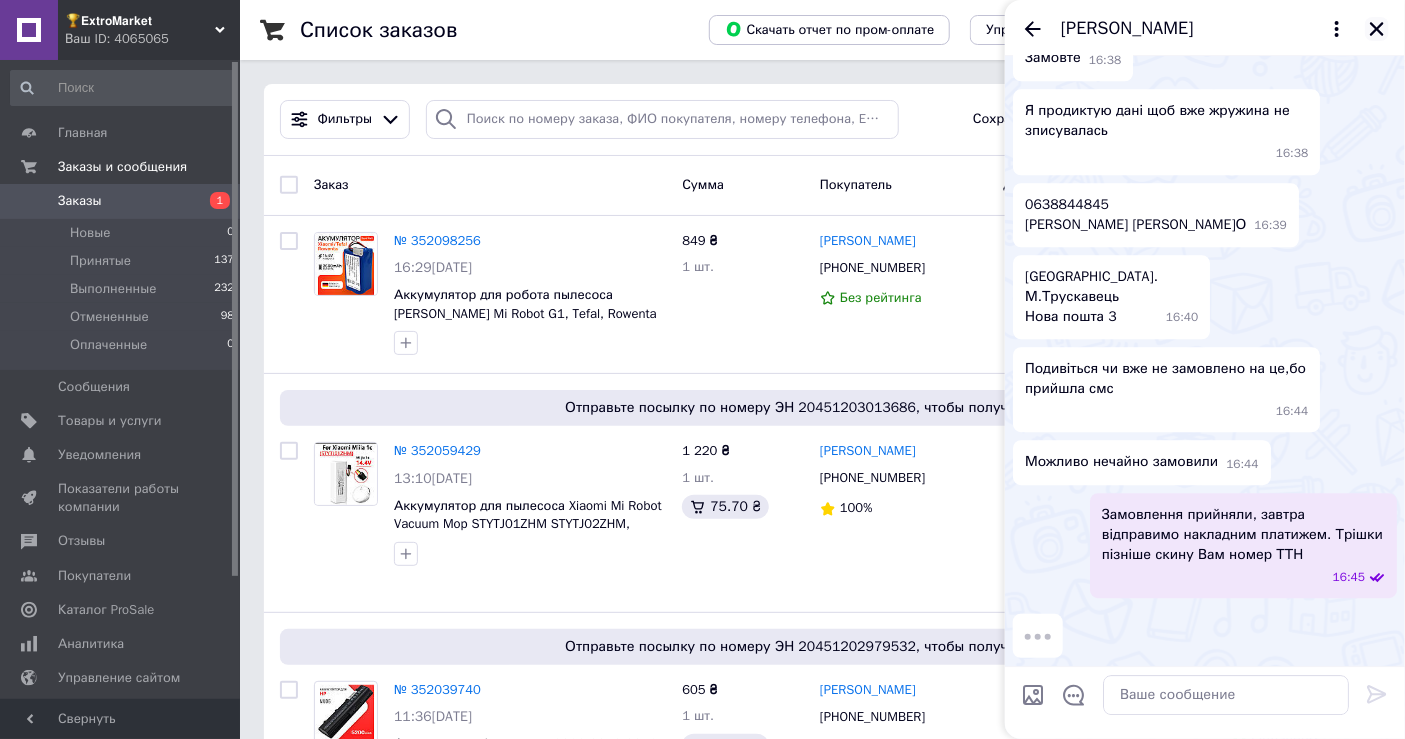 click at bounding box center [1377, 29] 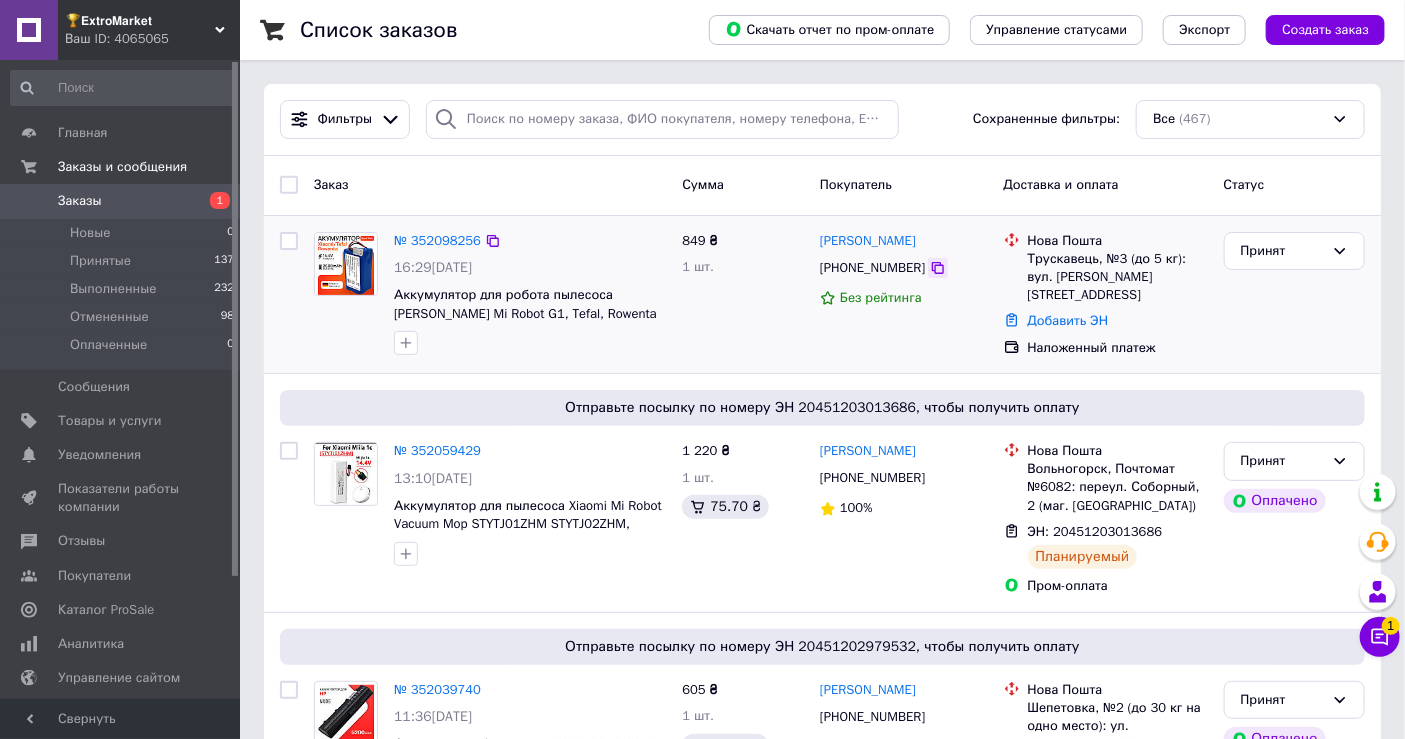 click 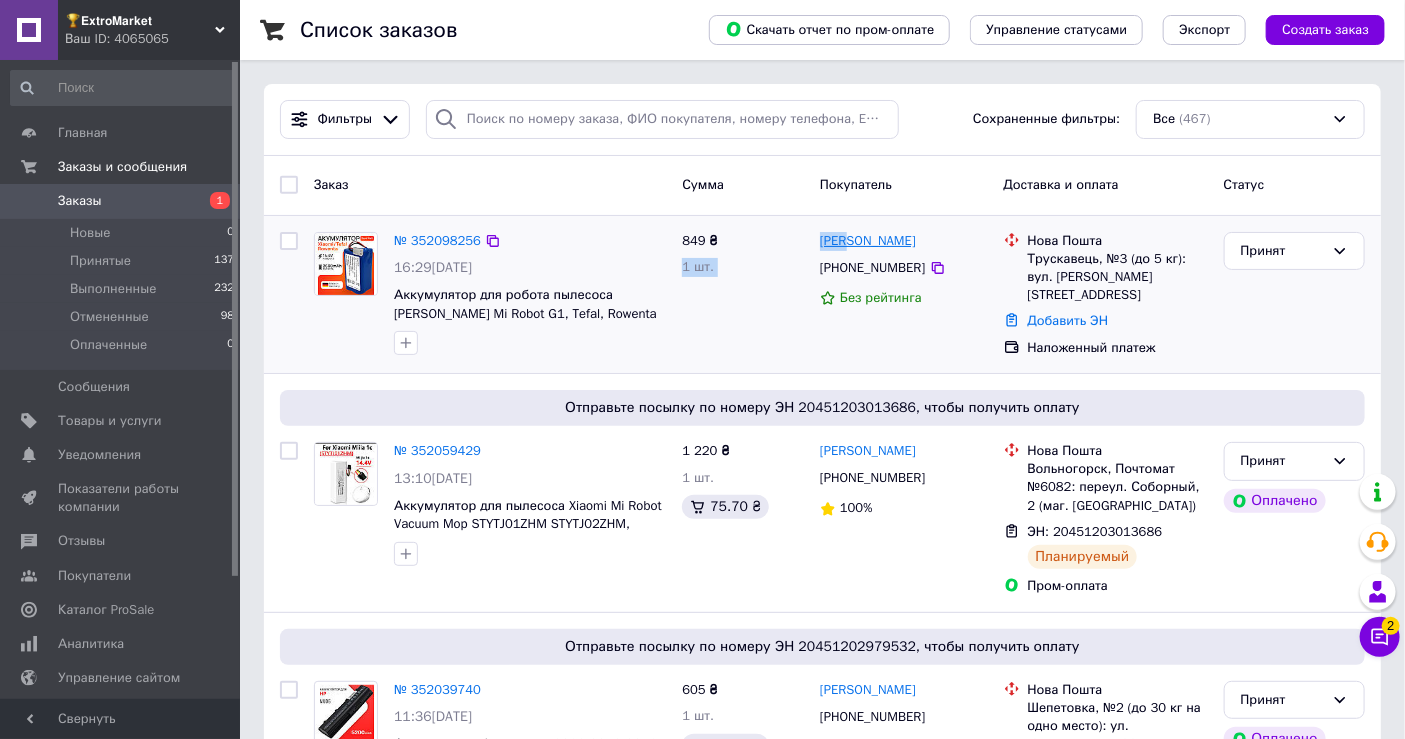 drag, startPoint x: 810, startPoint y: 243, endPoint x: 846, endPoint y: 247, distance: 36.221542 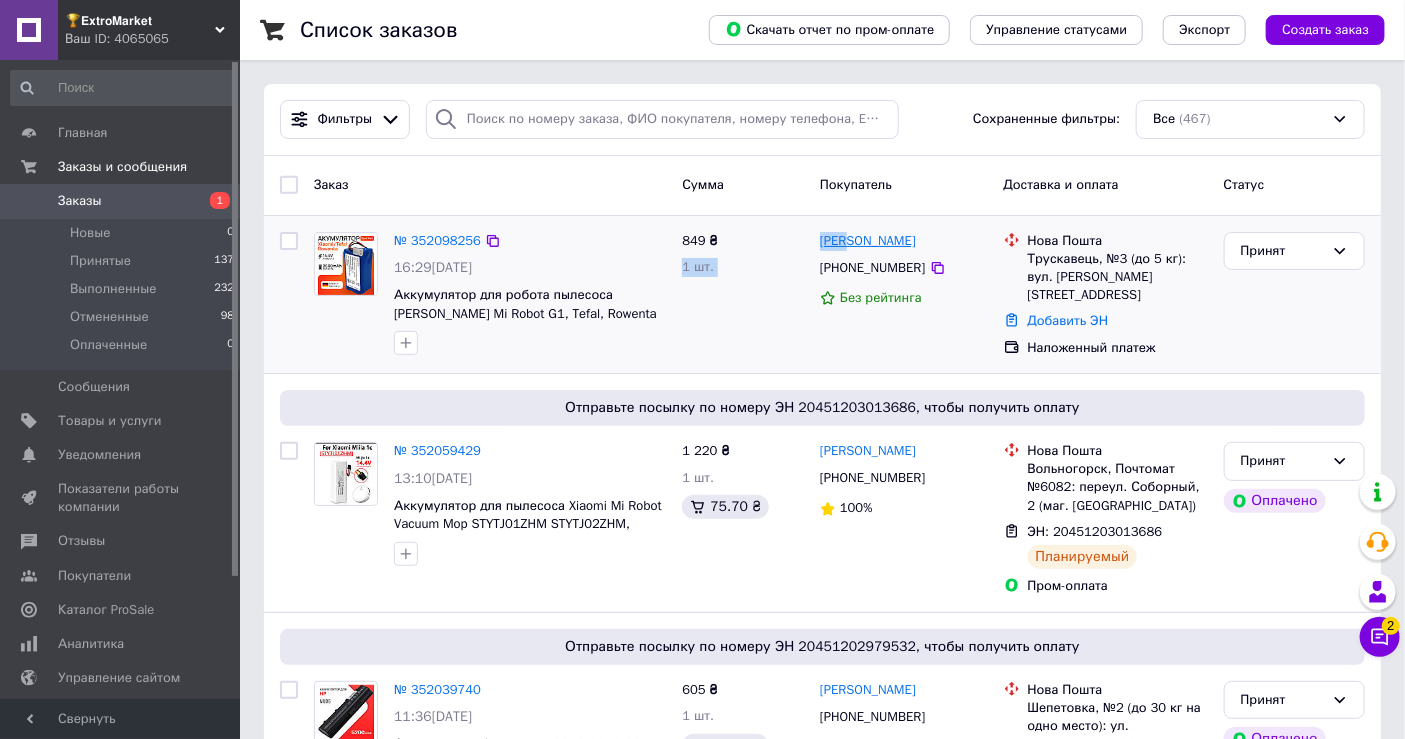 drag, startPoint x: 944, startPoint y: 238, endPoint x: 856, endPoint y: 244, distance: 88.20431 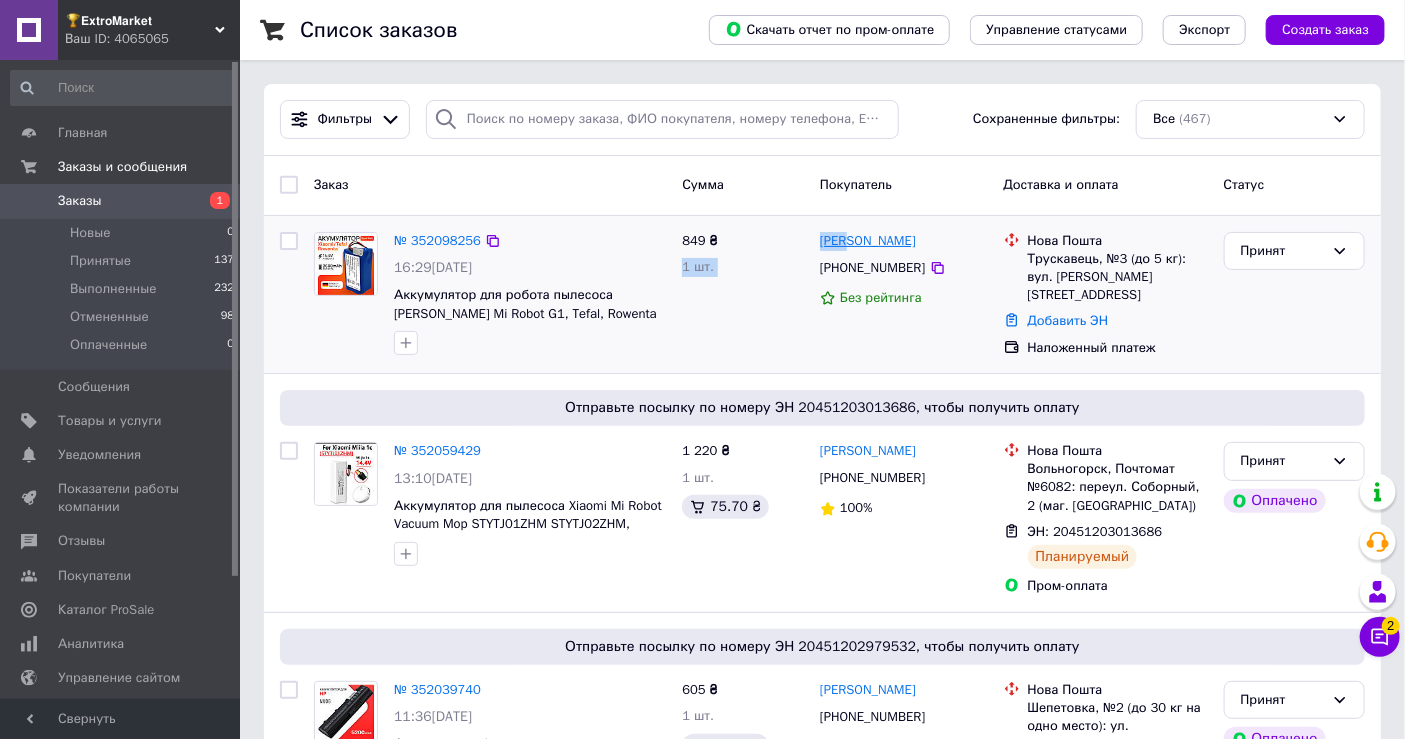 click on "[PERSON_NAME]" at bounding box center (904, 241) 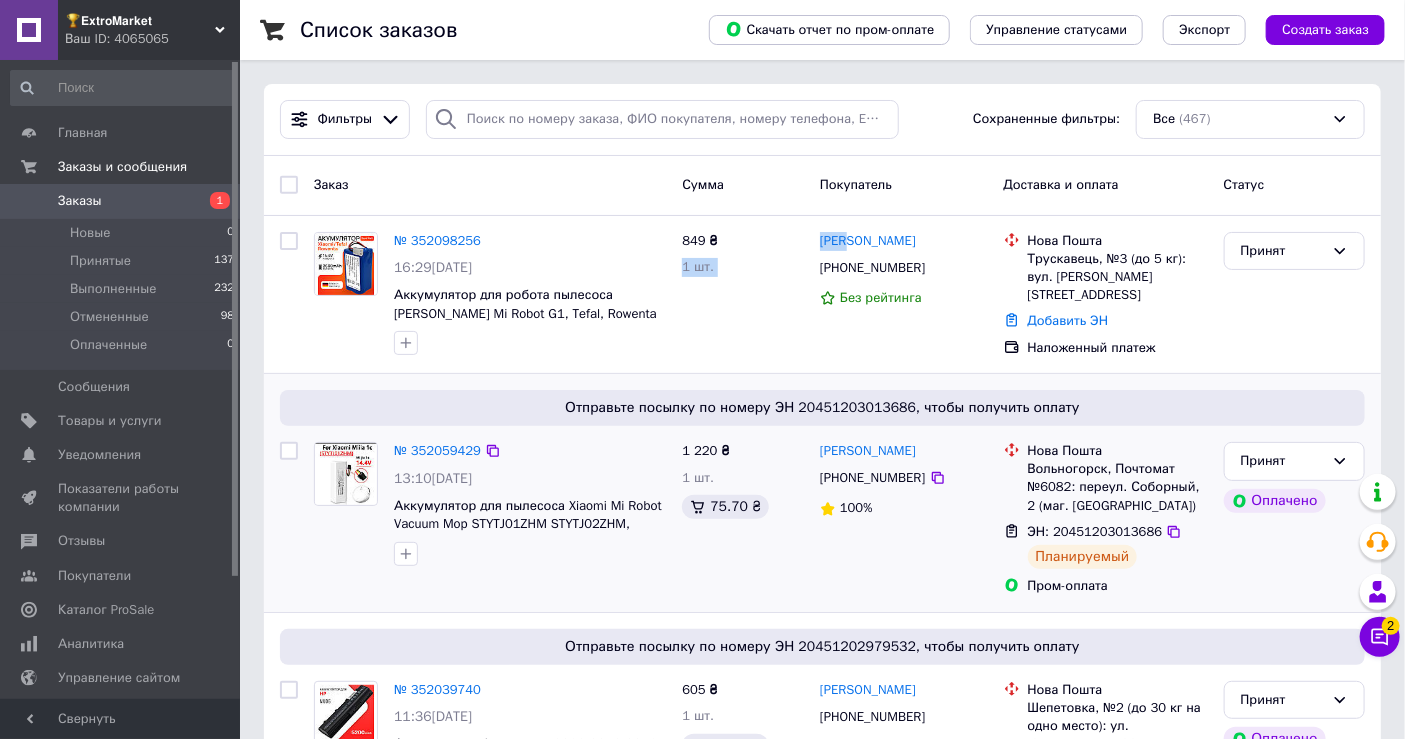 copy on "Климентьєва" 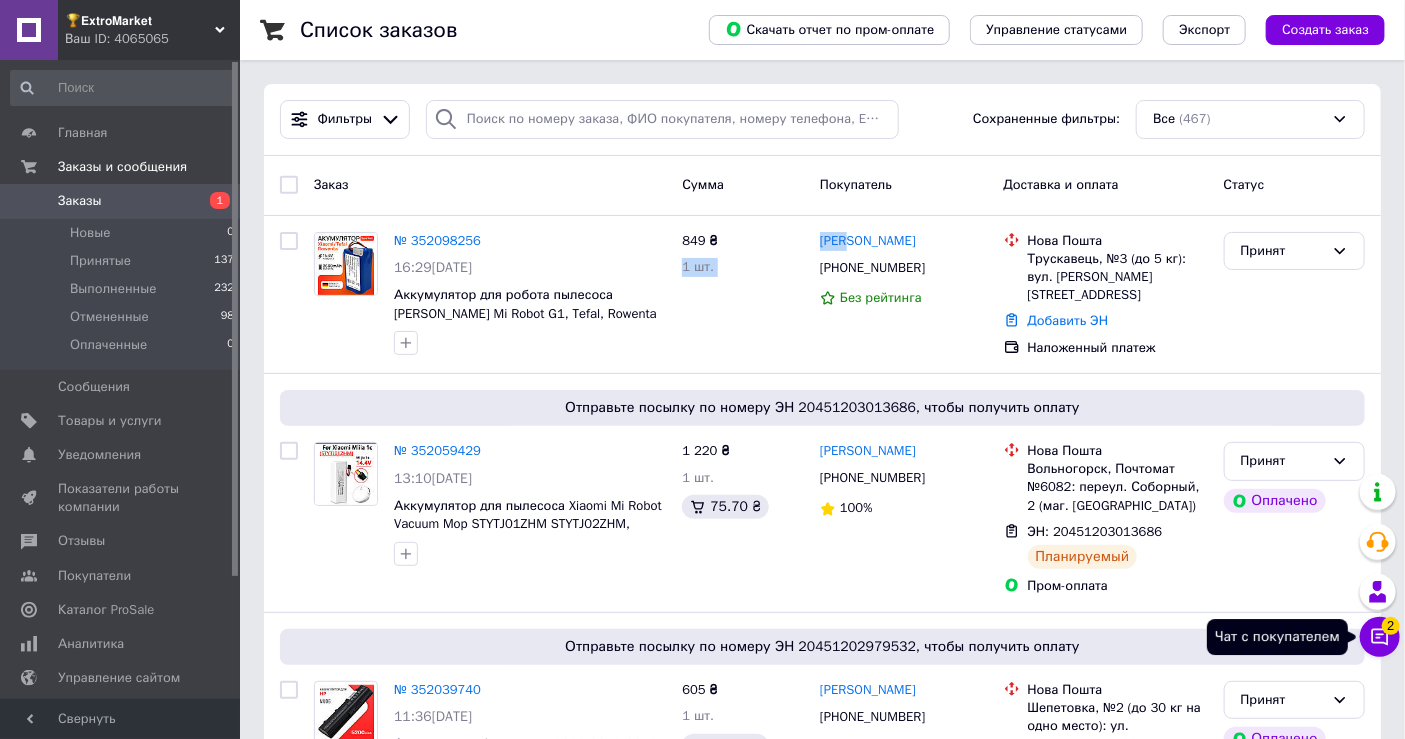 click on "2" at bounding box center (1391, 626) 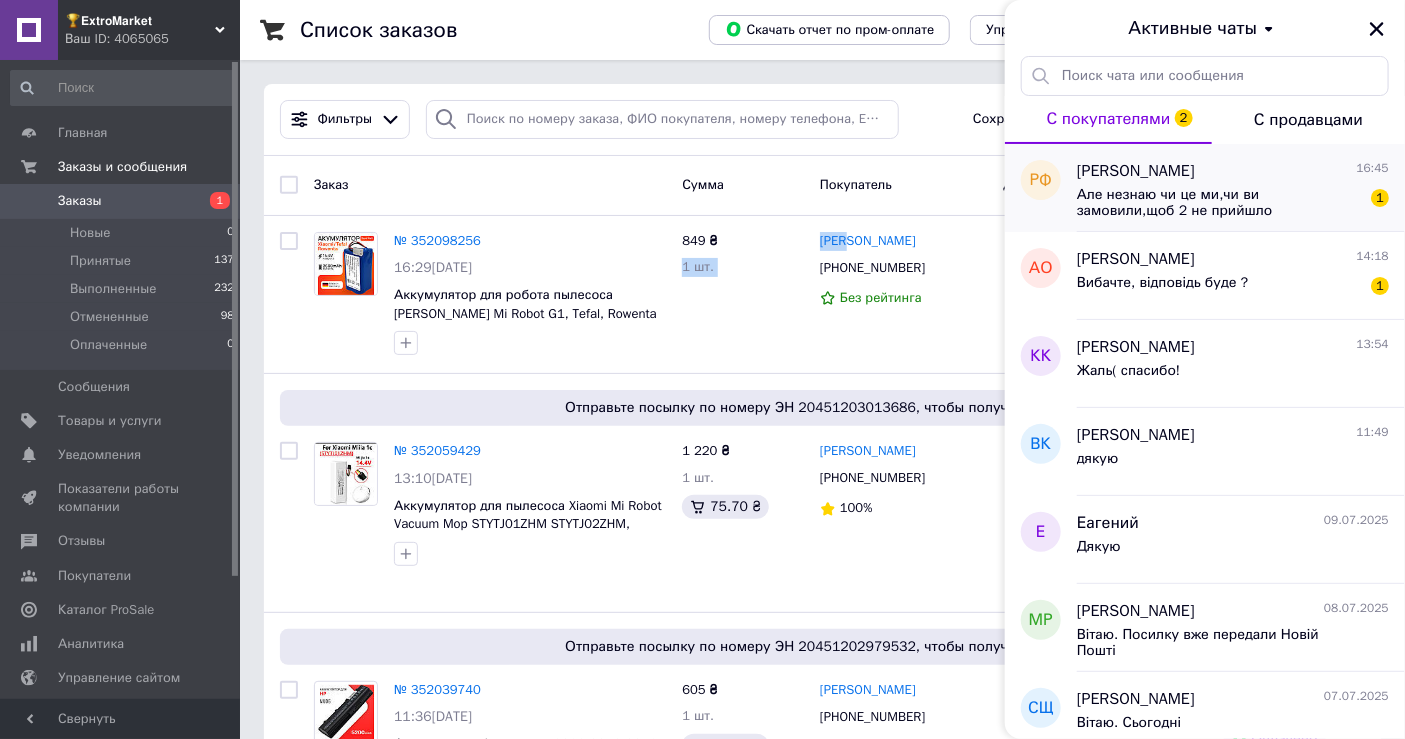 click on "Але незнаю чи це ми,чи ви замовили,щоб 2 не прийшло" at bounding box center (1219, 203) 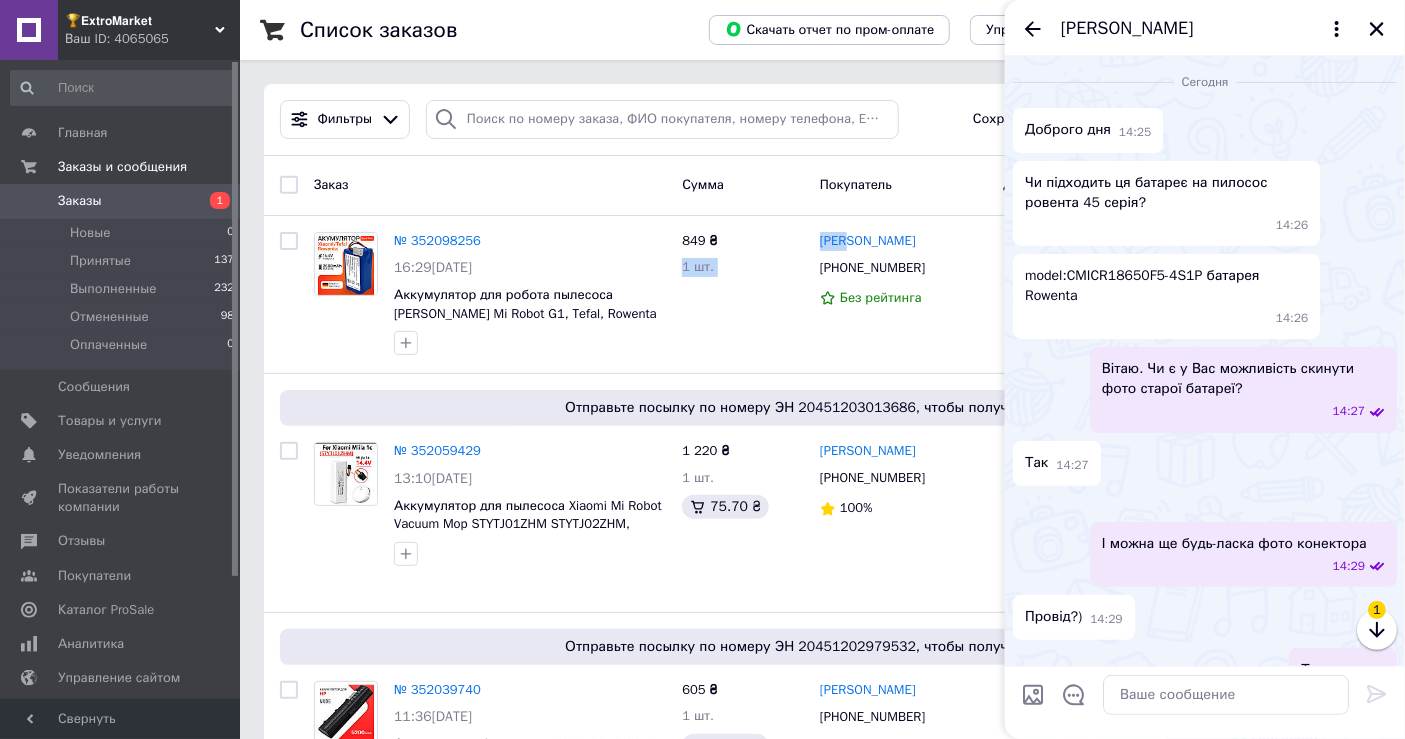 scroll, scrollTop: 2813, scrollLeft: 0, axis: vertical 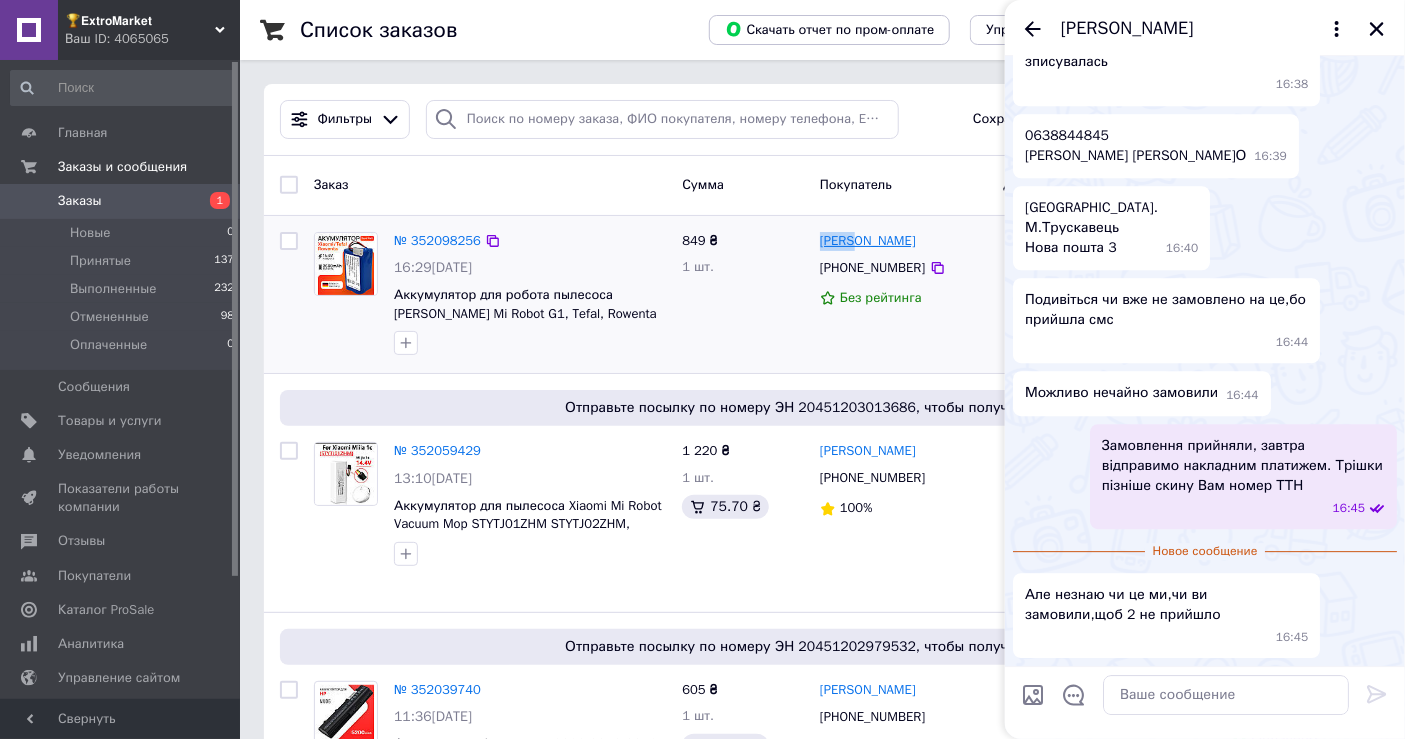 drag, startPoint x: 836, startPoint y: 238, endPoint x: 852, endPoint y: 237, distance: 16.03122 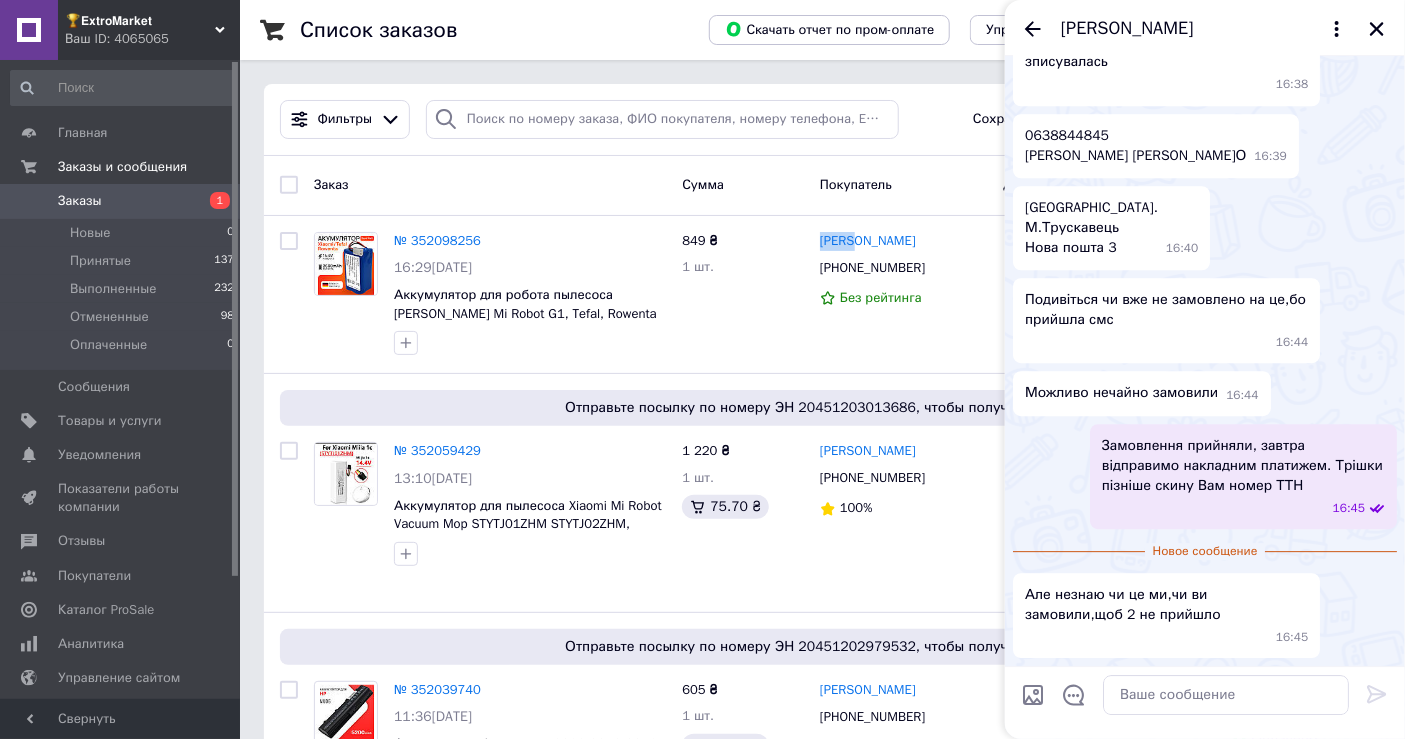 copy on "Ірина" 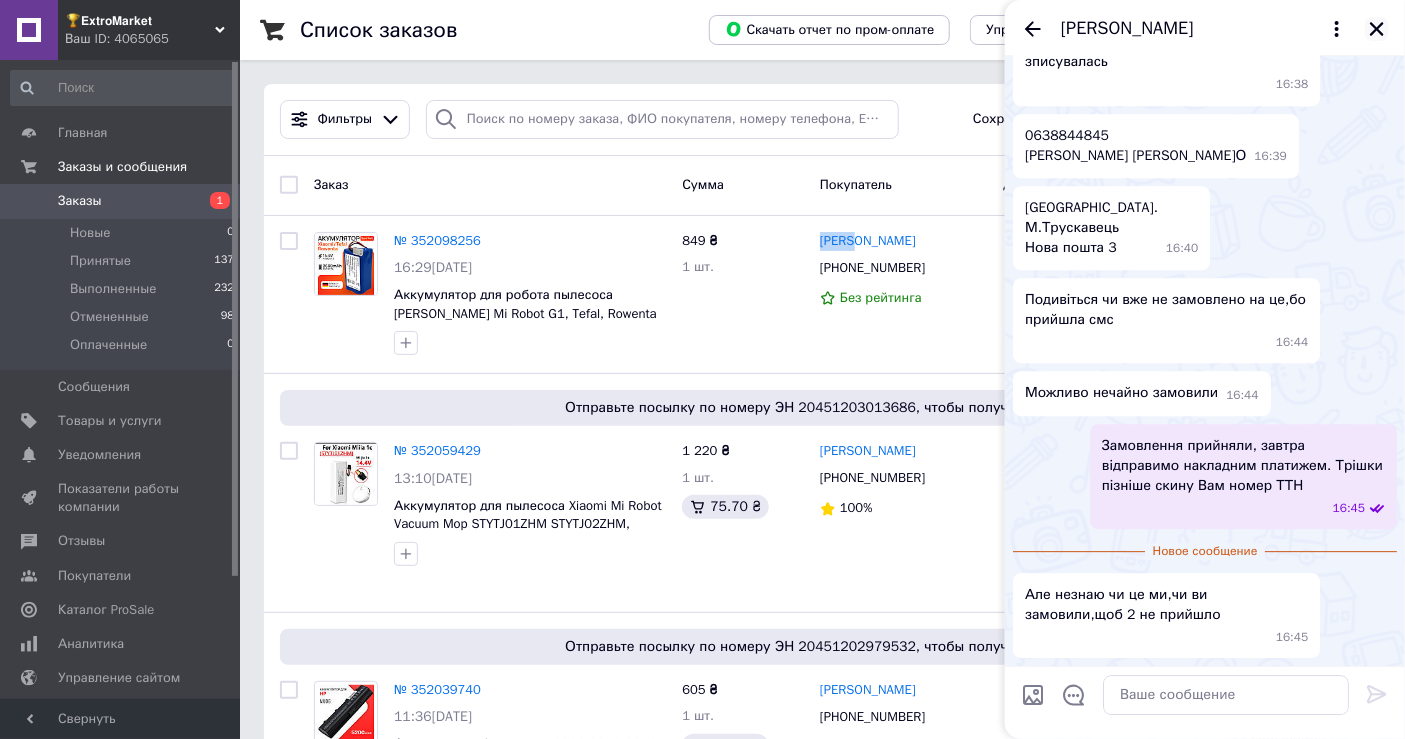click 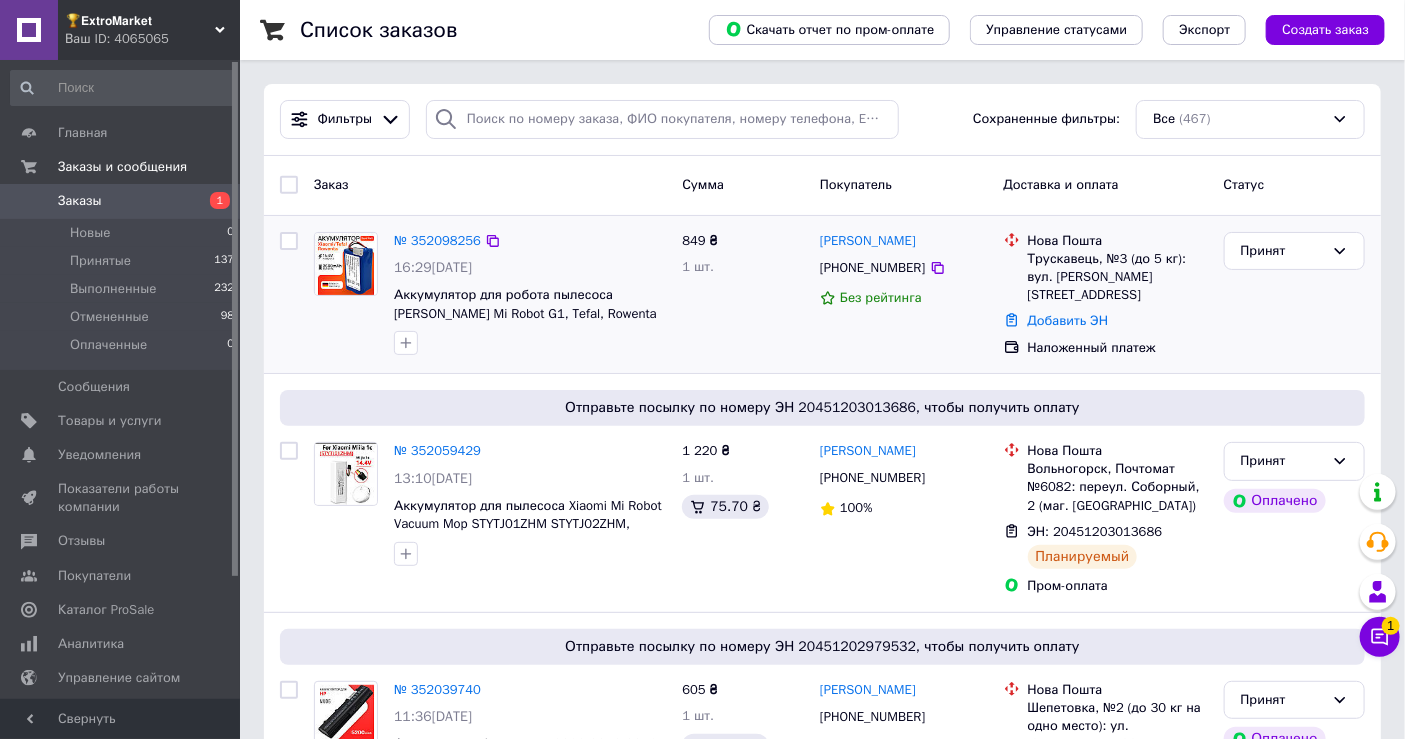 click on "Трускавець, №3 (до 5 кг): вул. Скоропадського, 10" at bounding box center [1118, 277] 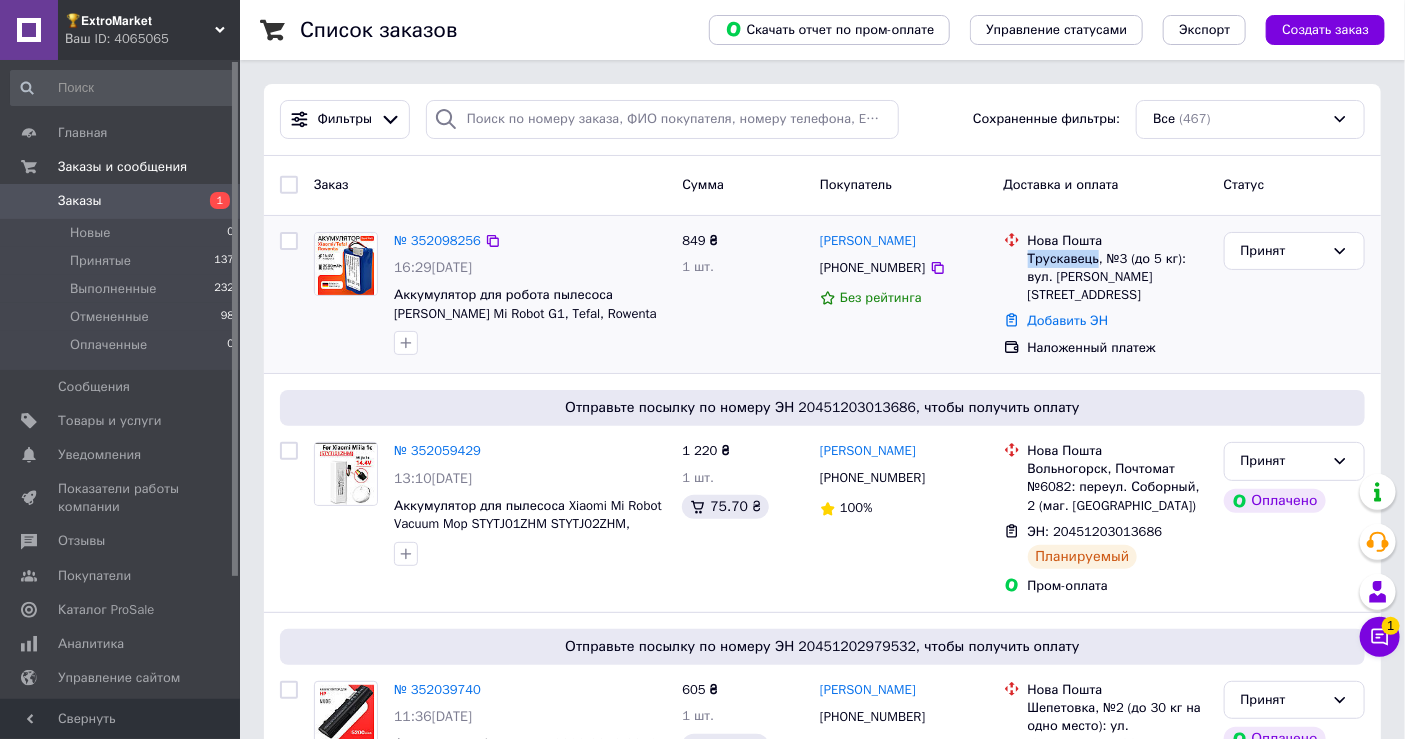 click on "Трускавець, №3 (до 5 кг): вул. Скоропадського, 10" at bounding box center (1118, 277) 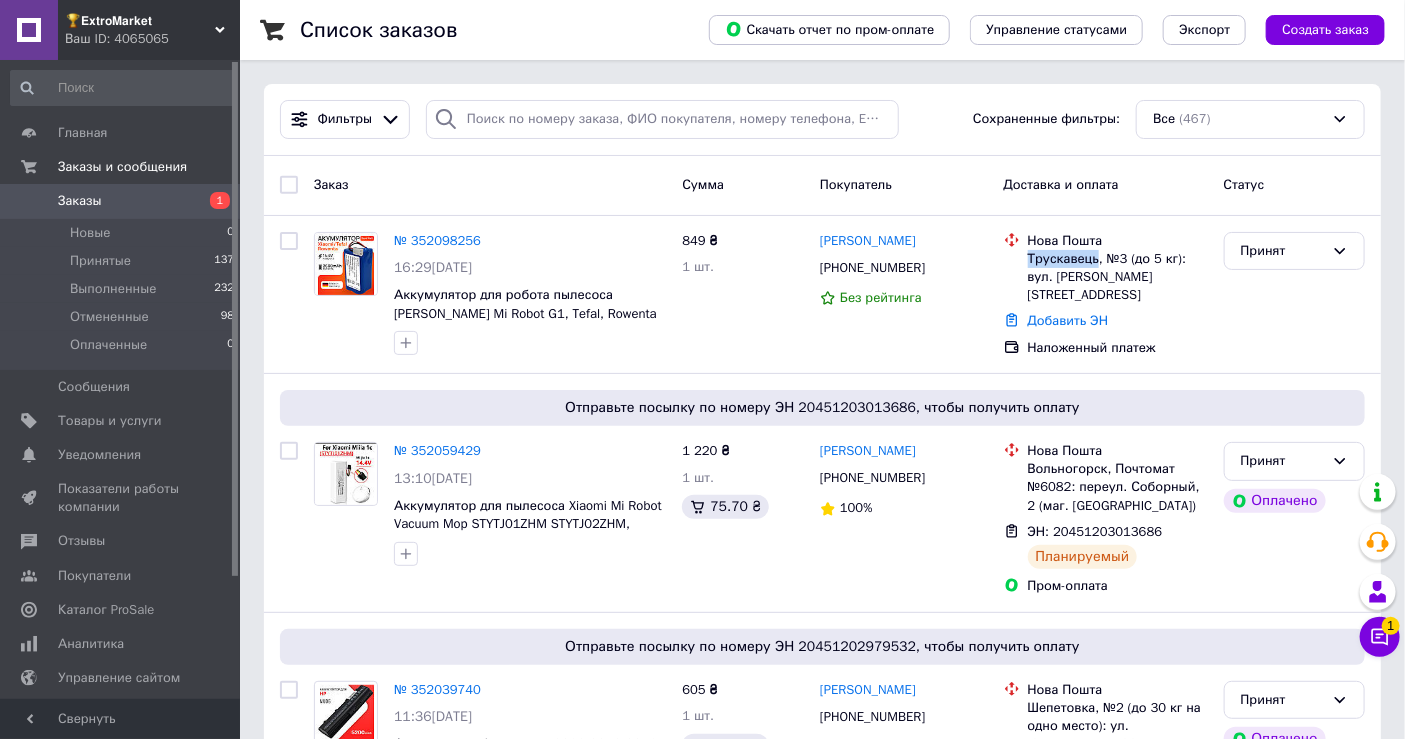 copy on "Трускавець" 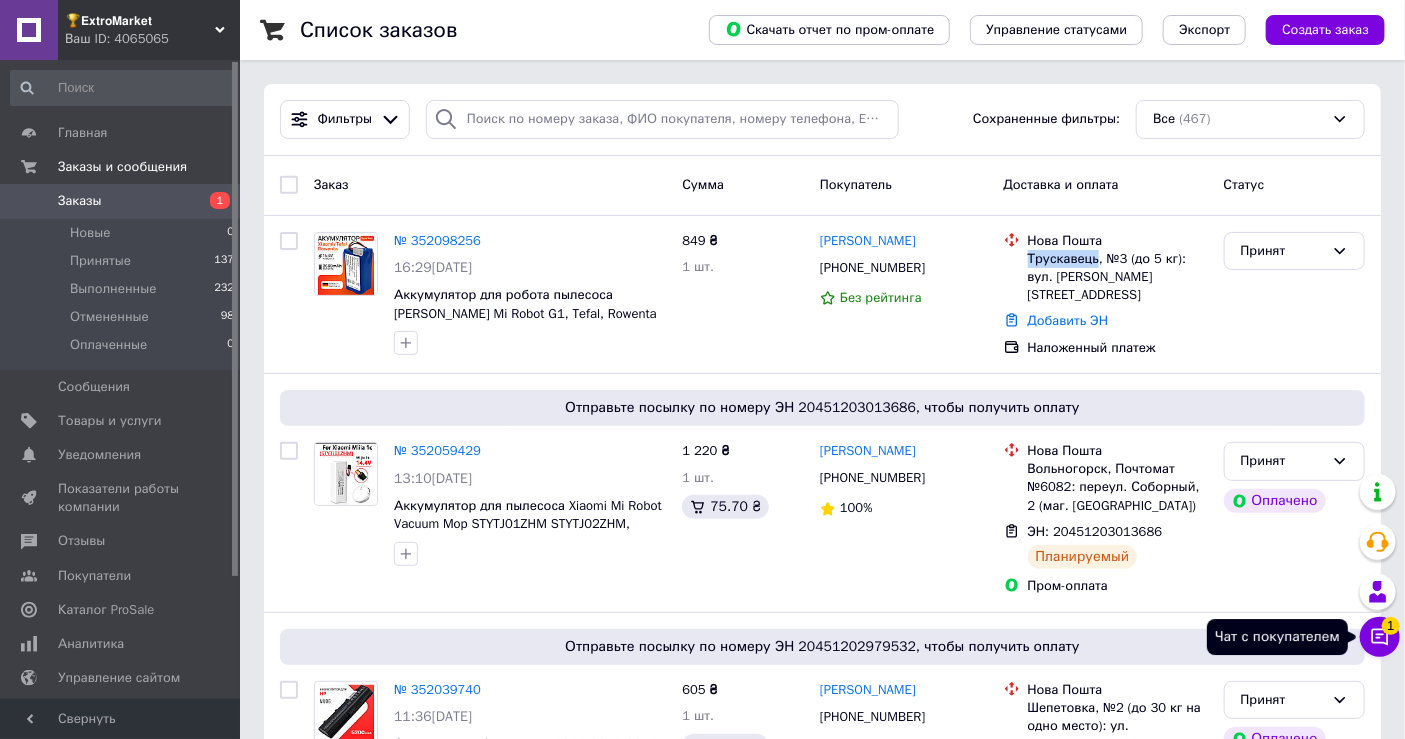 click on "1" at bounding box center [1391, 626] 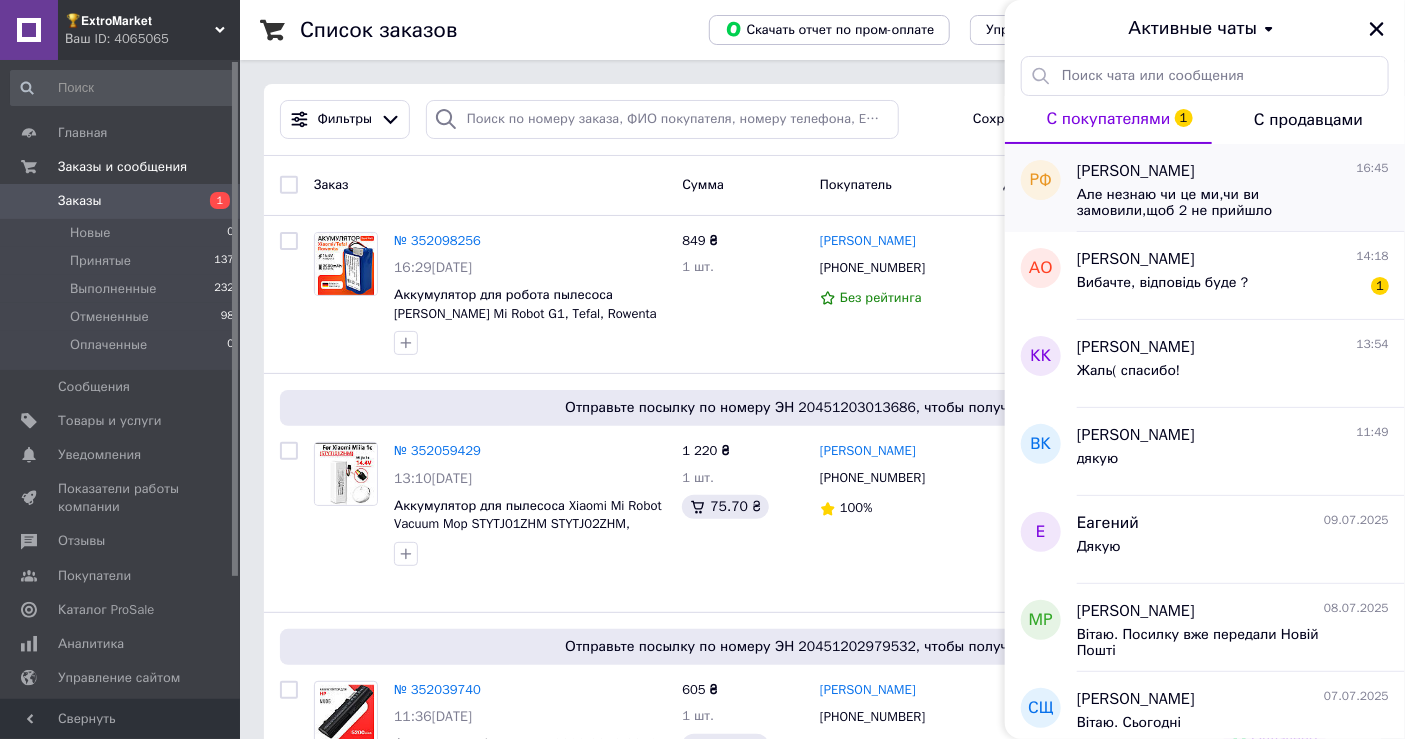 click on "Але незнаю чи це ми,чи ви замовили,щоб 2 не прийшло" at bounding box center (1233, 201) 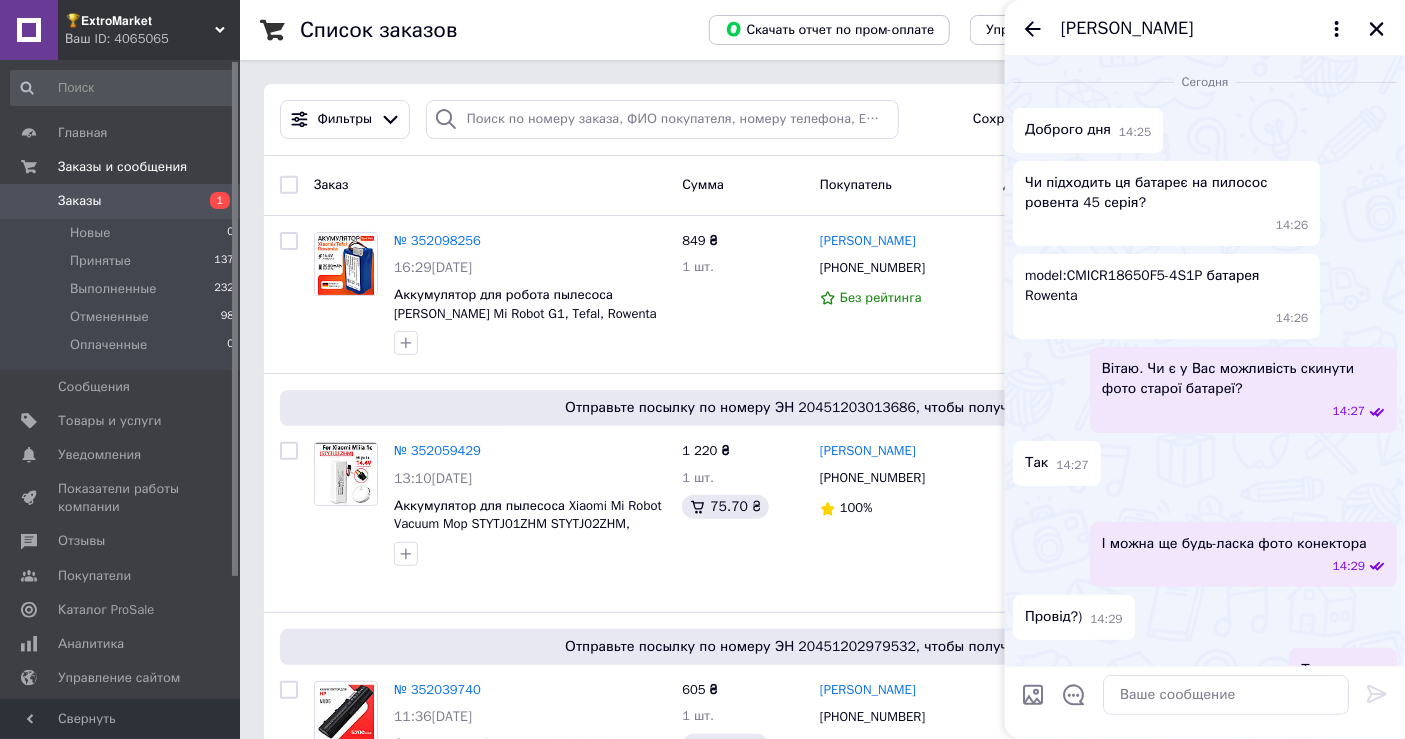 scroll, scrollTop: 2777, scrollLeft: 0, axis: vertical 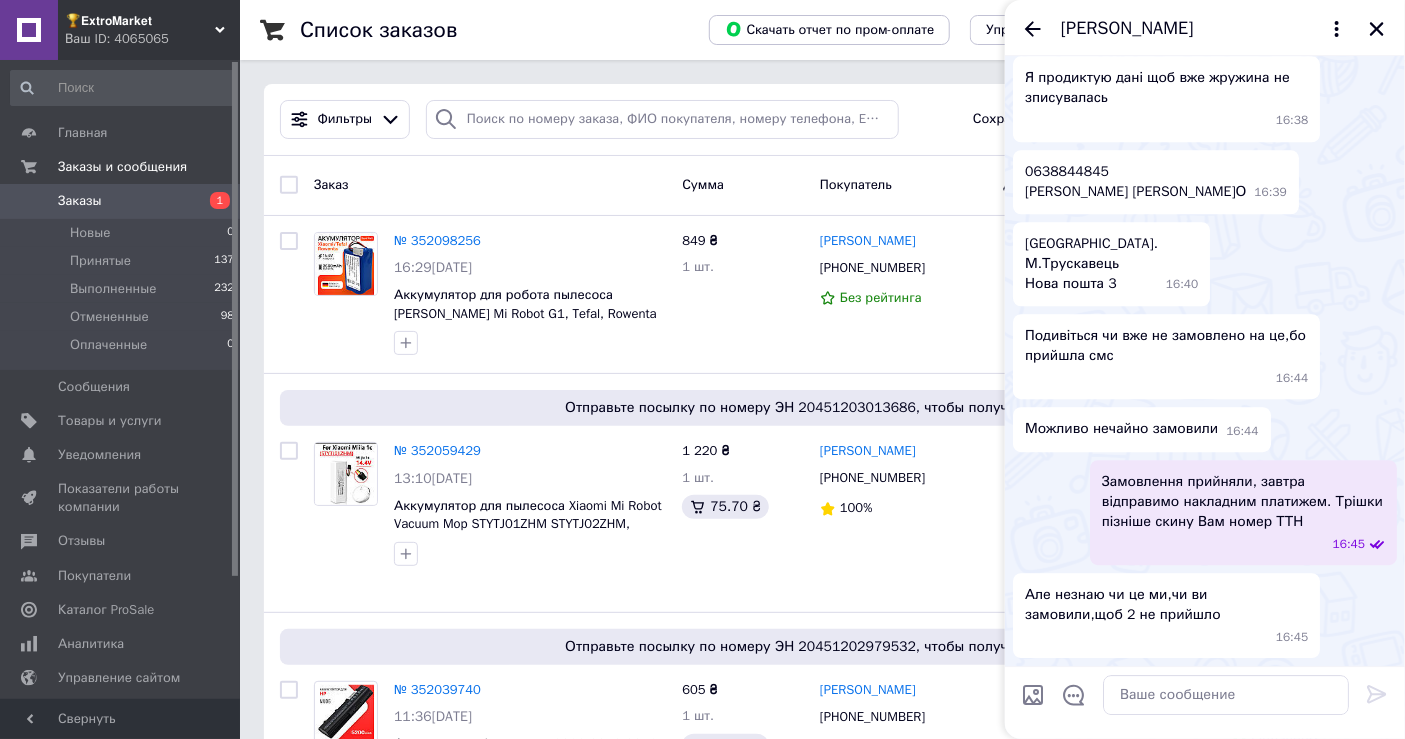 click at bounding box center [1226, 695] 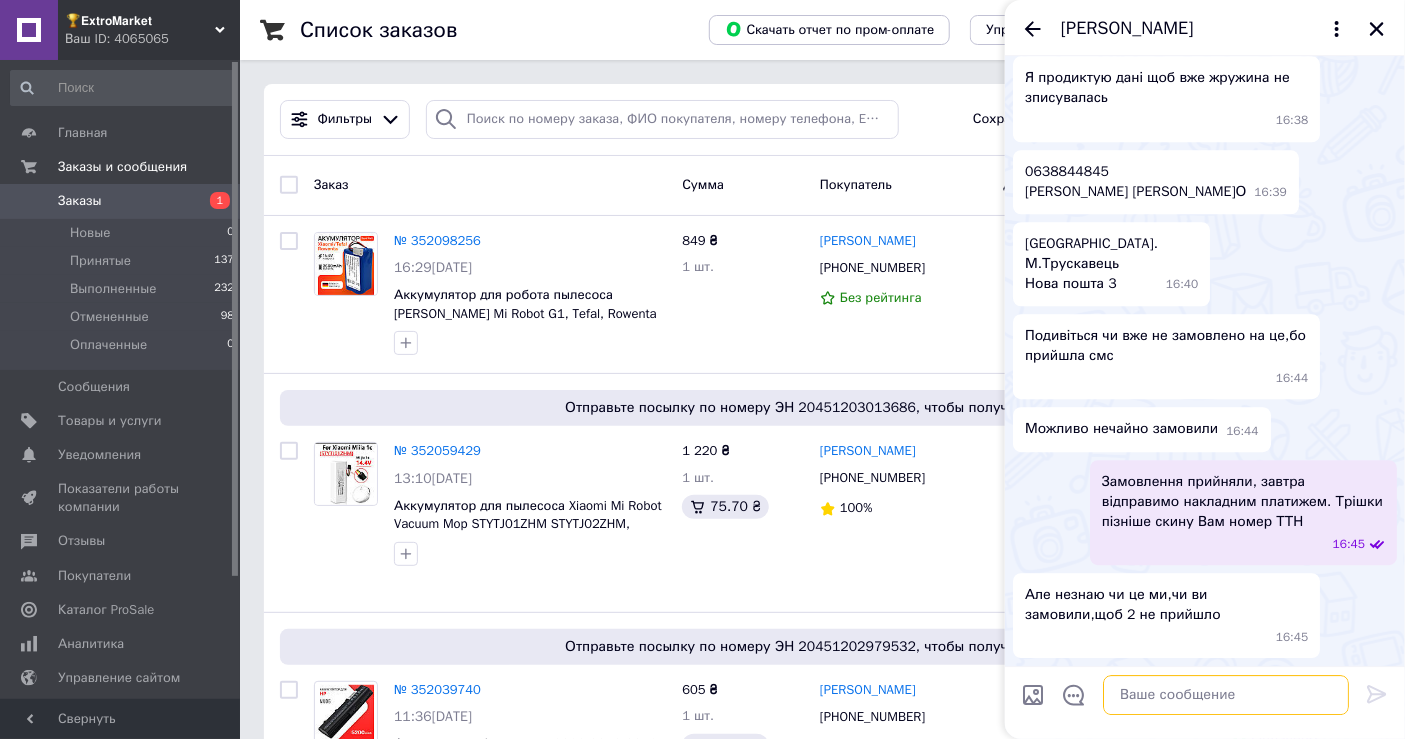 click at bounding box center [1226, 695] 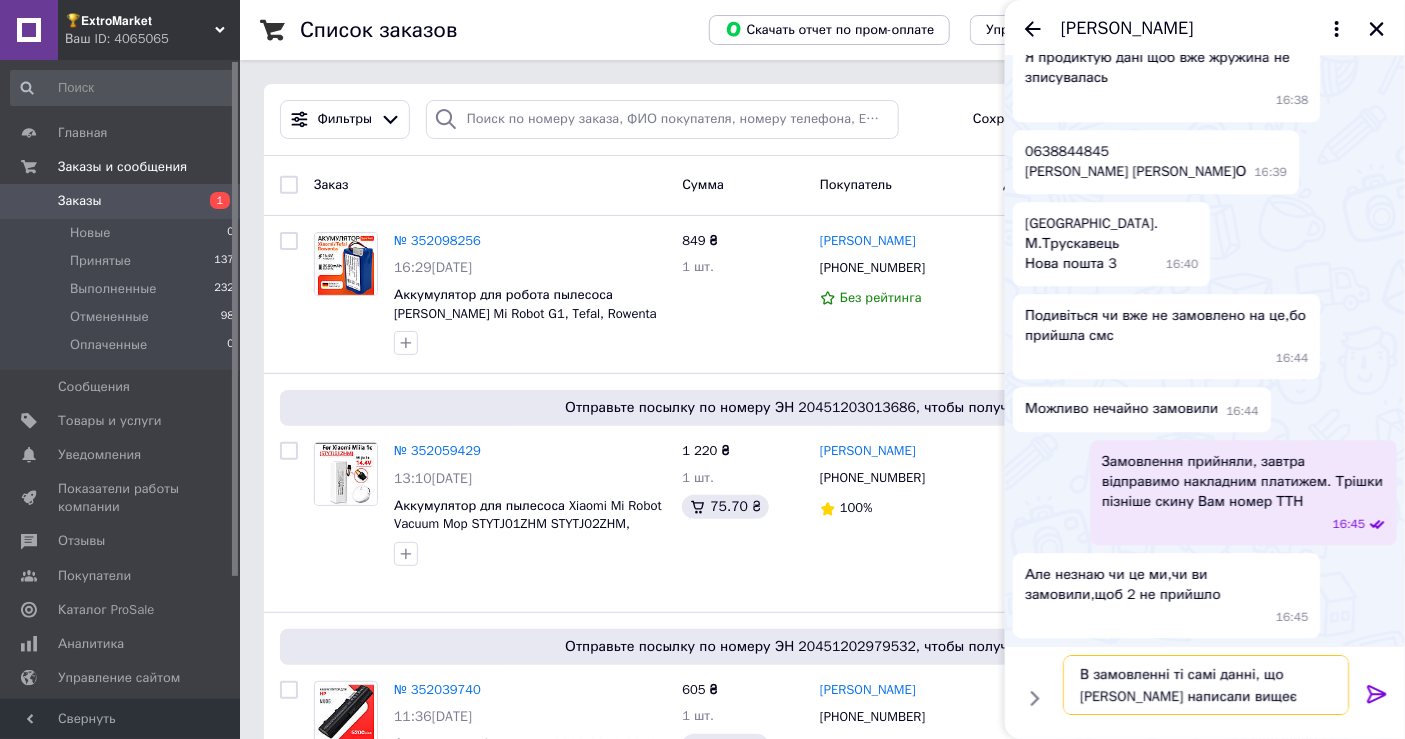 type on "В замовленні ті самі данні, що Ви написали вище" 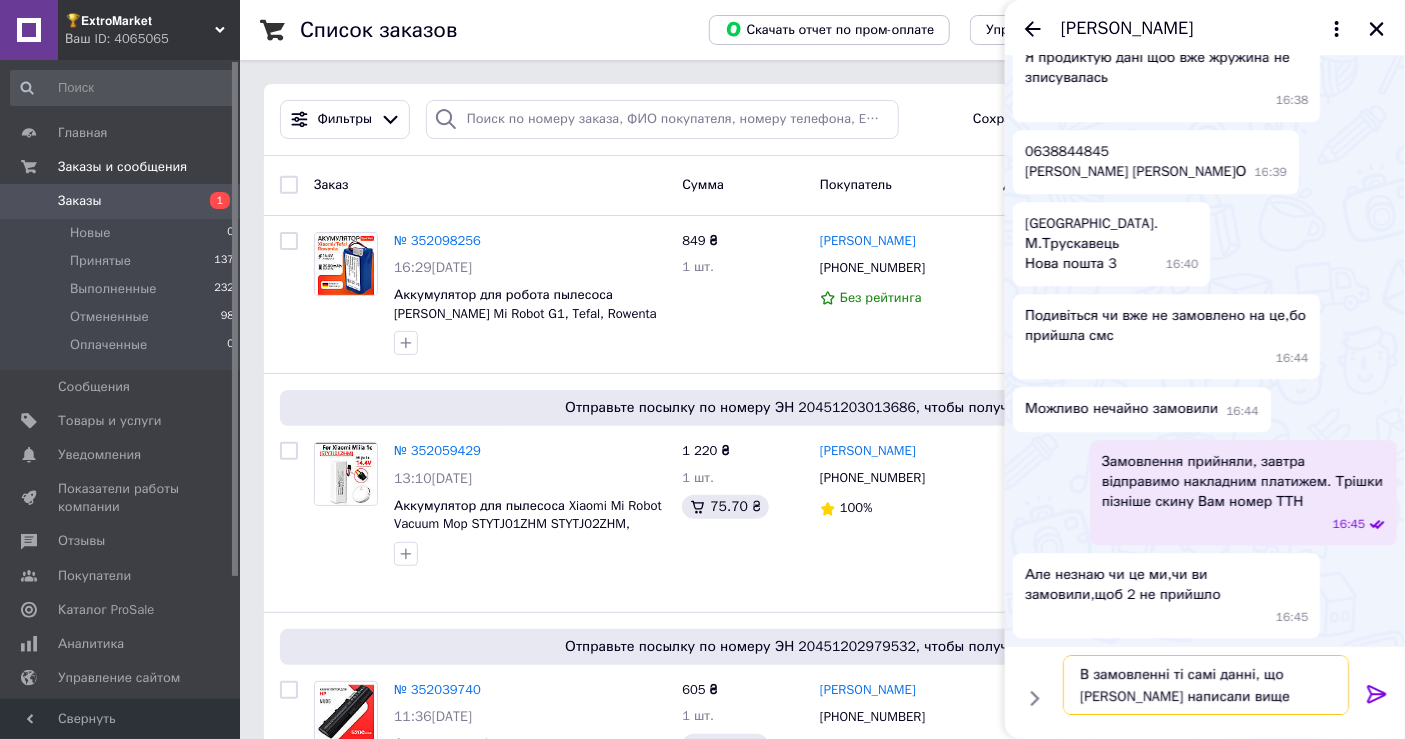 type 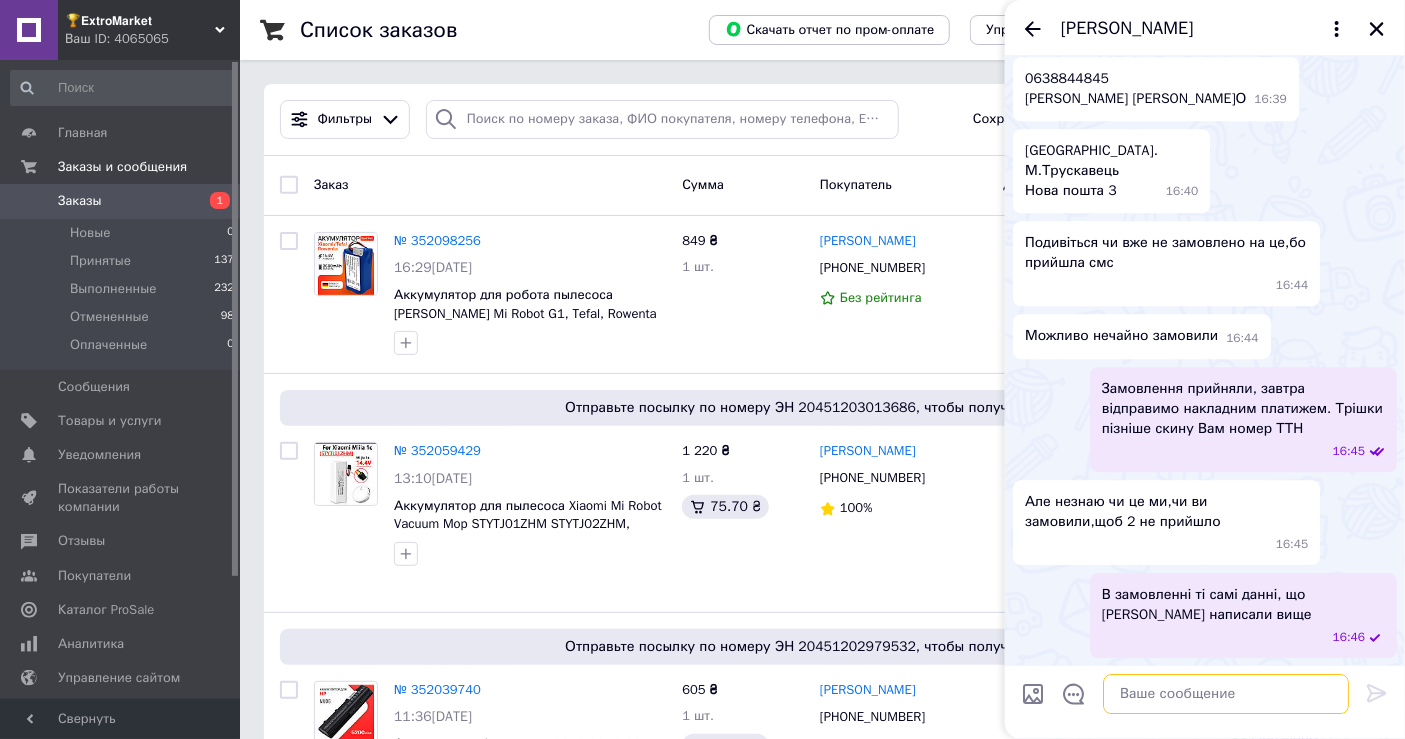 scroll, scrollTop: 2871, scrollLeft: 0, axis: vertical 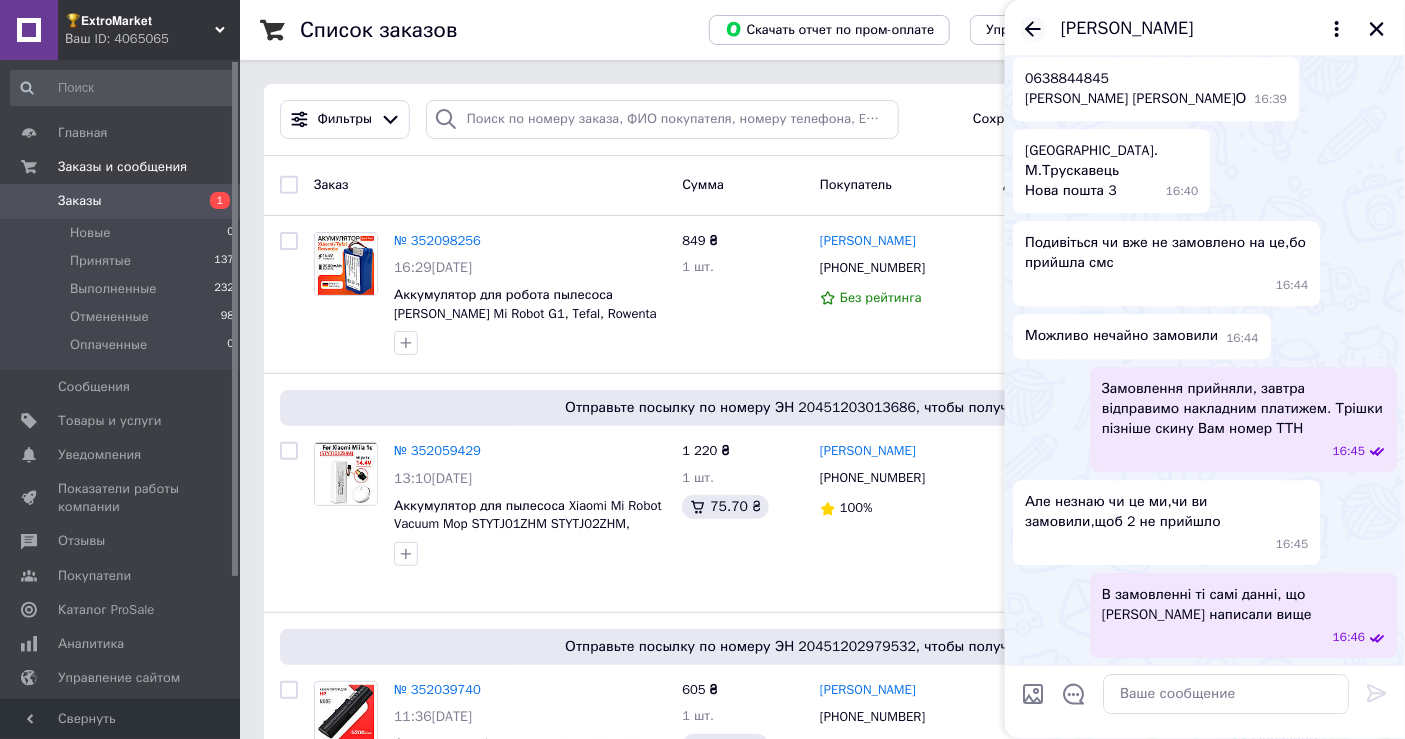 click 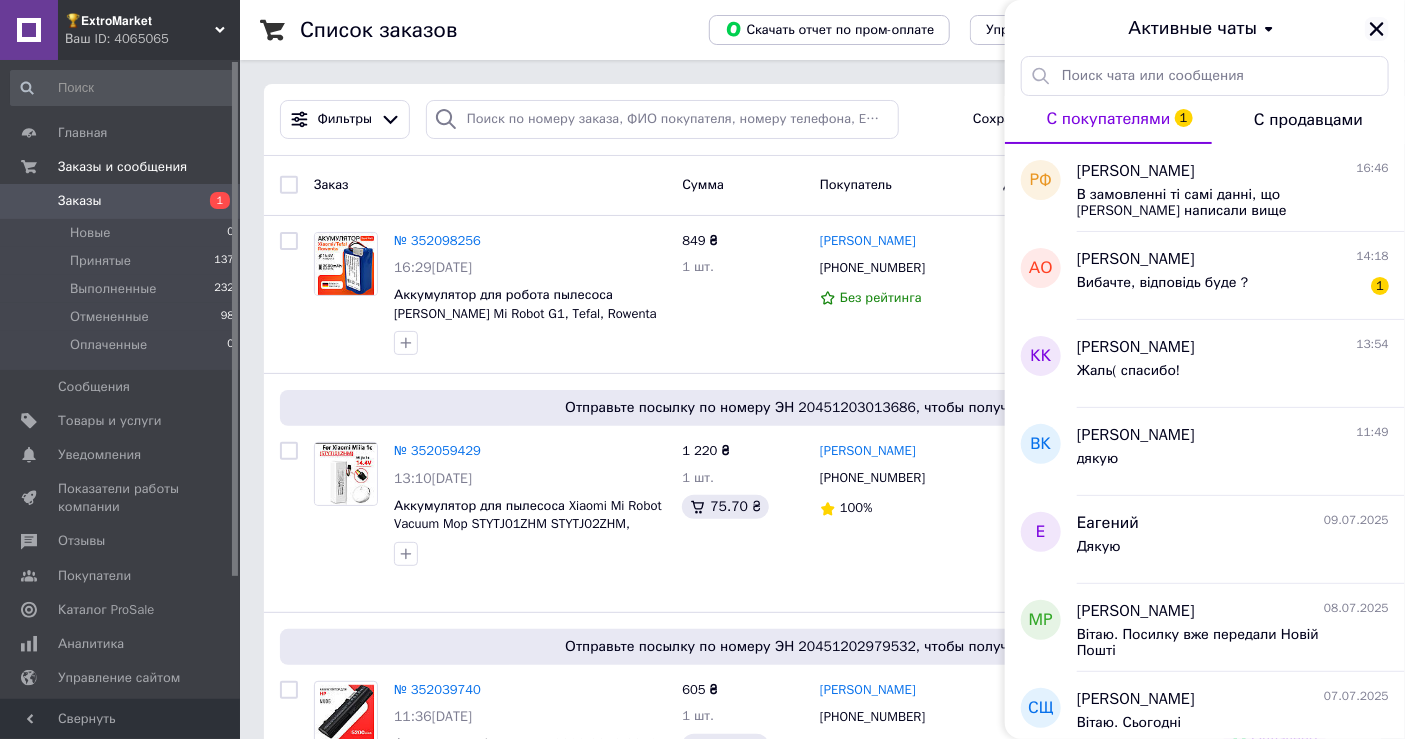click 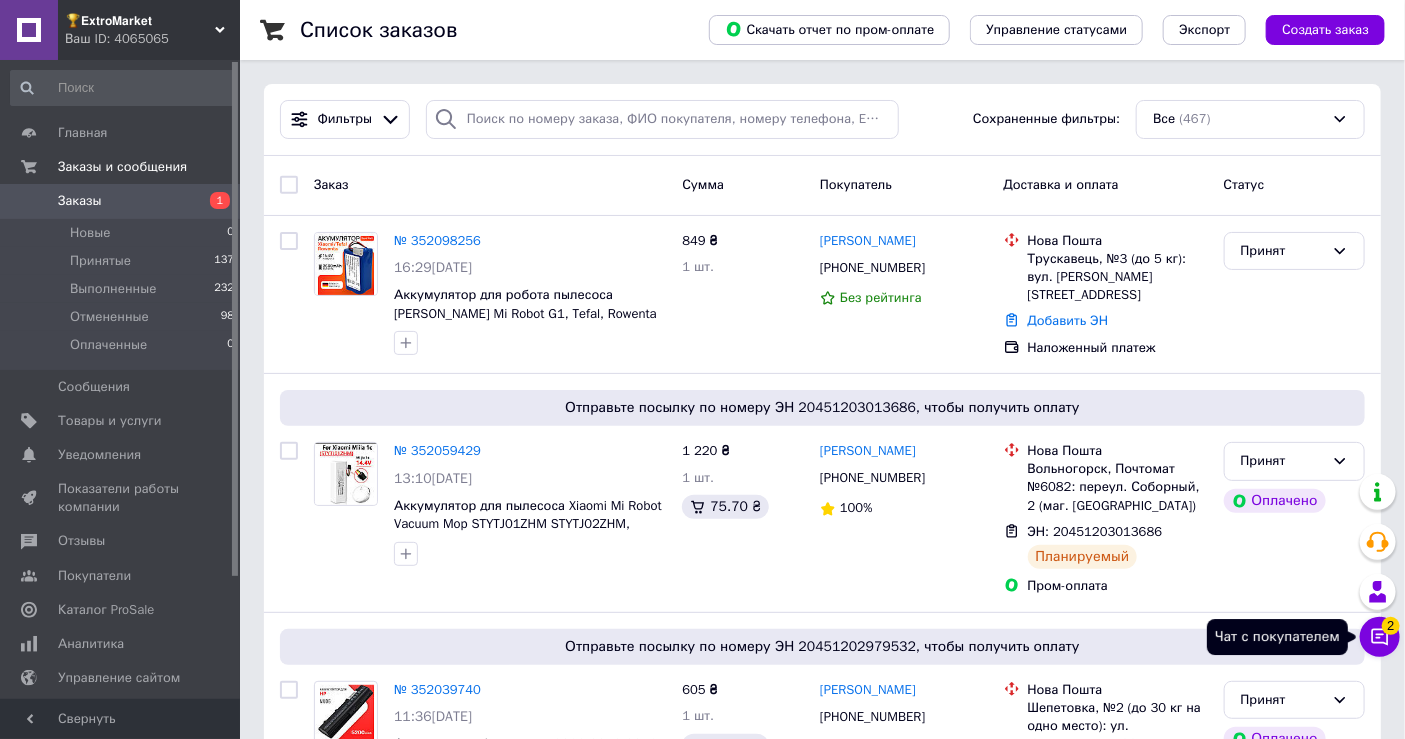 click on "Чат с покупателем 2" at bounding box center (1380, 637) 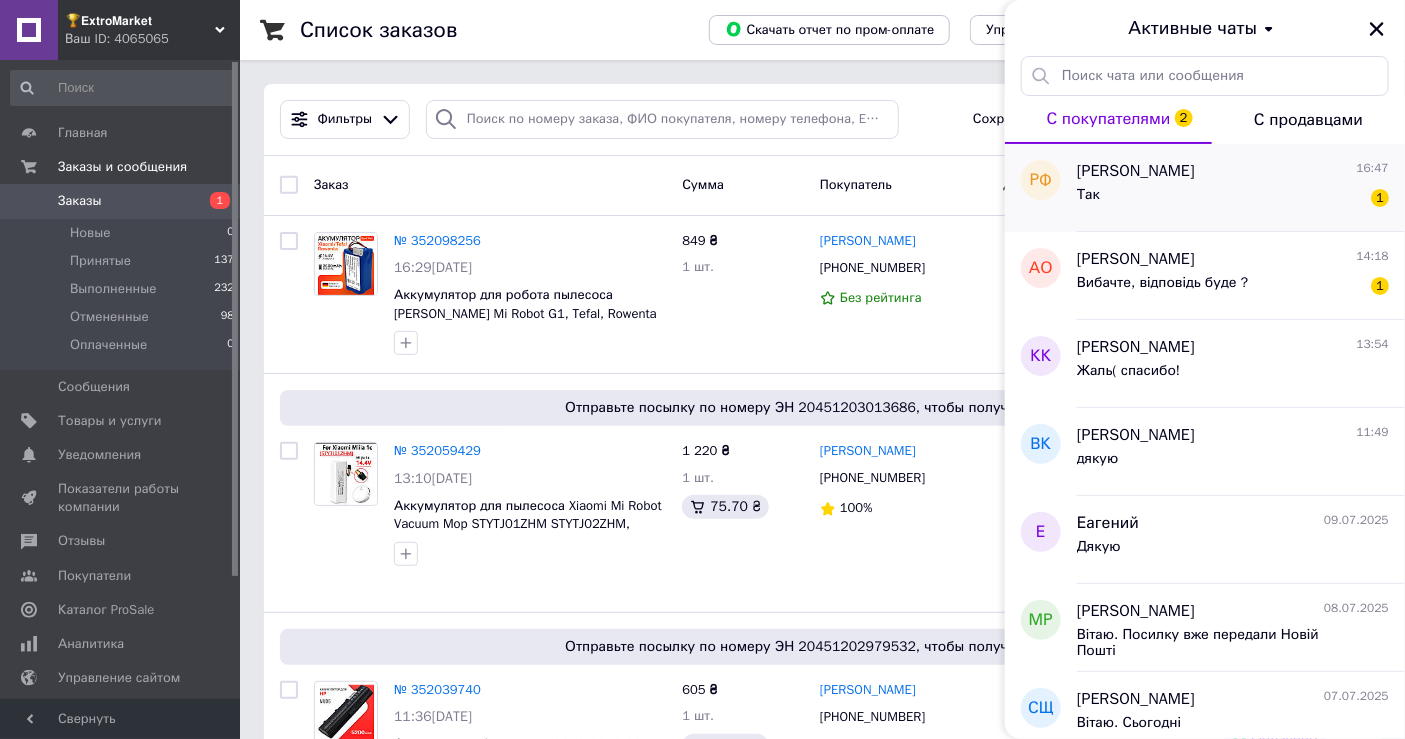 click on "Так 1" at bounding box center (1233, 199) 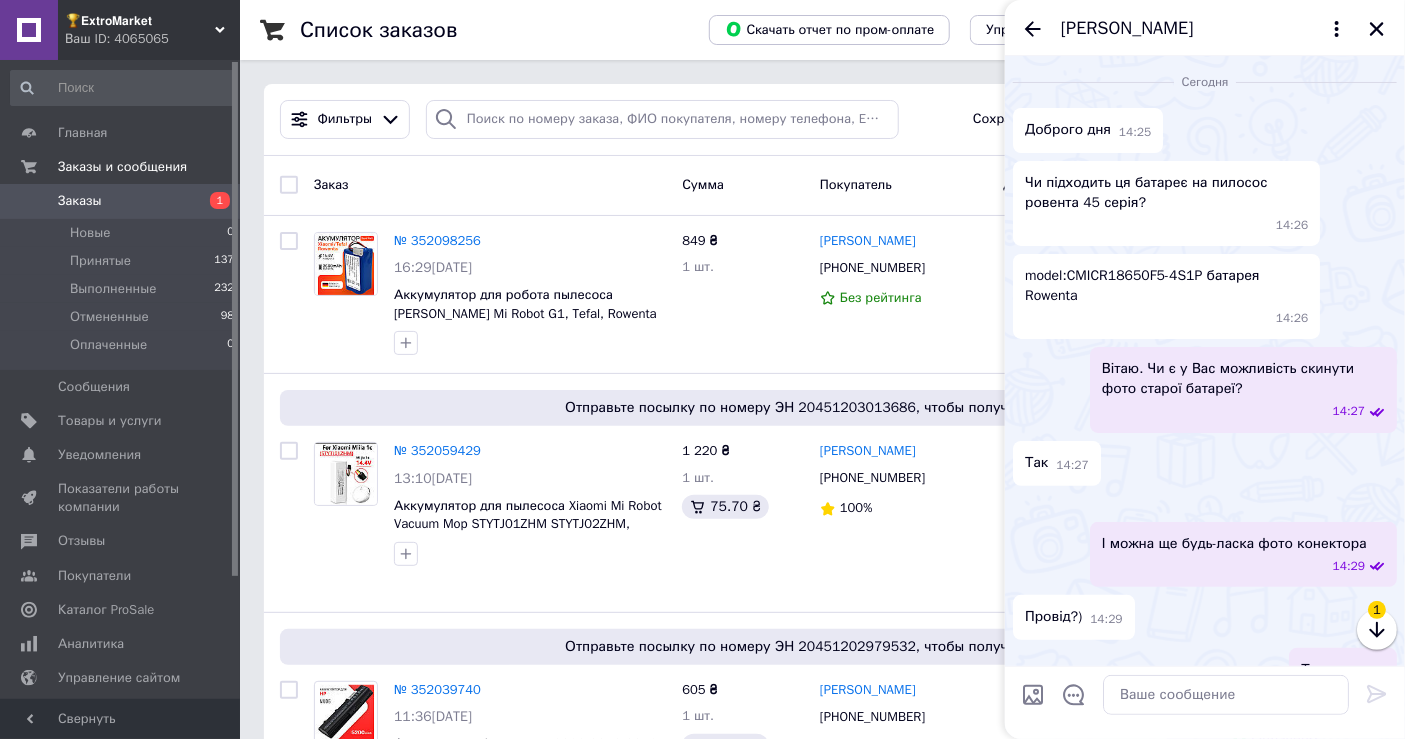 scroll, scrollTop: 2959, scrollLeft: 0, axis: vertical 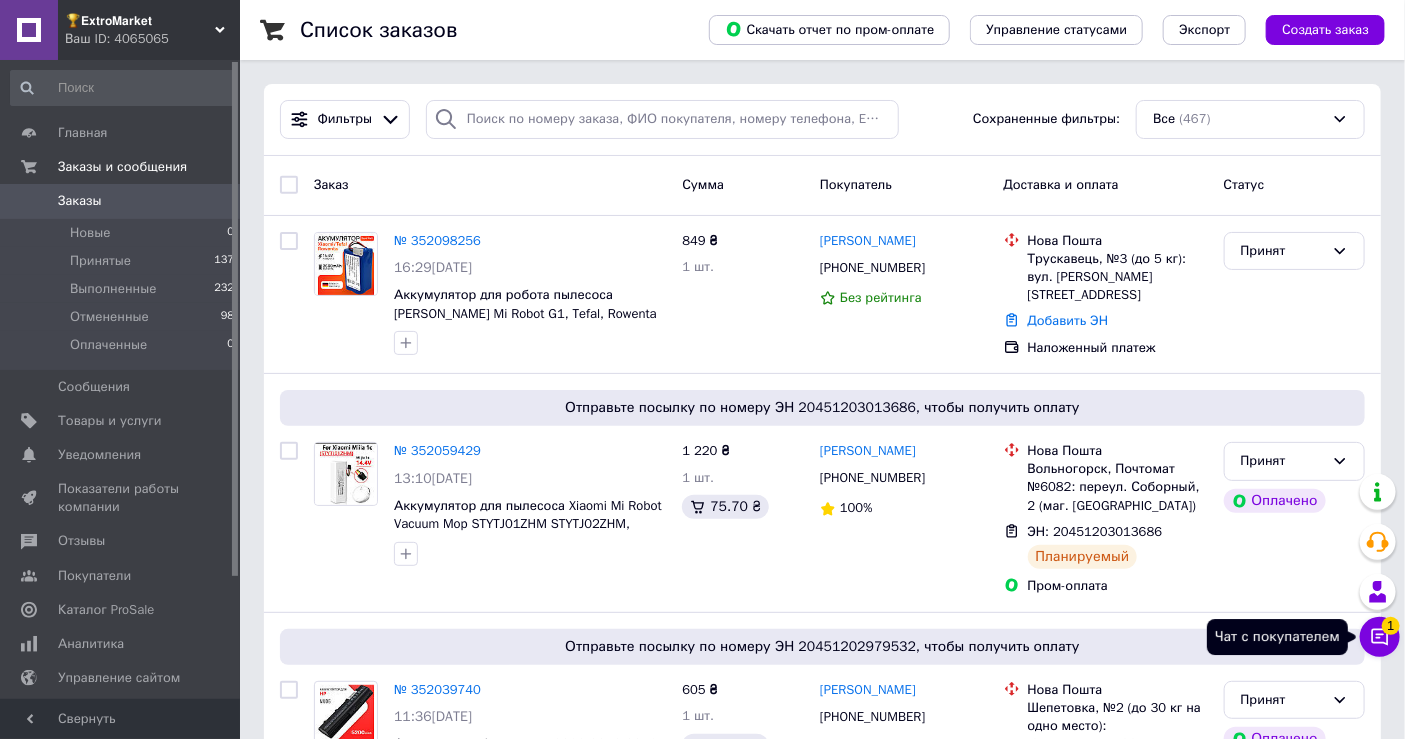click 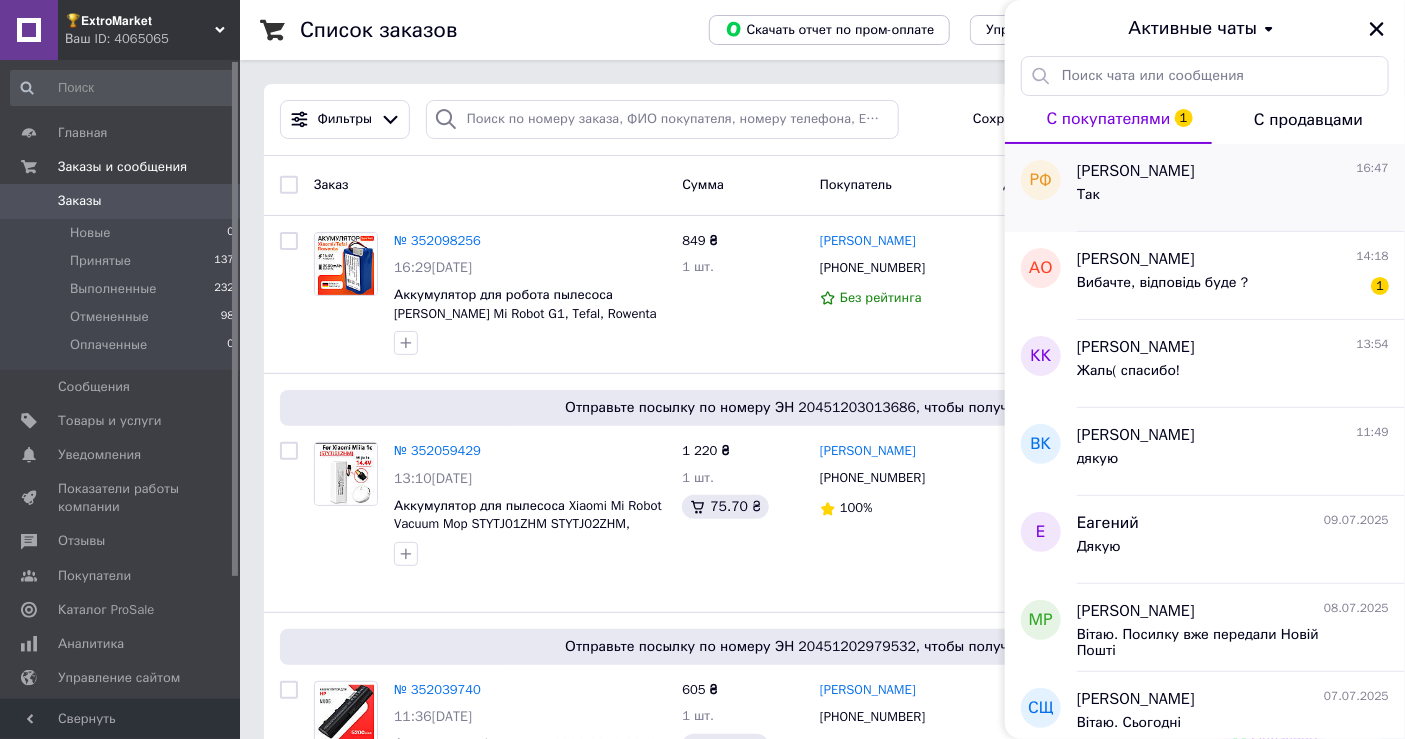 click on "Так" at bounding box center (1088, 195) 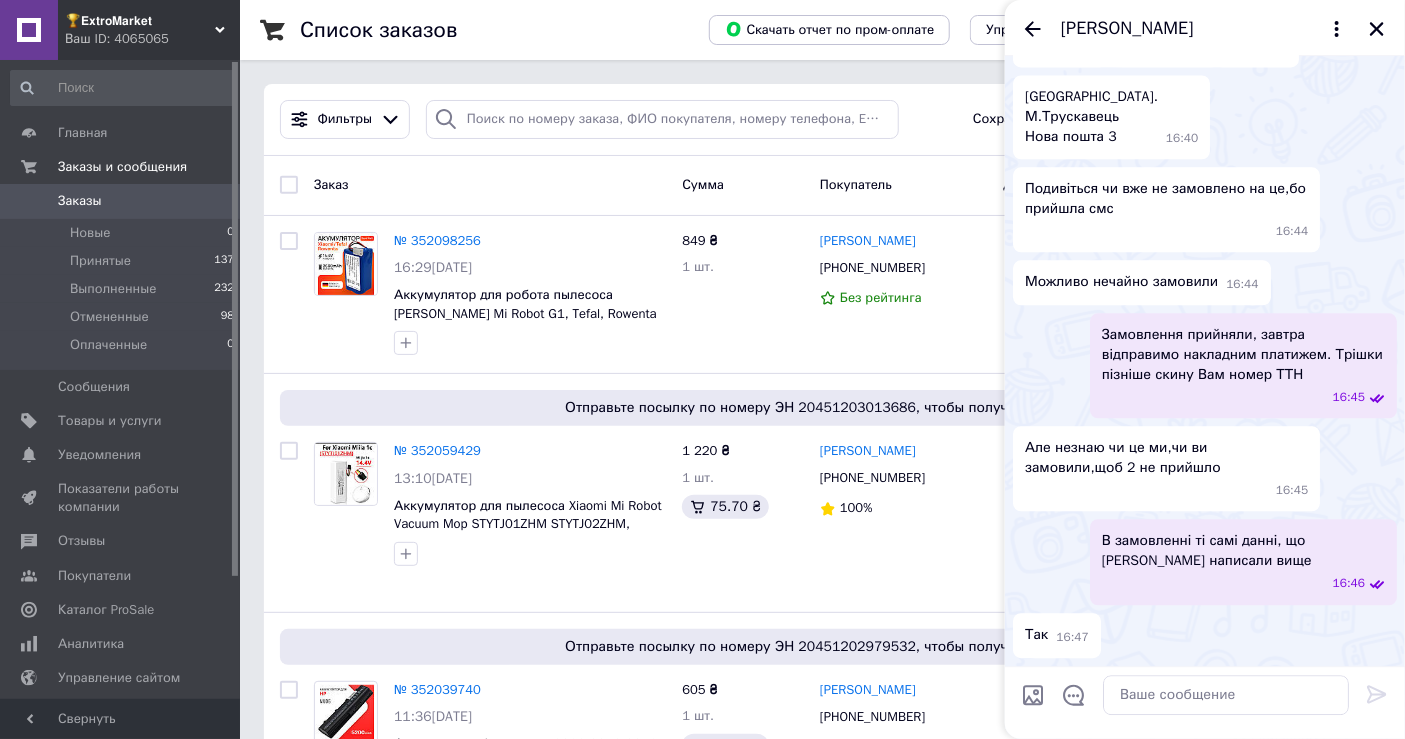 scroll, scrollTop: 2230, scrollLeft: 0, axis: vertical 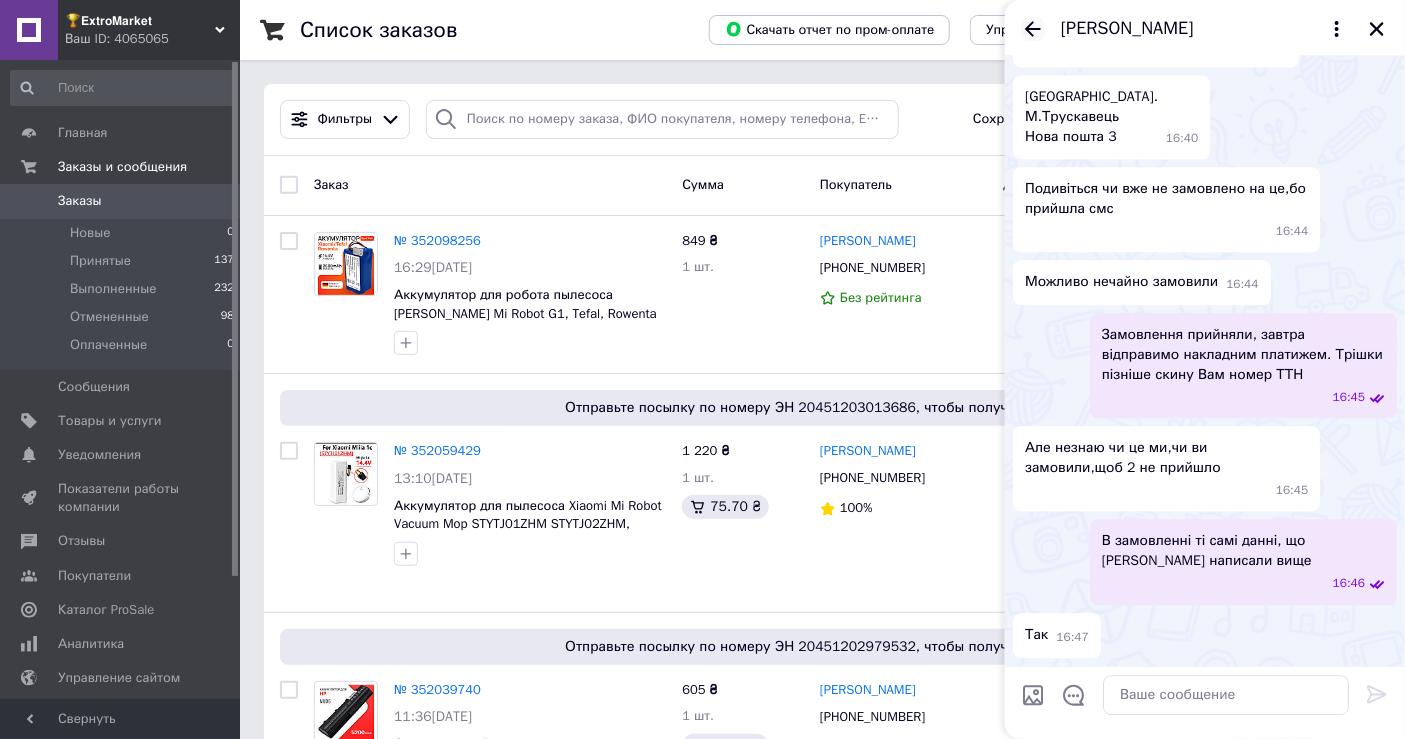 click 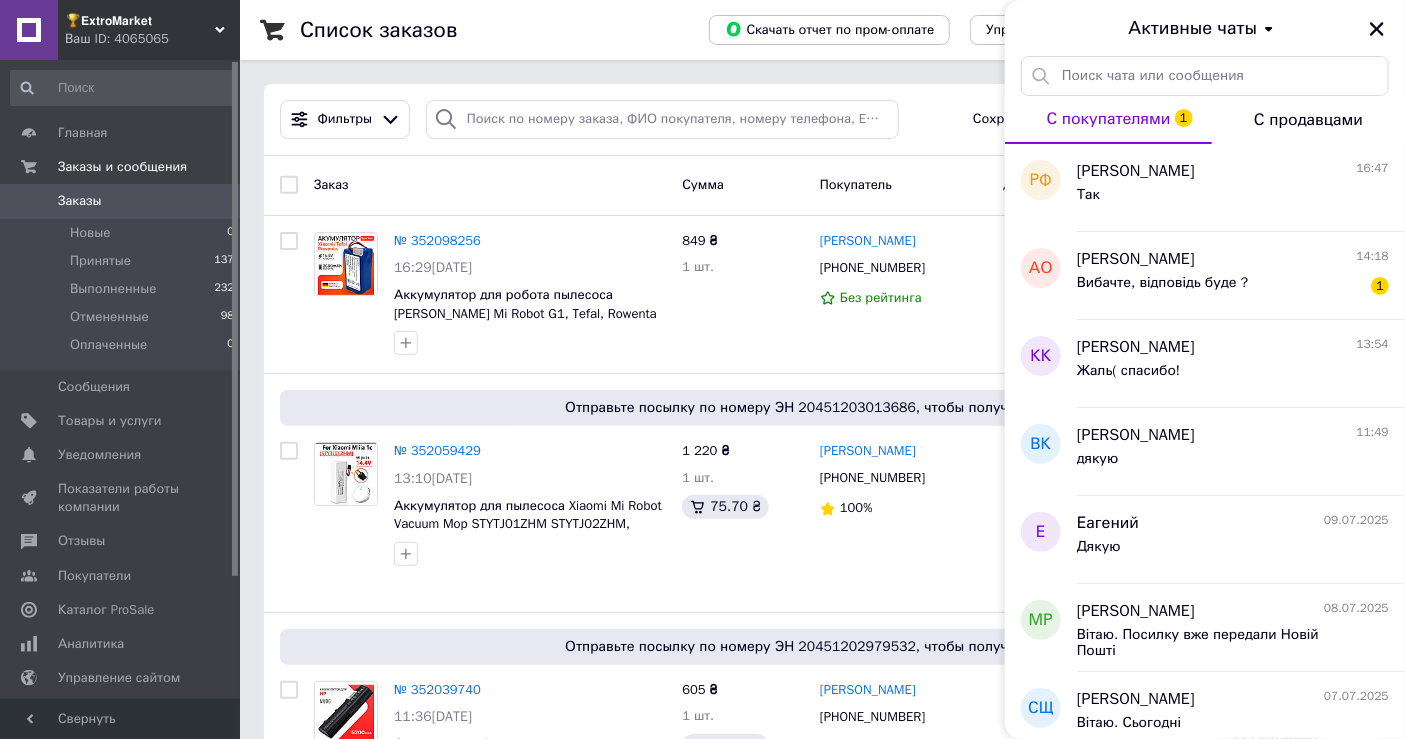 click on "Активные чаты" at bounding box center (1205, 28) 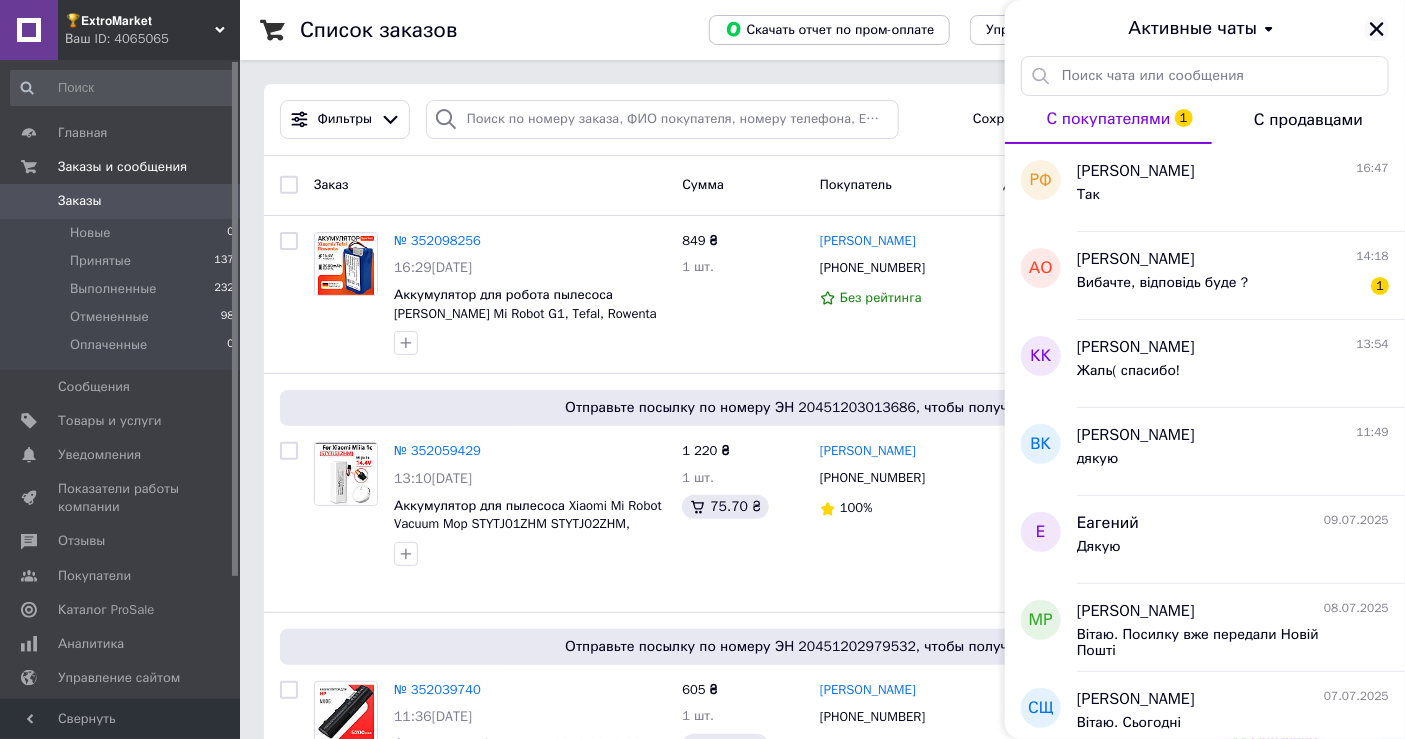 click 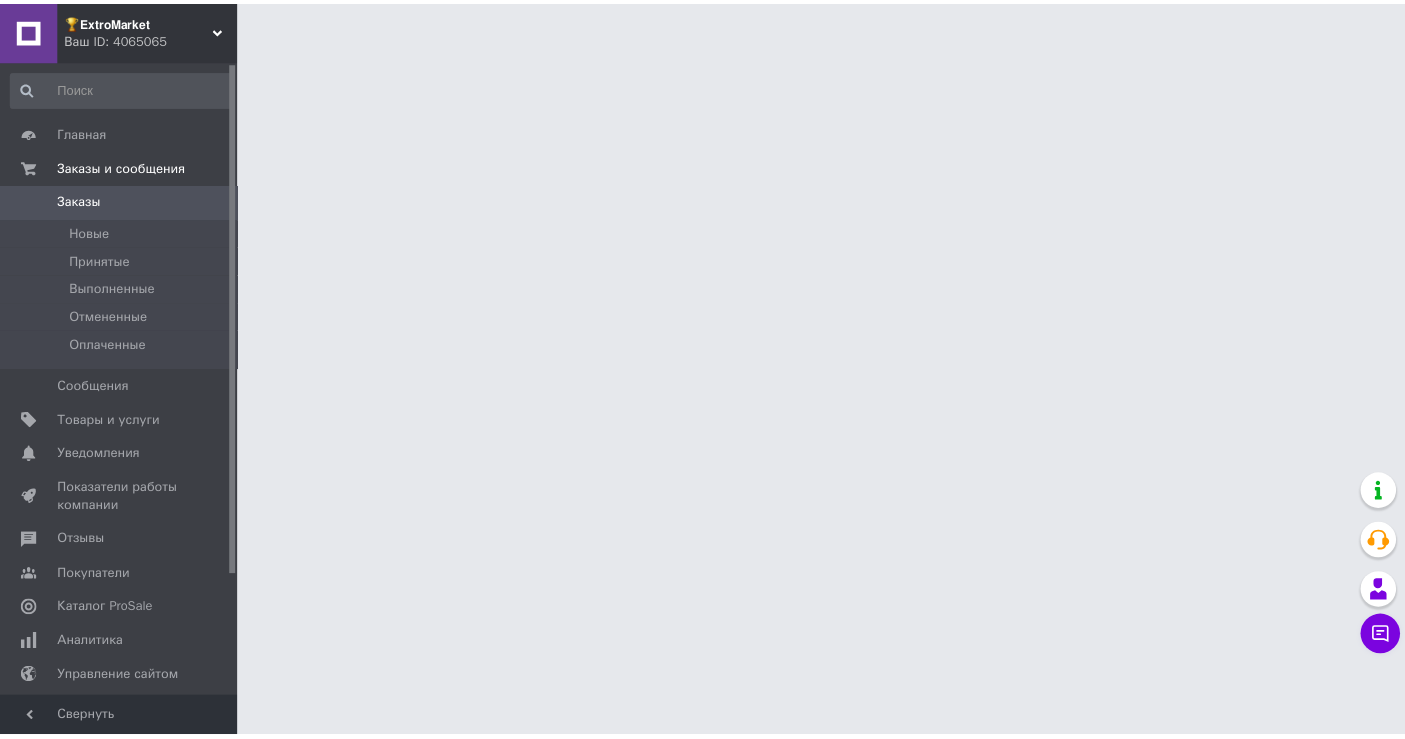 scroll, scrollTop: 0, scrollLeft: 0, axis: both 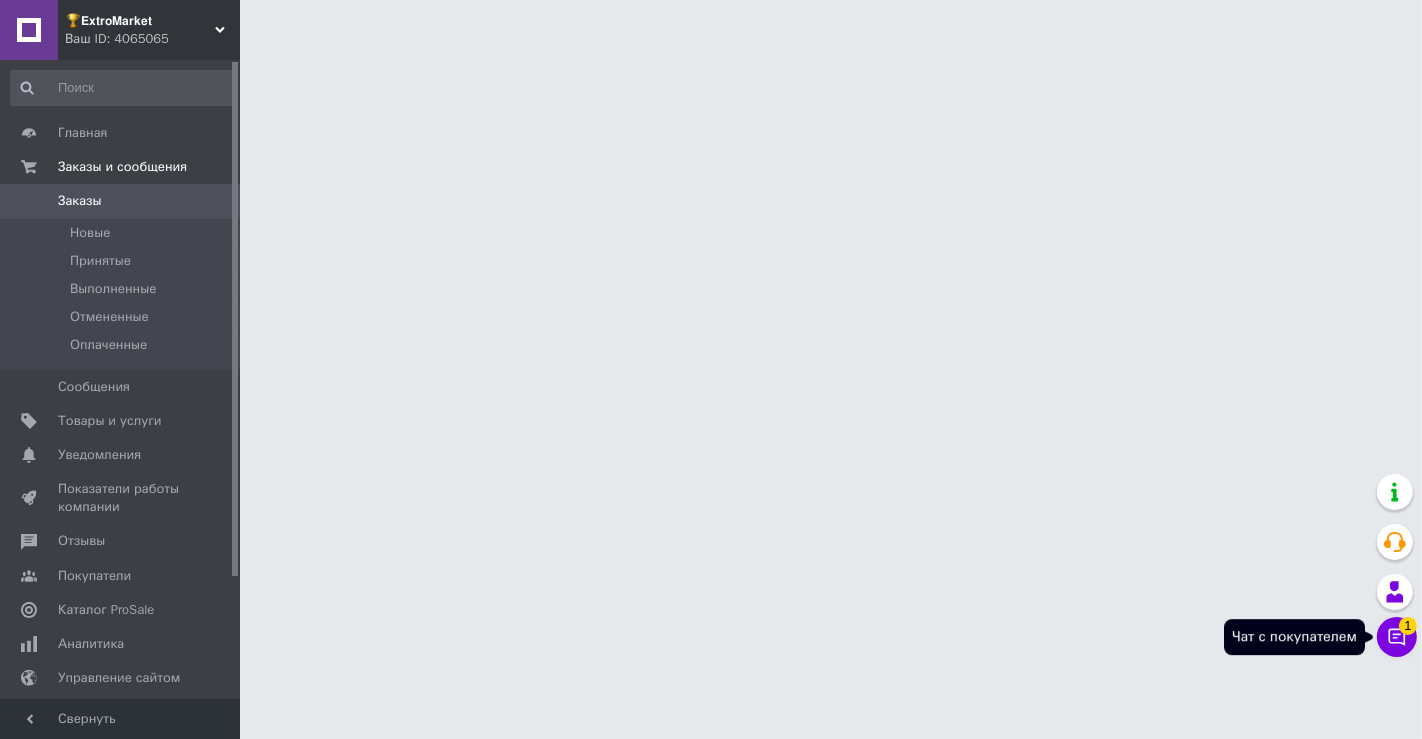 click on "1" at bounding box center [1408, 626] 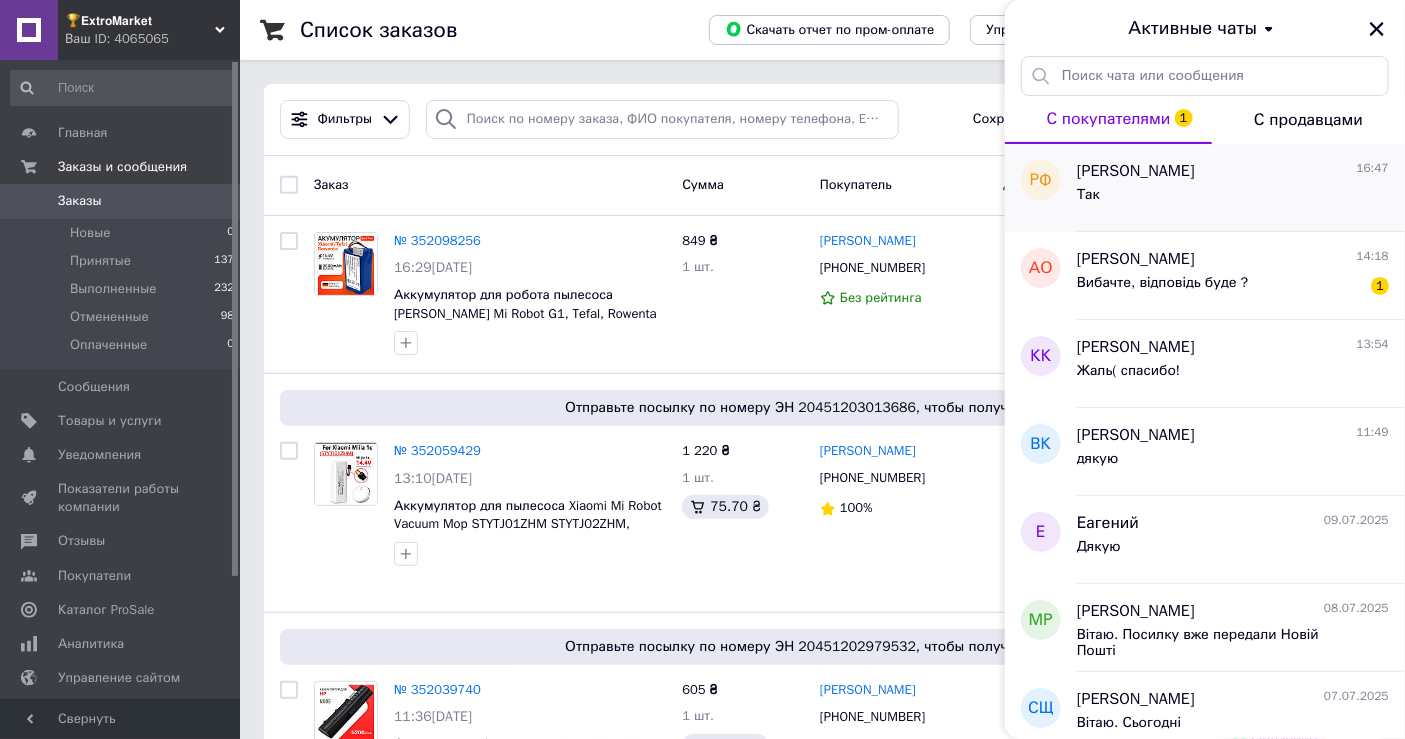 click on "Так" at bounding box center [1233, 199] 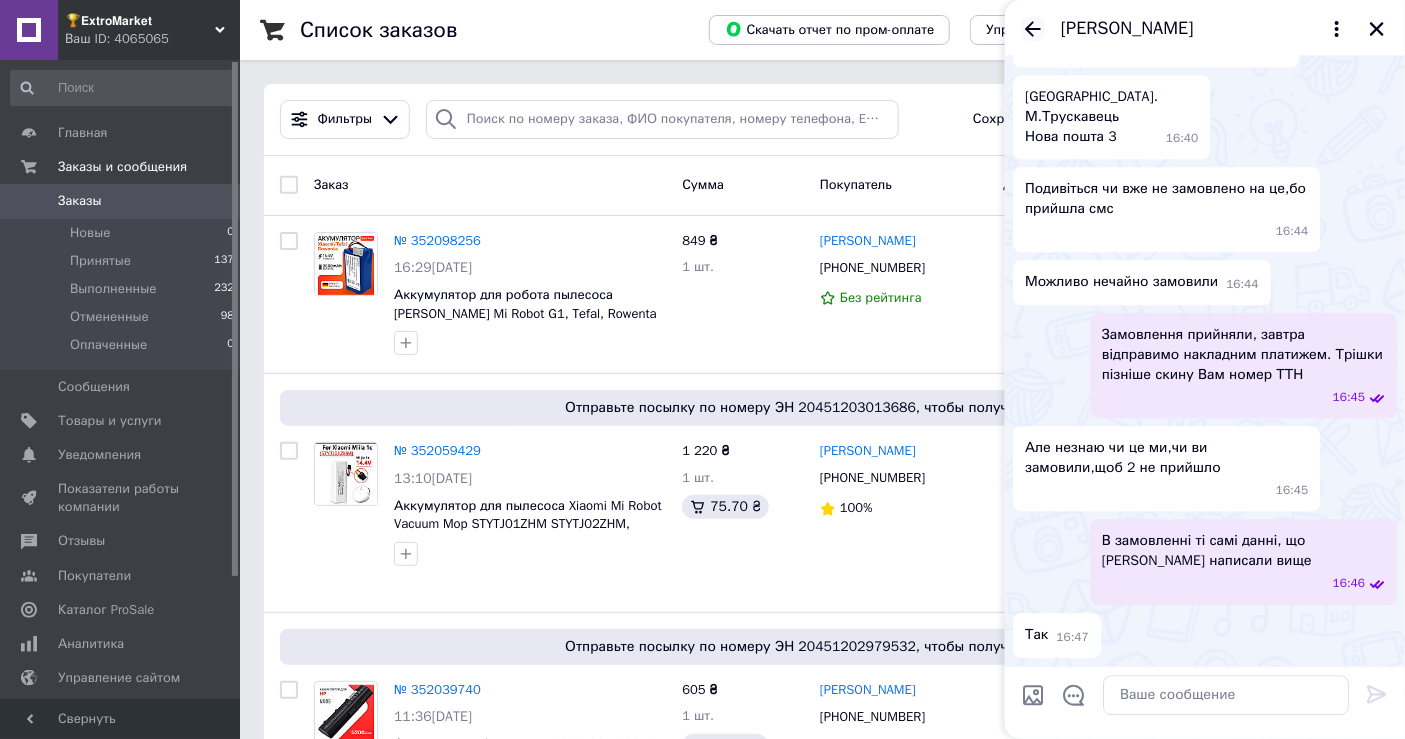 scroll, scrollTop: 2230, scrollLeft: 0, axis: vertical 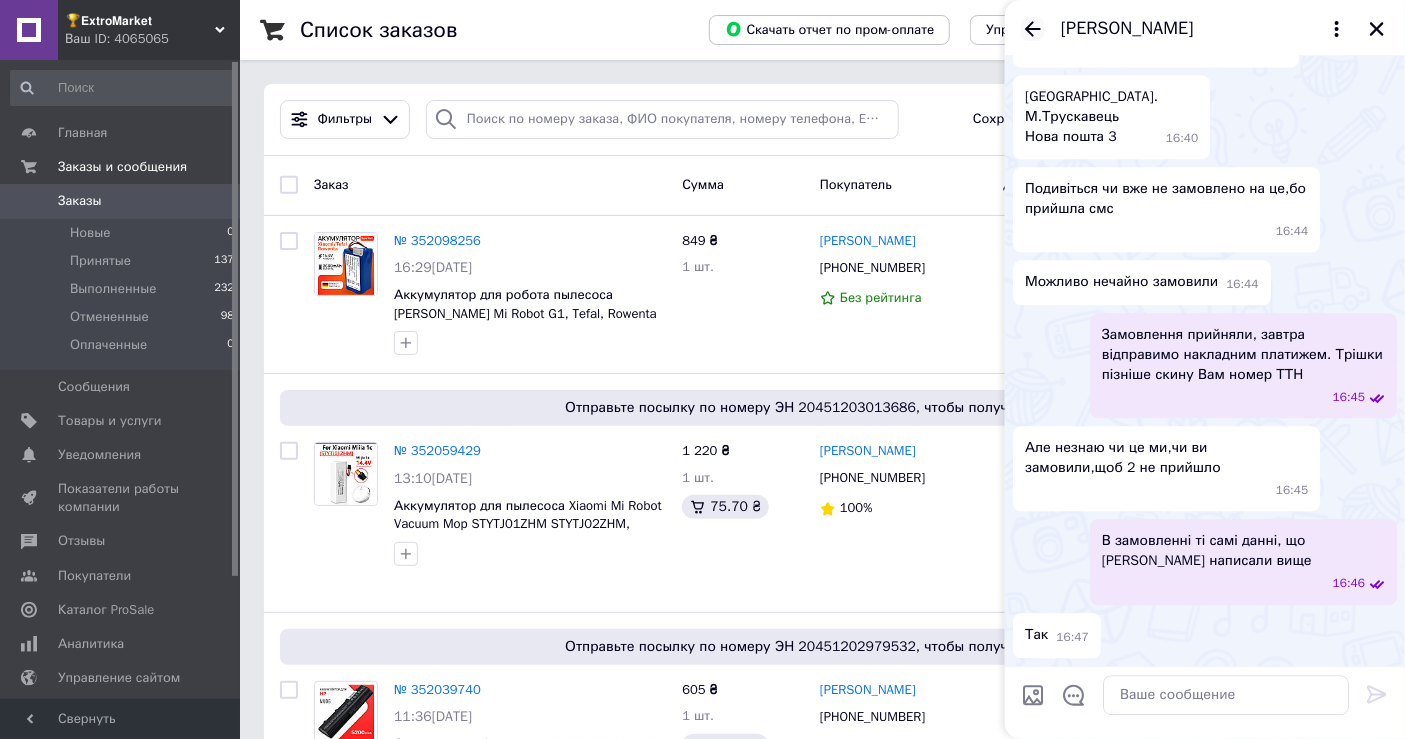 click 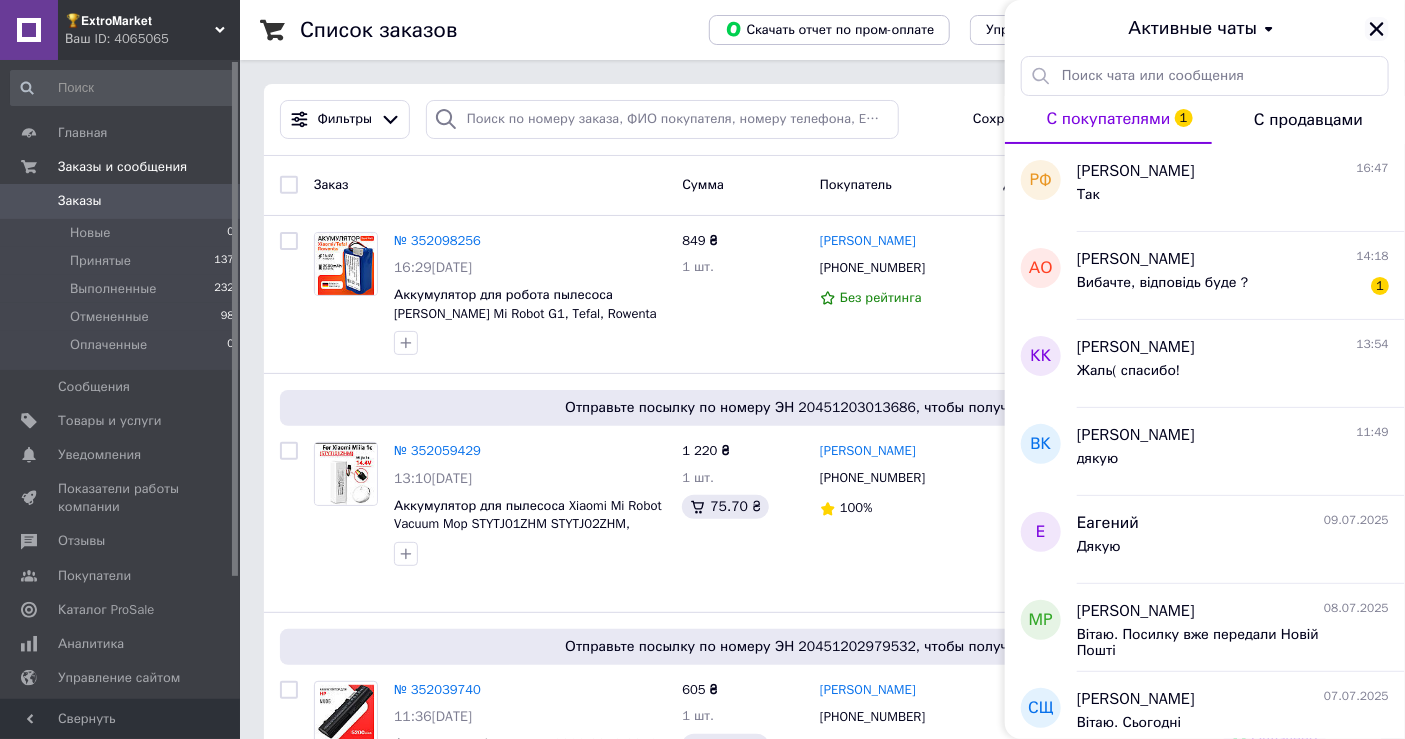 click at bounding box center (1377, 29) 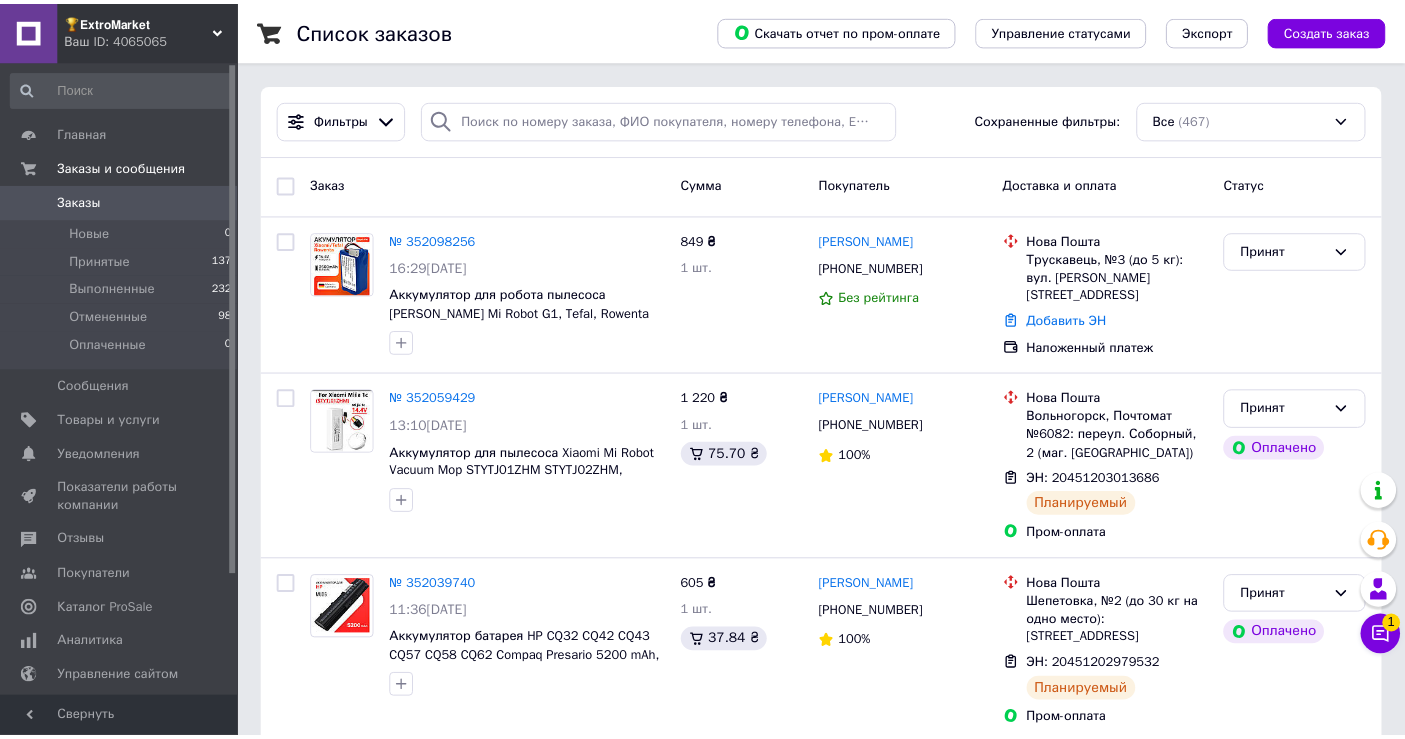 scroll, scrollTop: 0, scrollLeft: 0, axis: both 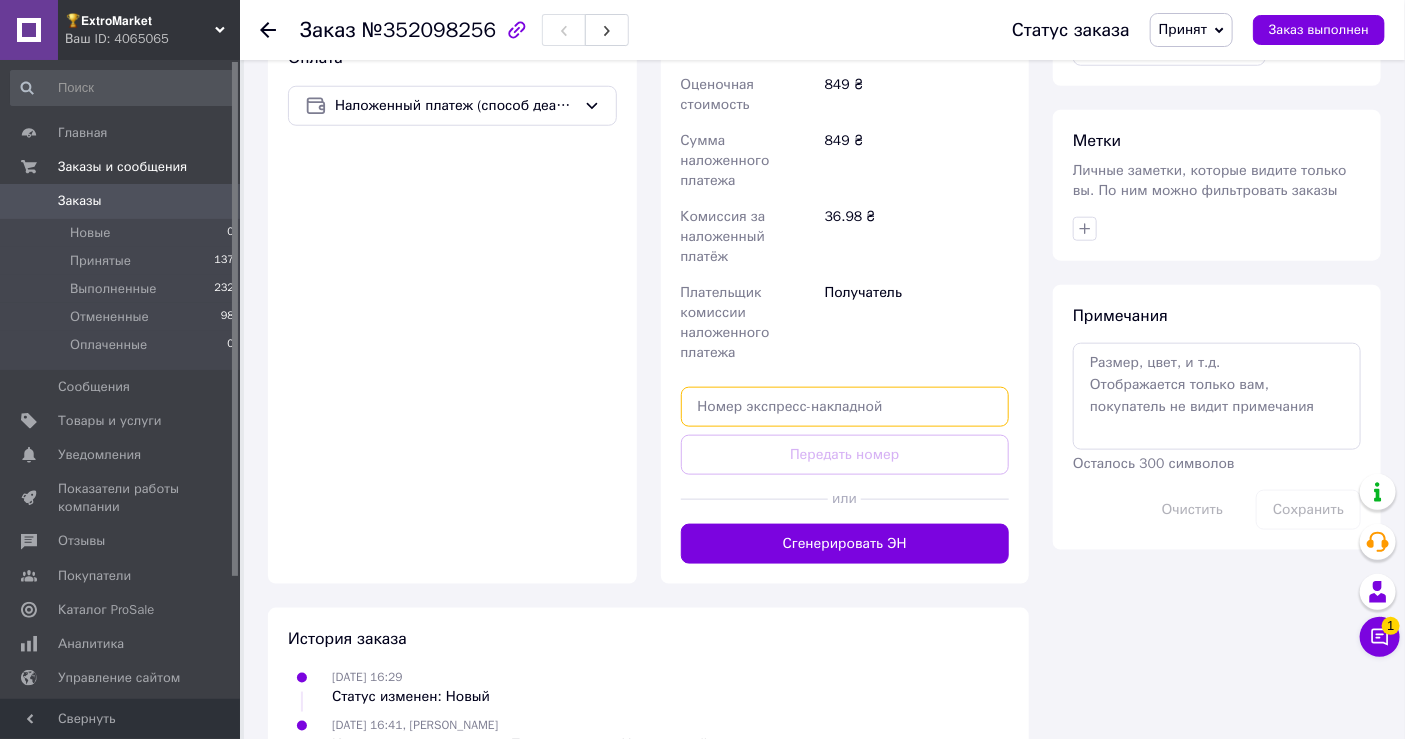 click at bounding box center [845, 407] 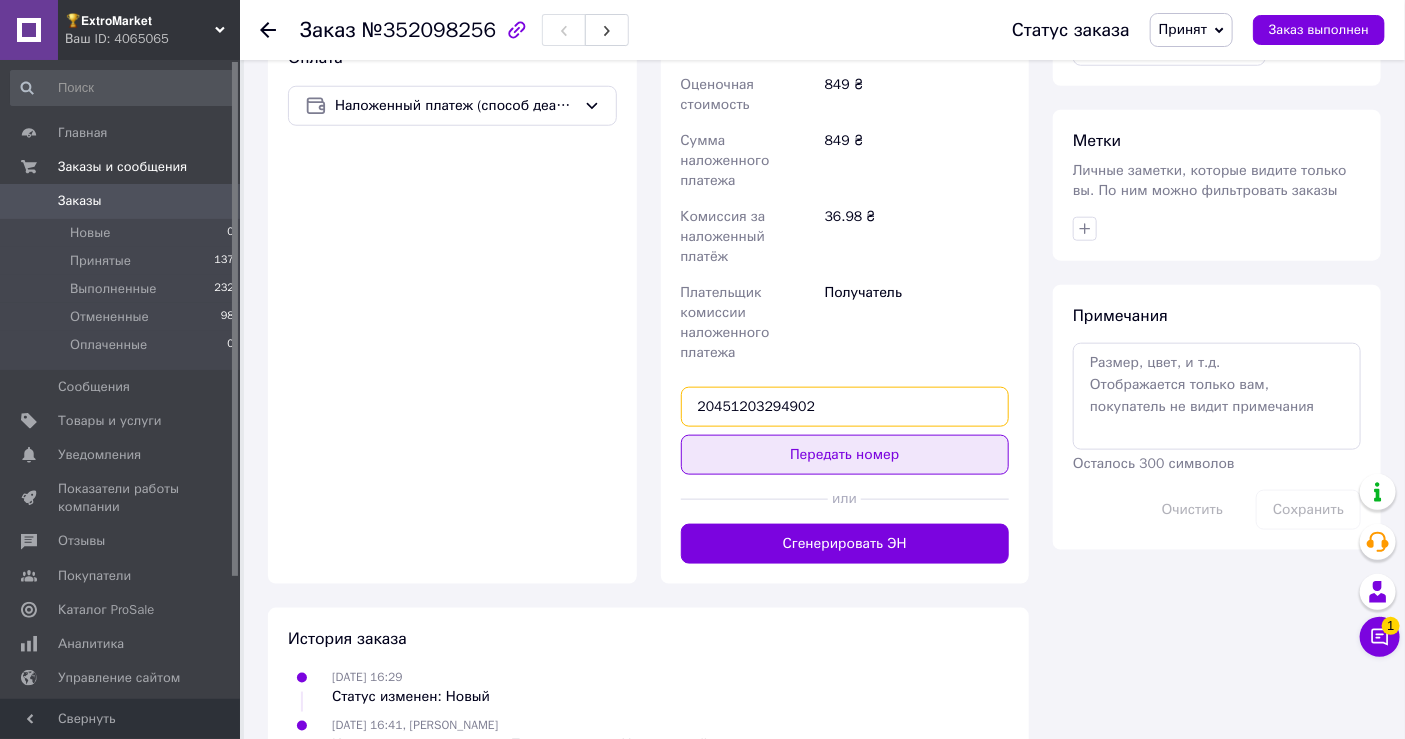 type on "20451203294902" 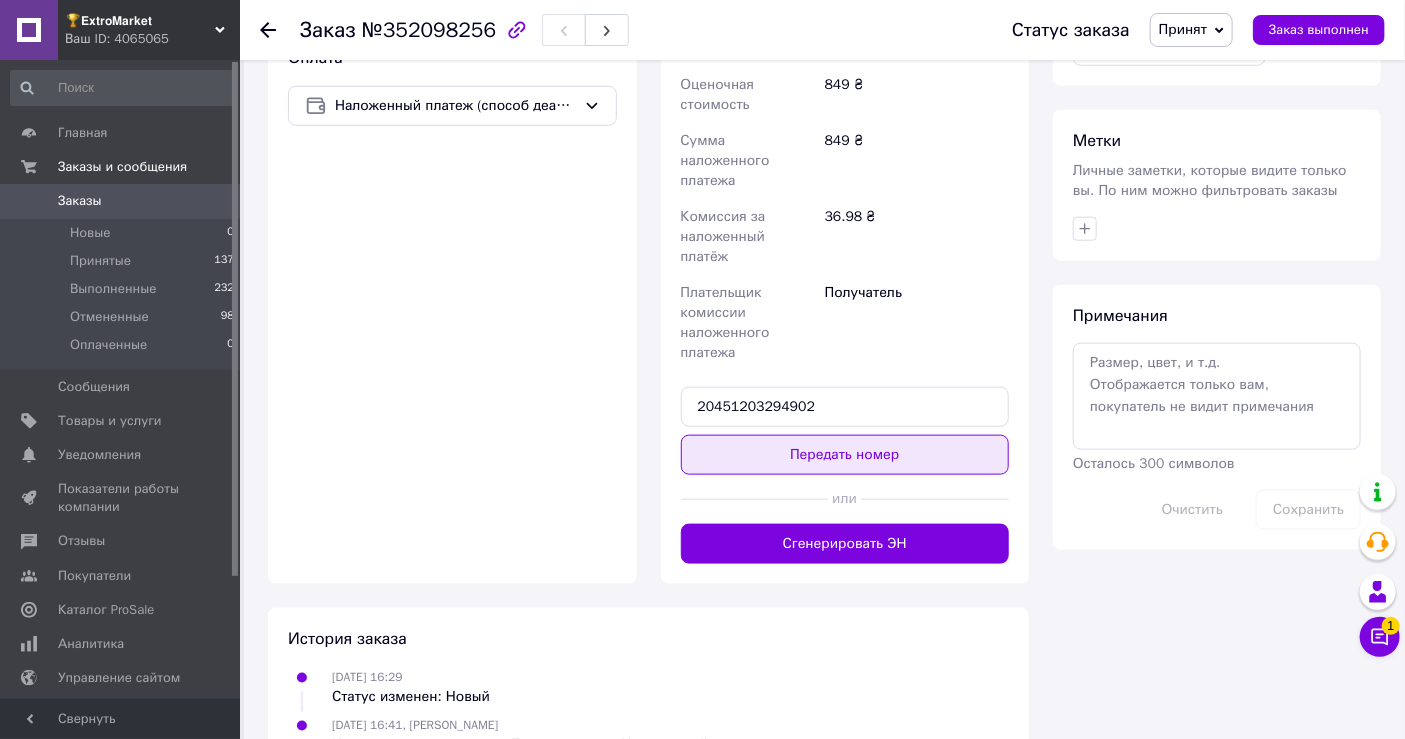 click on "Передать номер" at bounding box center [845, 455] 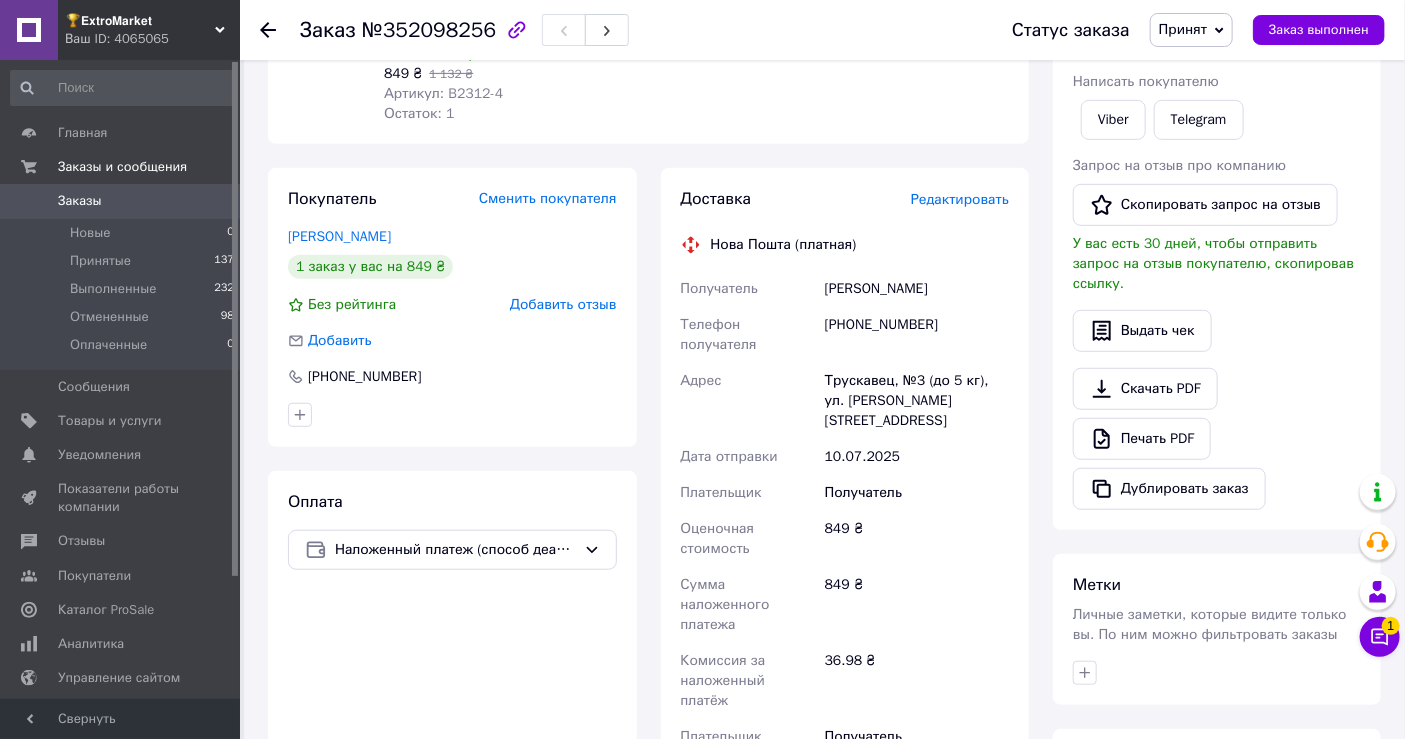 scroll, scrollTop: 319, scrollLeft: 0, axis: vertical 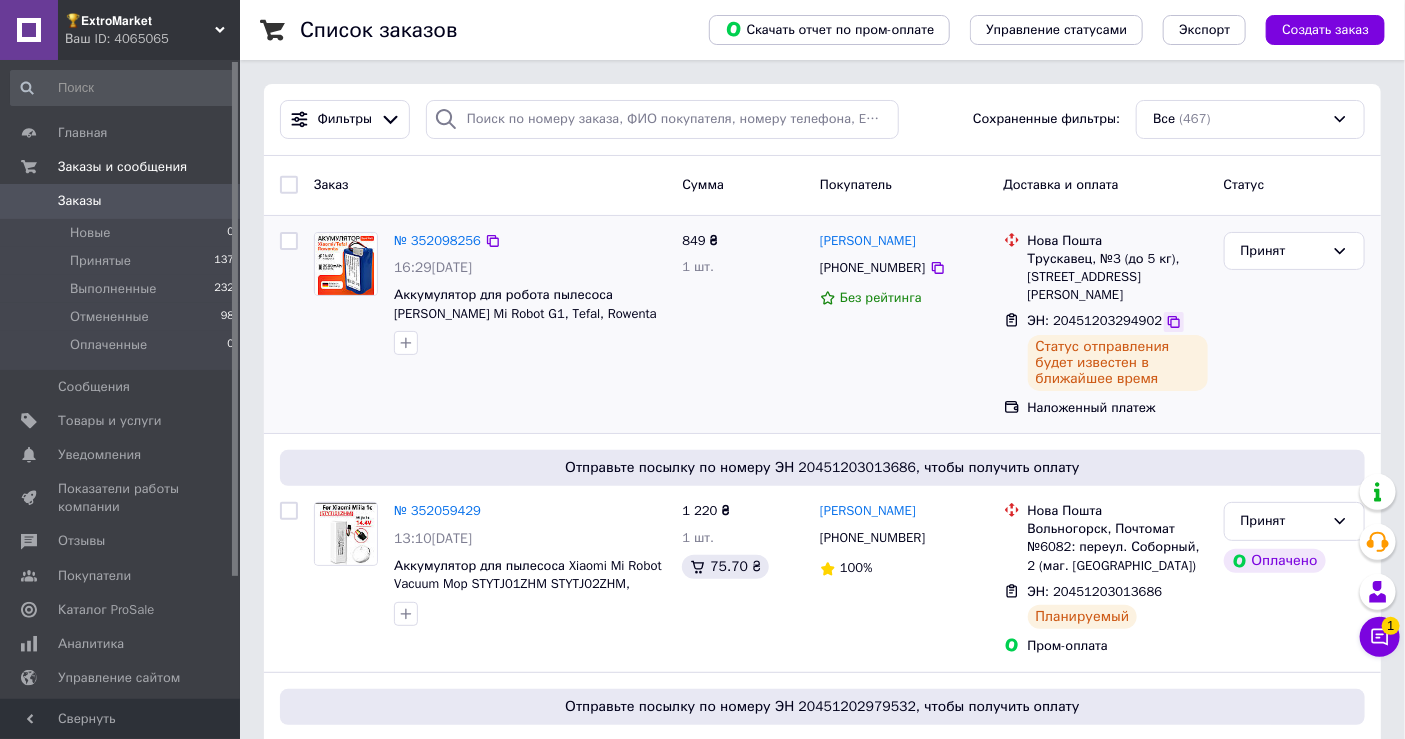 click 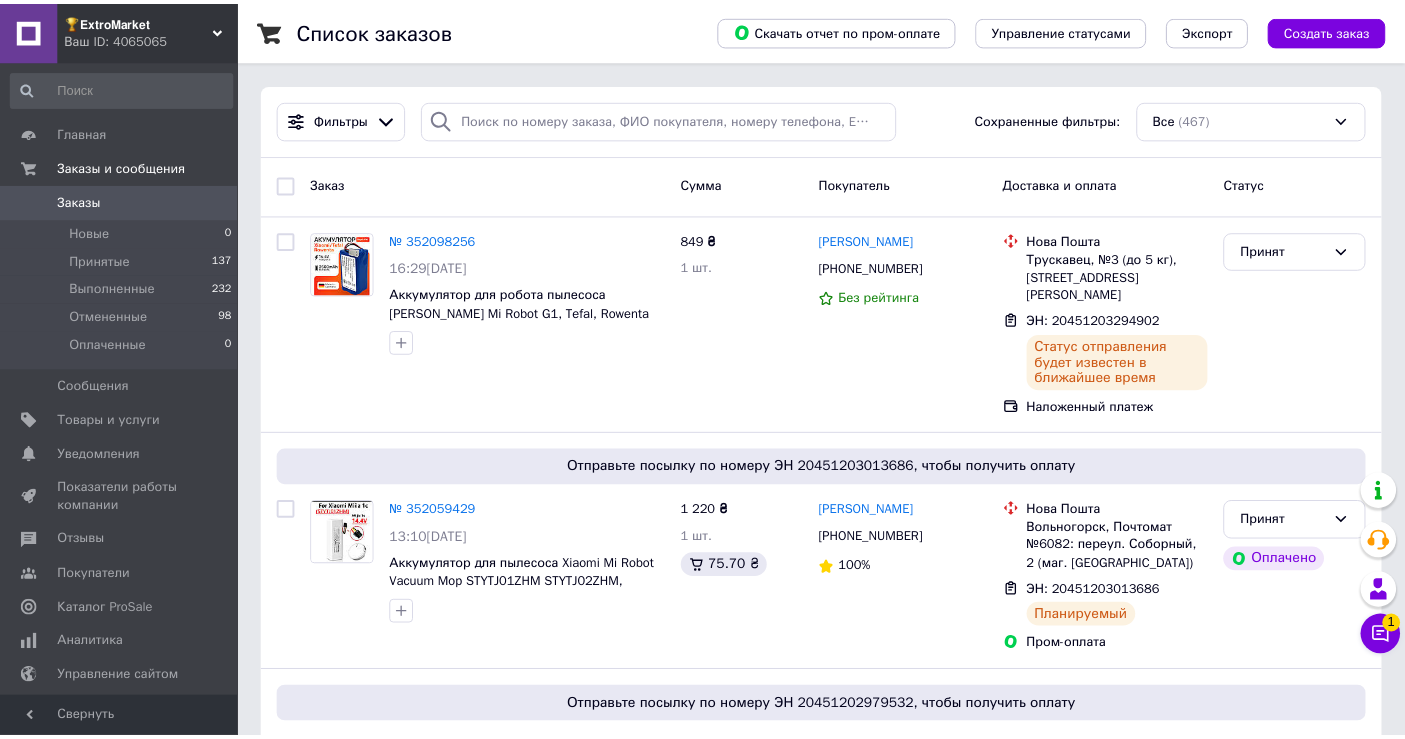 scroll, scrollTop: 0, scrollLeft: 0, axis: both 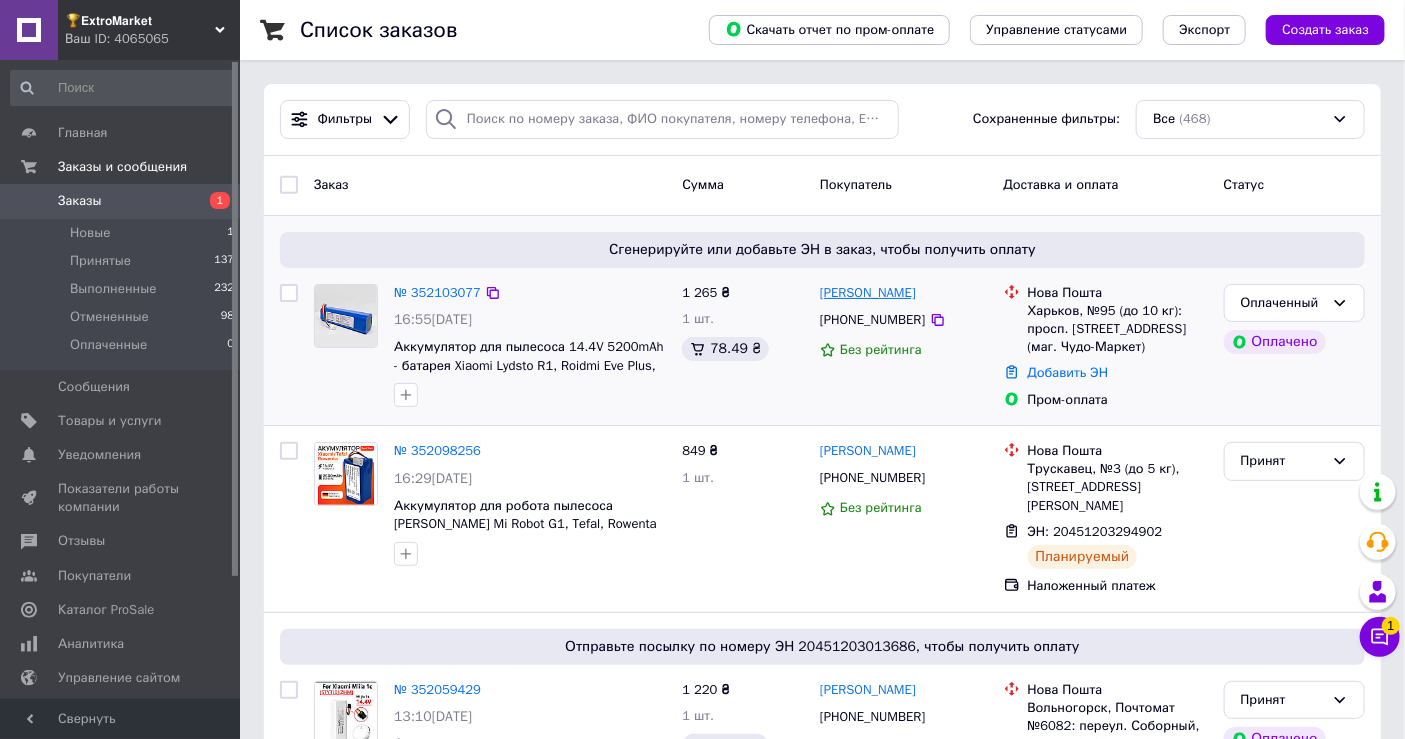 drag, startPoint x: 937, startPoint y: 296, endPoint x: 871, endPoint y: 297, distance: 66.007576 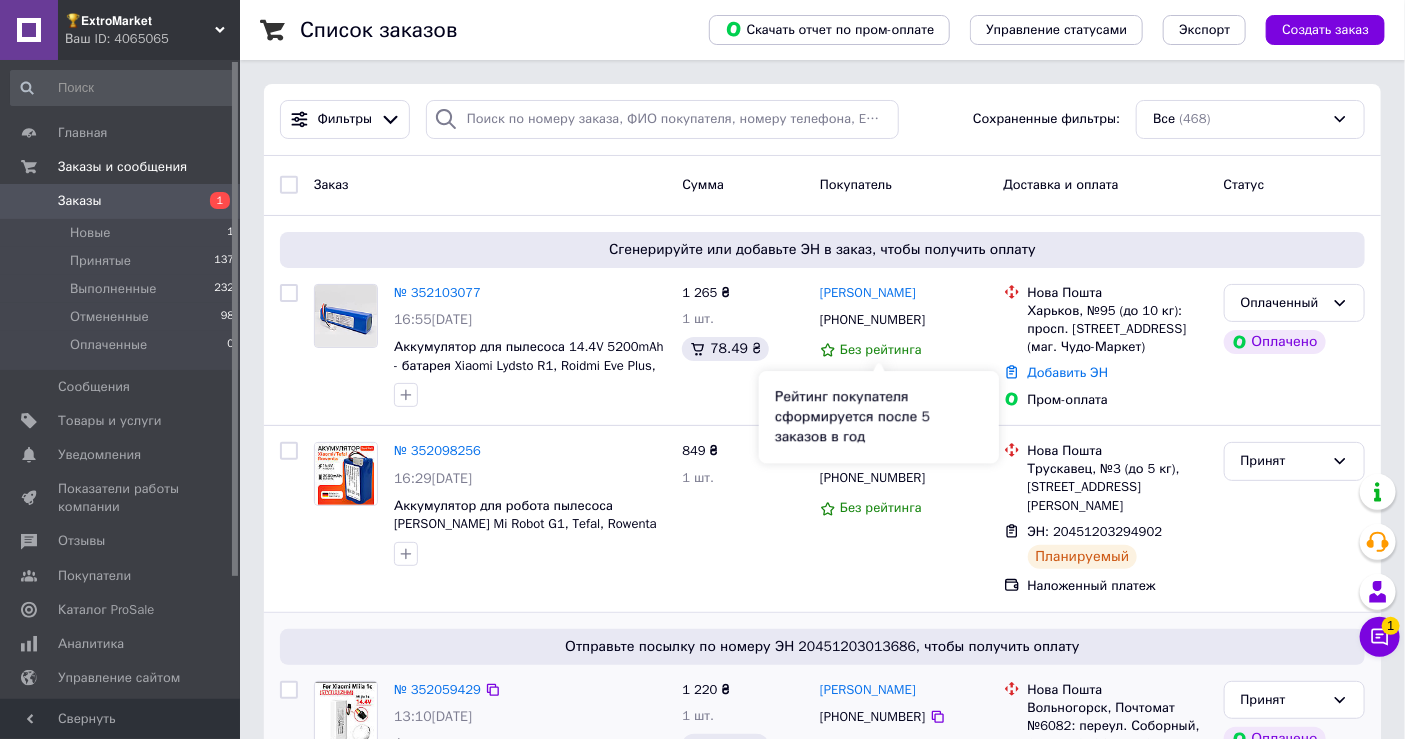copy on "[PERSON_NAME]" 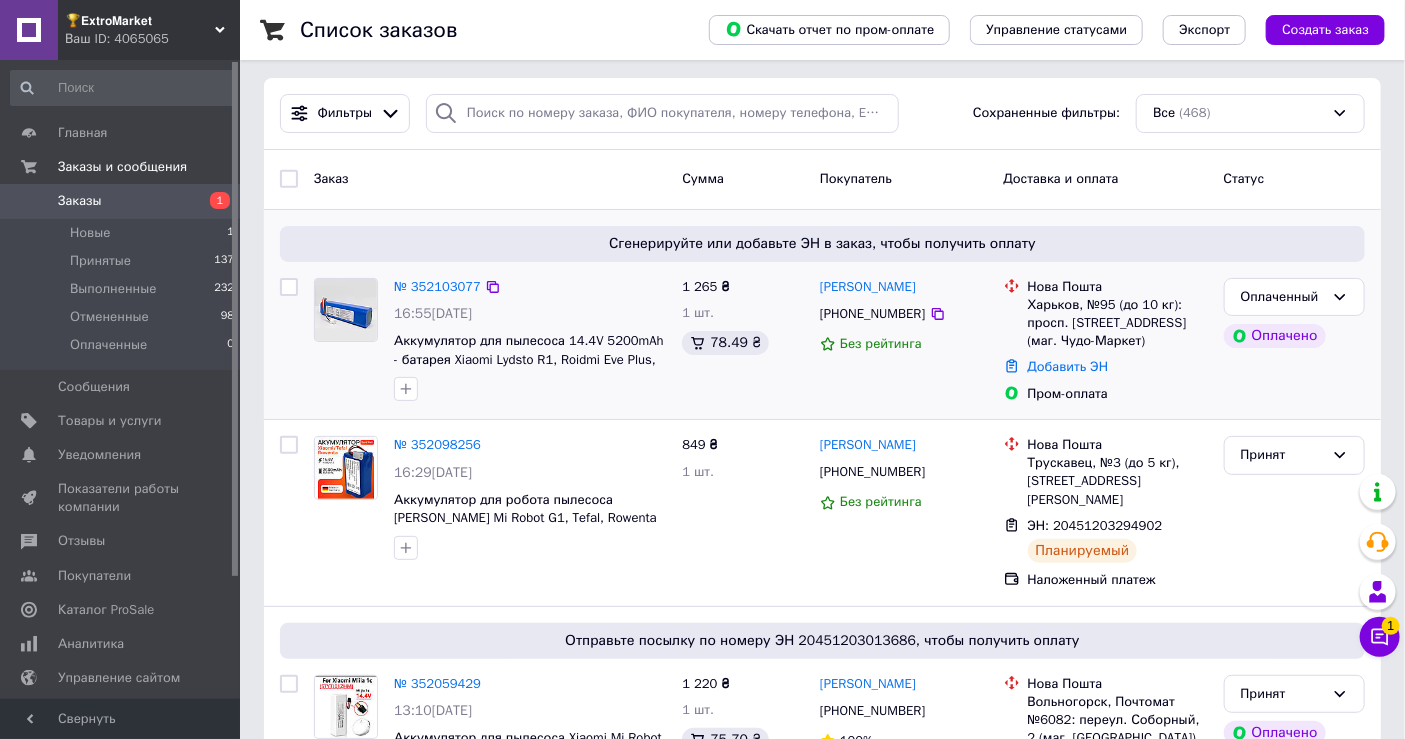 scroll, scrollTop: 0, scrollLeft: 0, axis: both 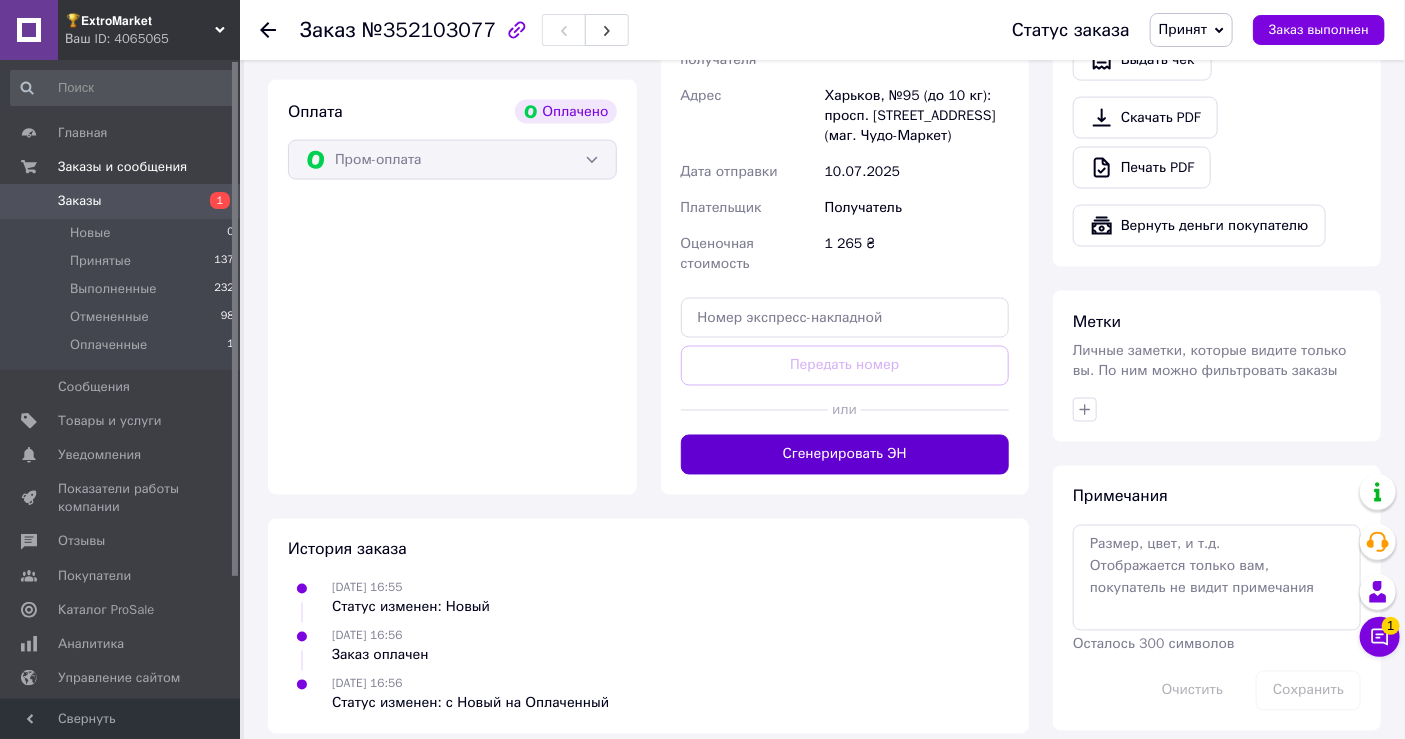 click on "Сгенерировать ЭН" at bounding box center [845, 455] 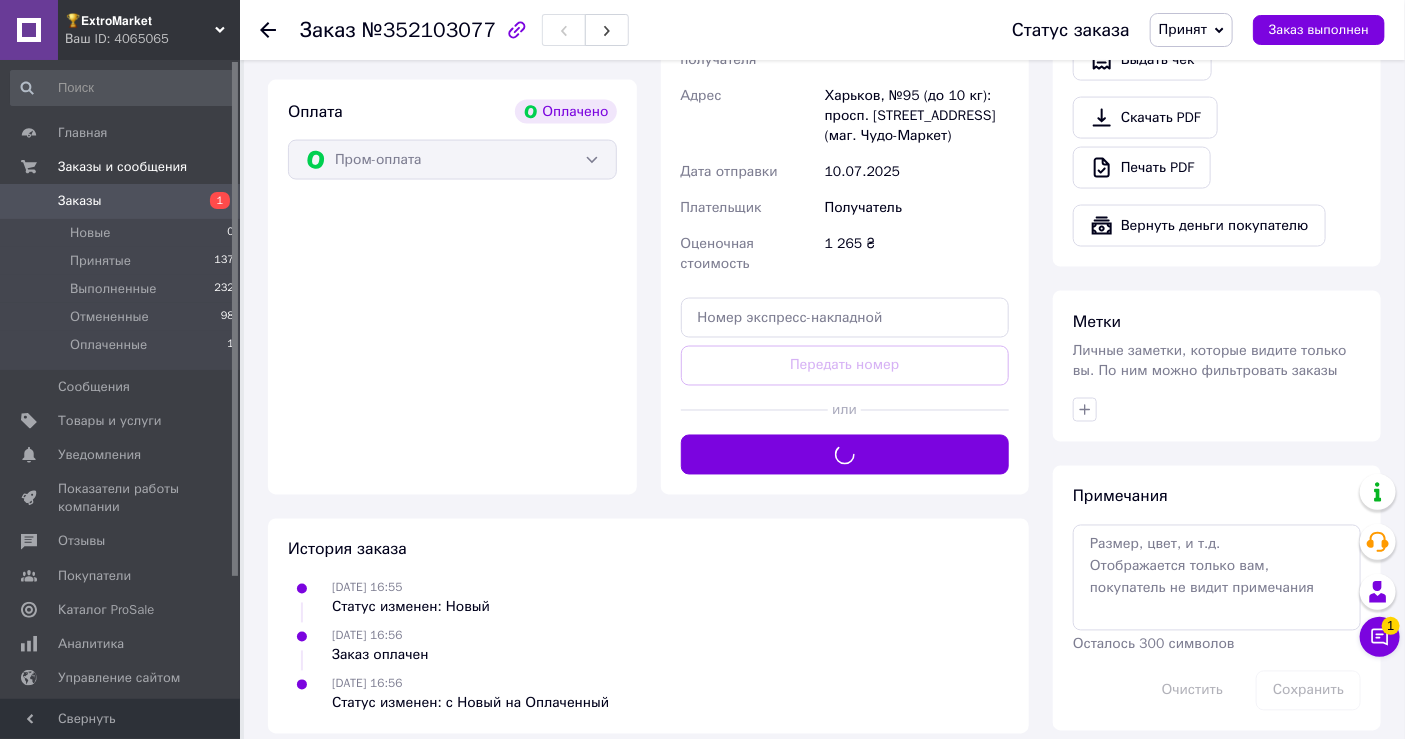 scroll, scrollTop: 1273, scrollLeft: 0, axis: vertical 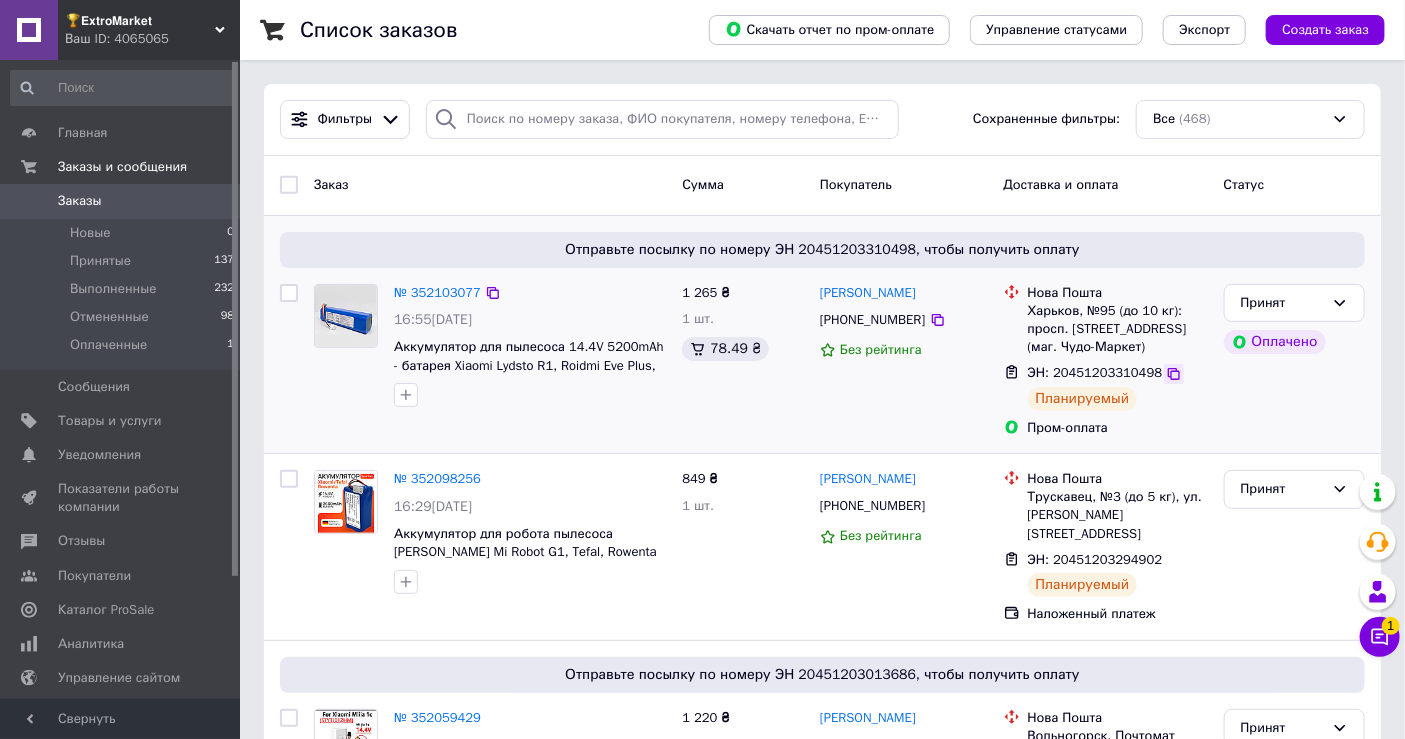 click 